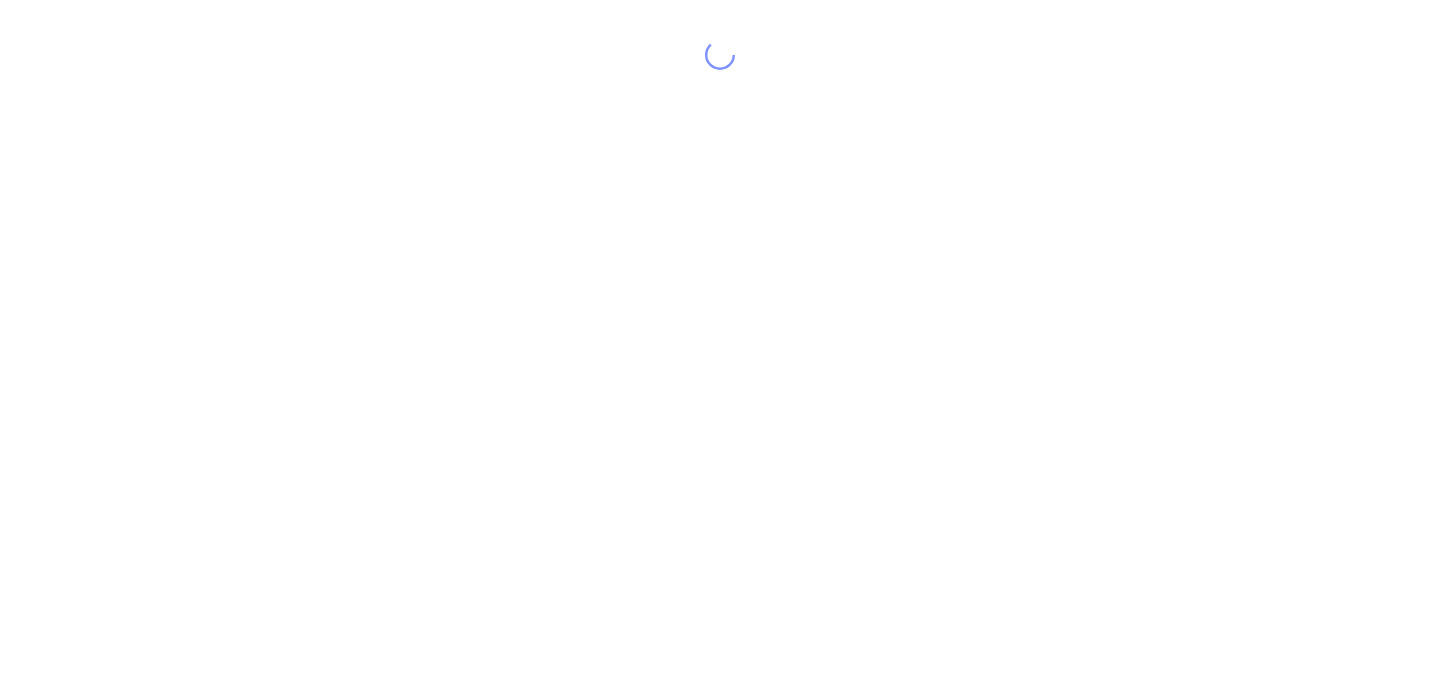 scroll, scrollTop: 0, scrollLeft: 0, axis: both 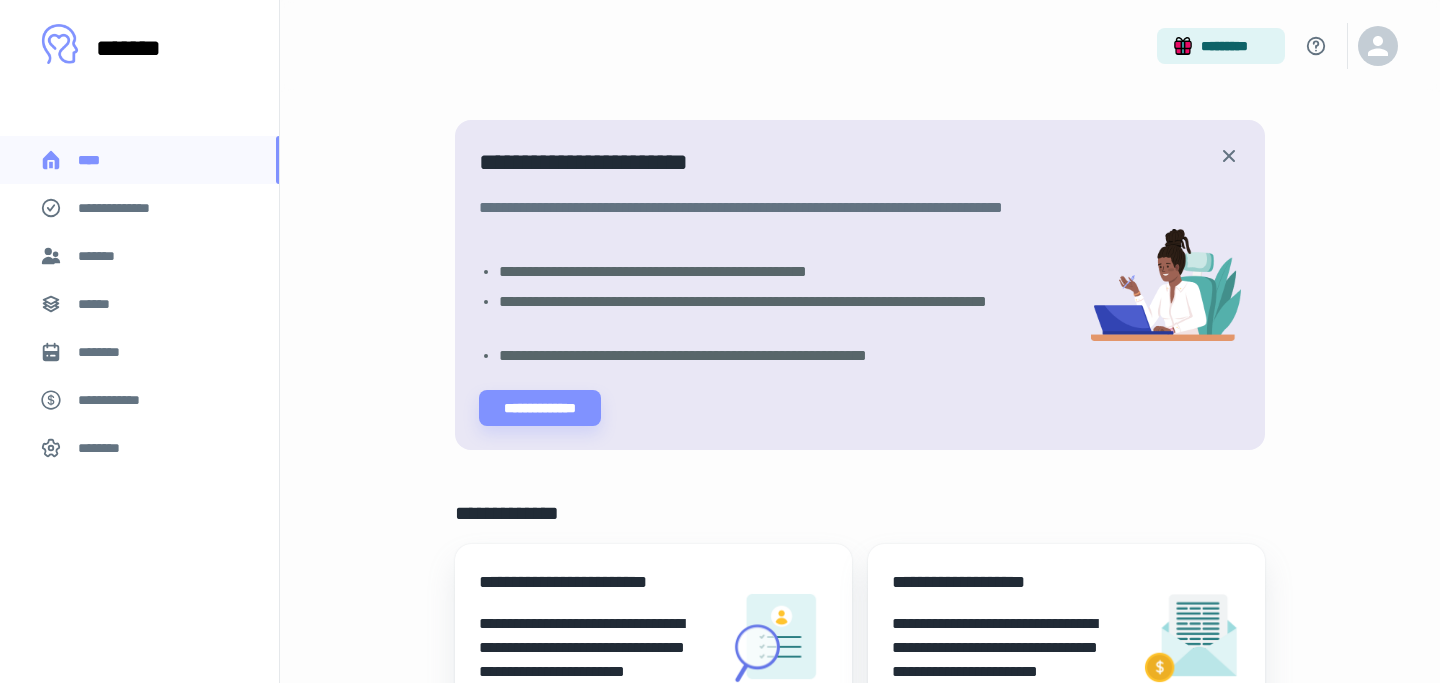 click on "*******" at bounding box center (100, 256) 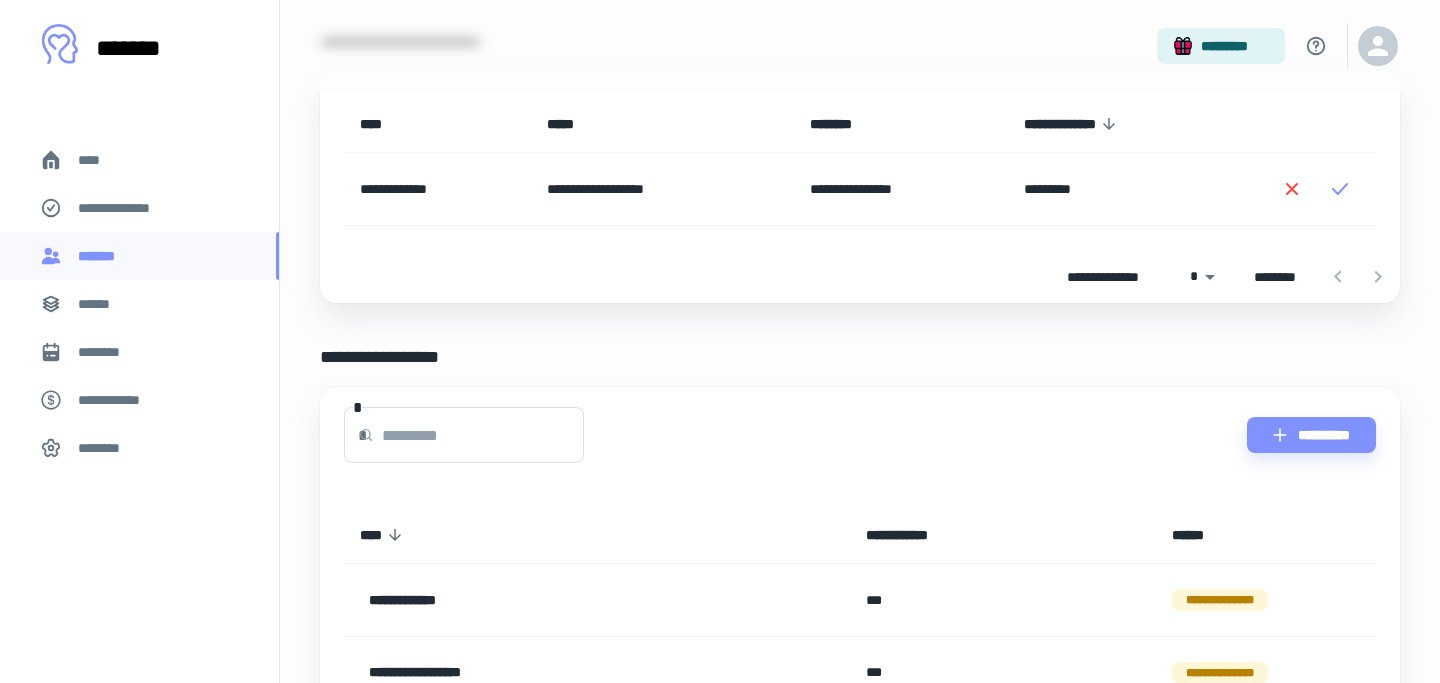 scroll, scrollTop: 342, scrollLeft: 0, axis: vertical 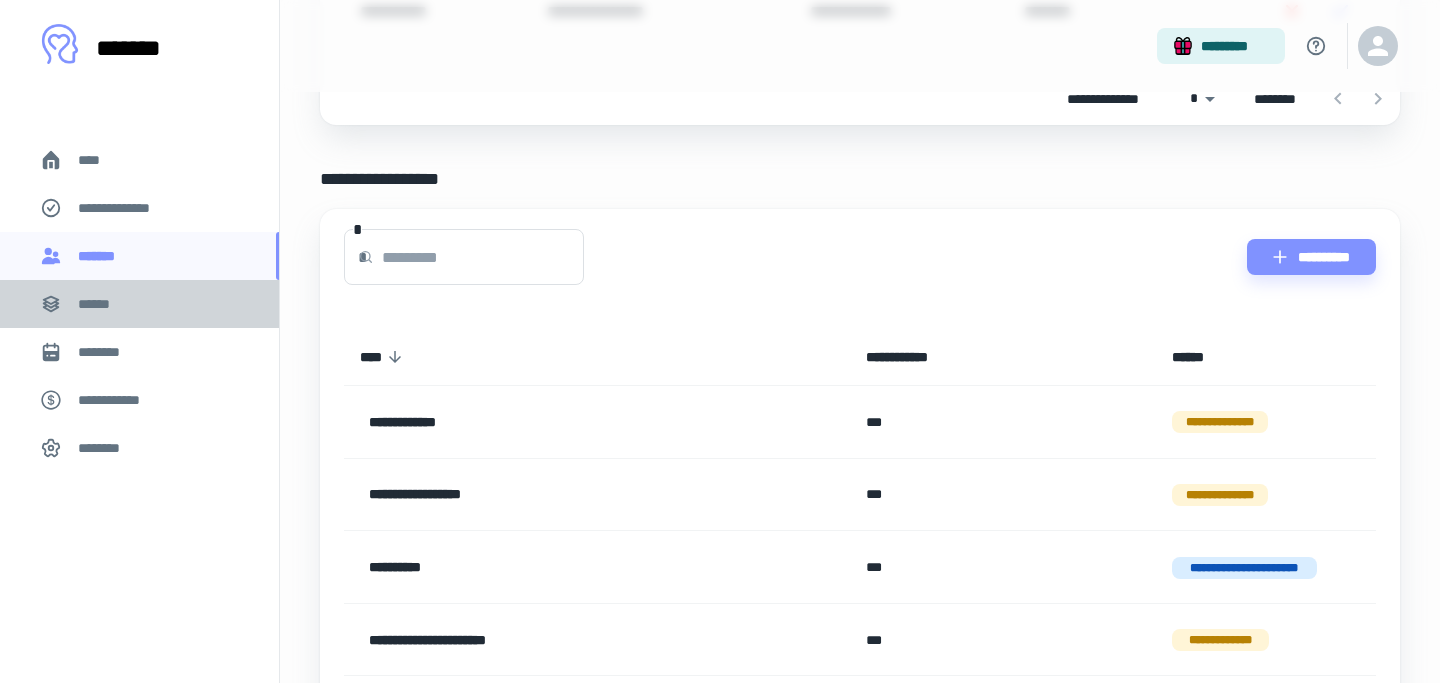 click on "******" at bounding box center [100, 304] 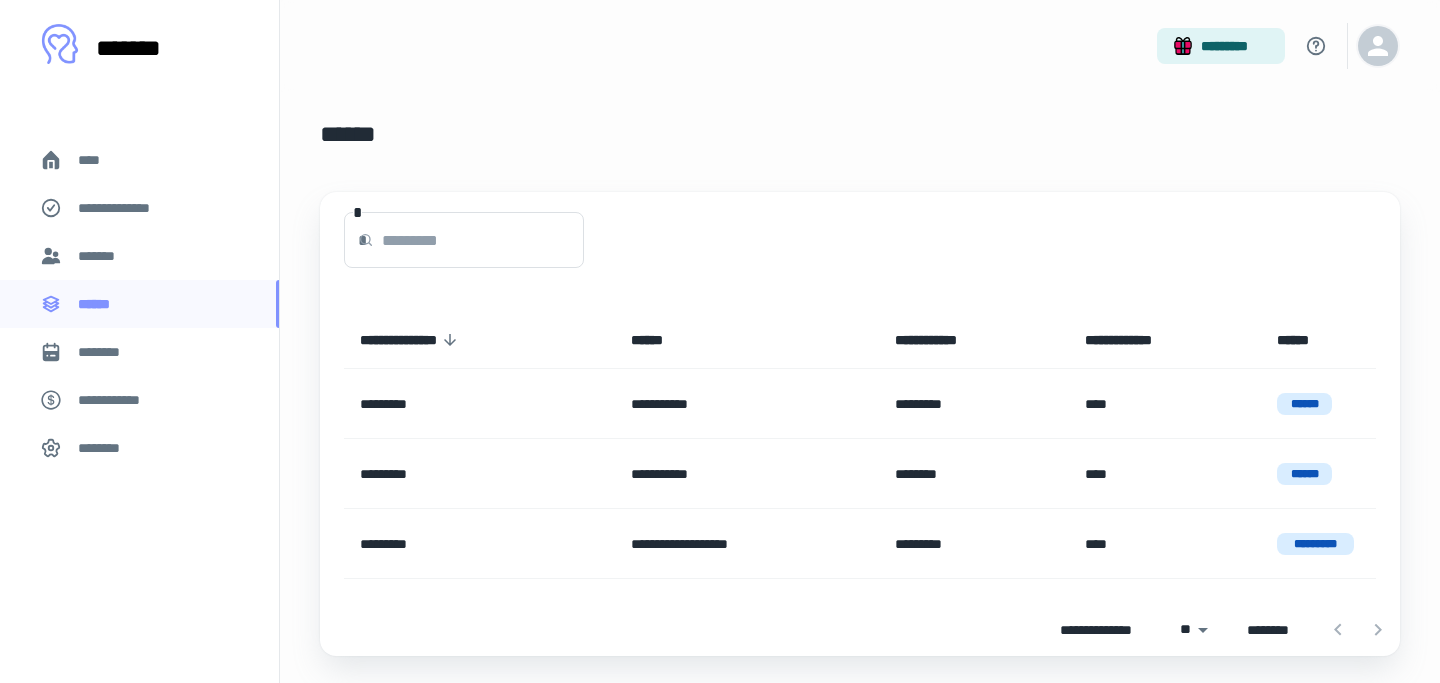 click 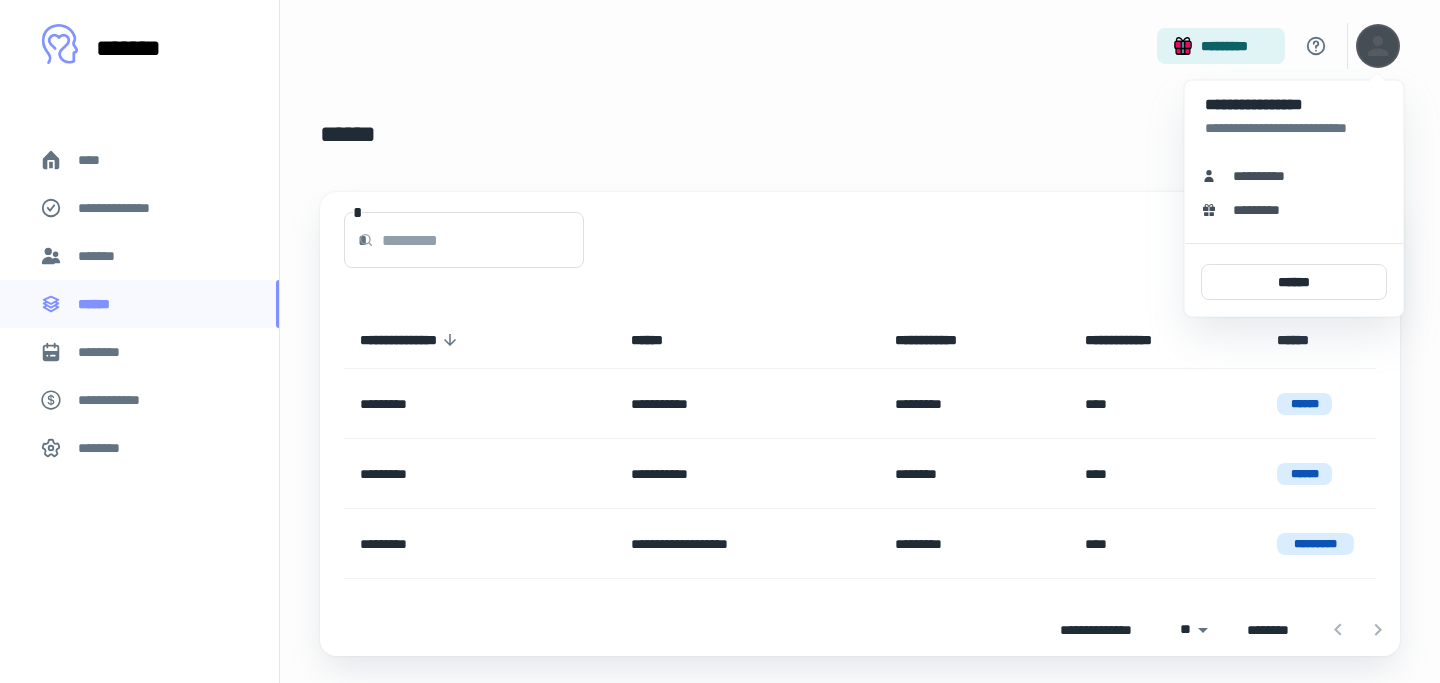 click at bounding box center [720, 341] 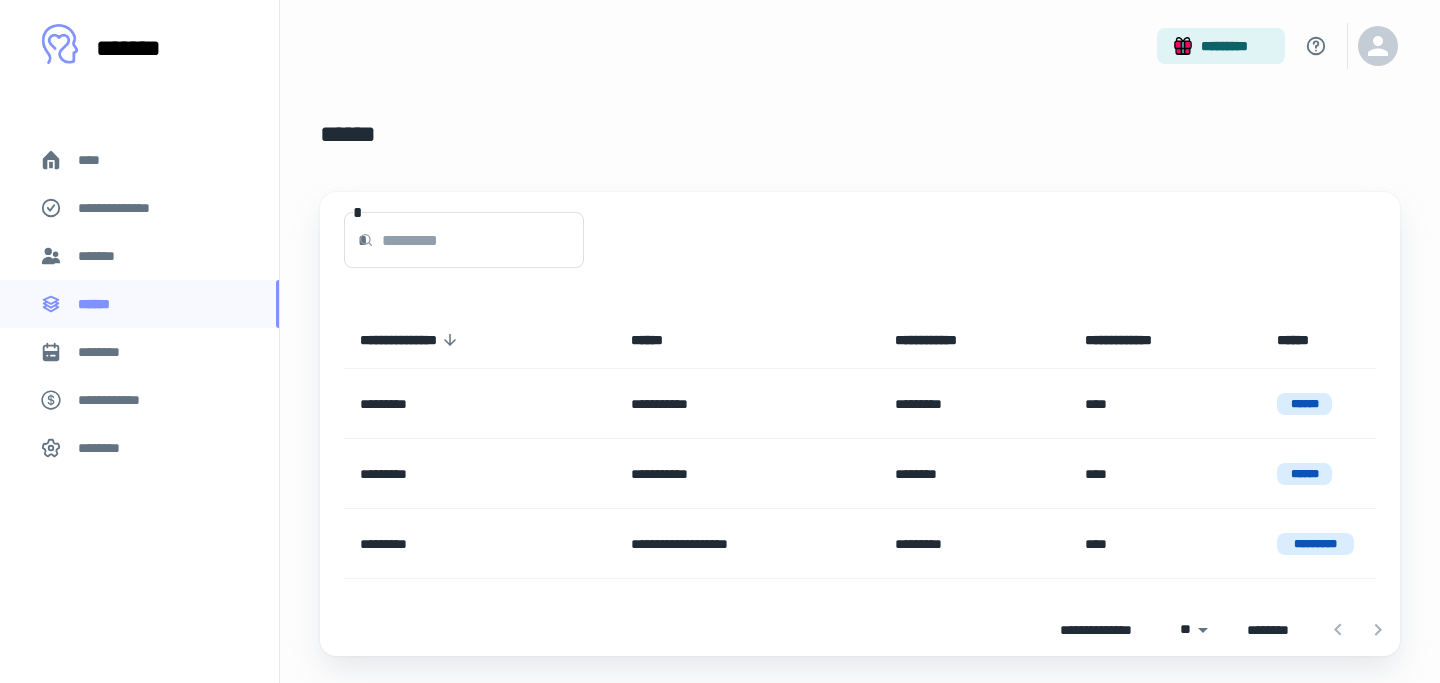 click at bounding box center (60, 44) 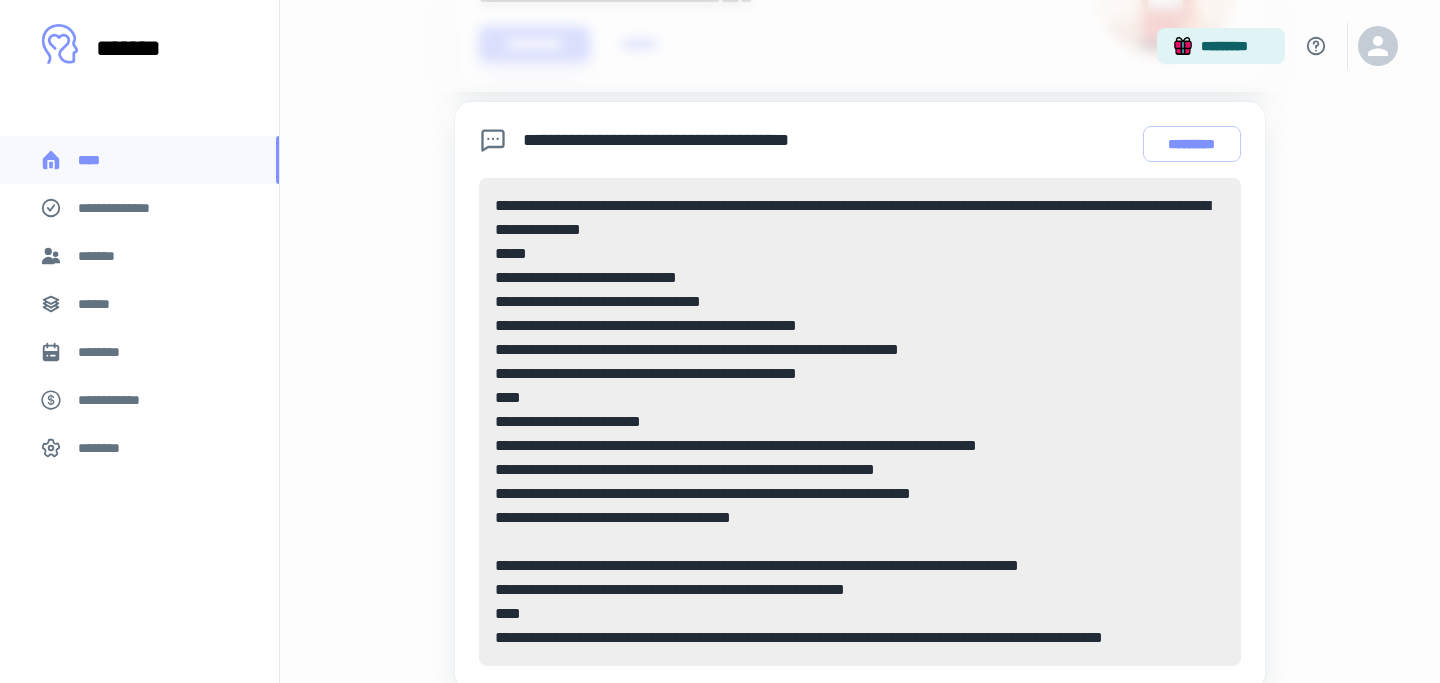 scroll, scrollTop: 1071, scrollLeft: 0, axis: vertical 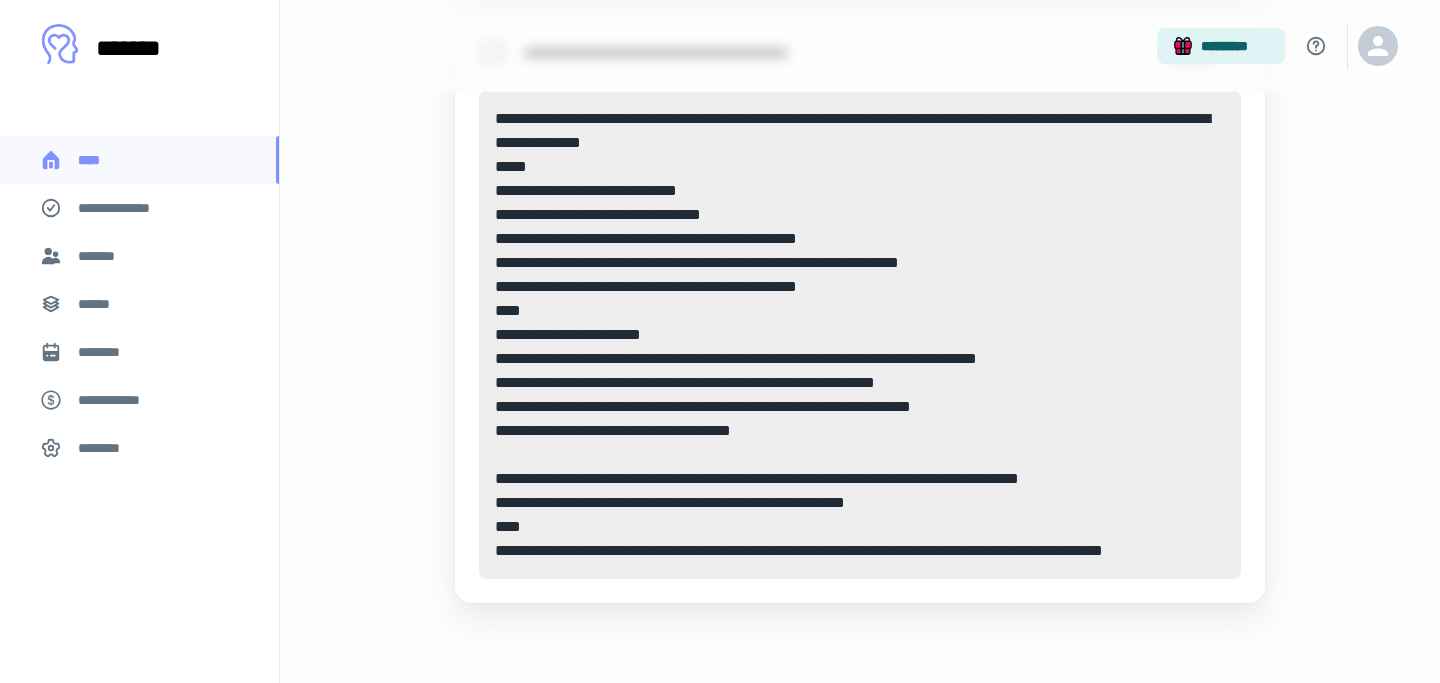 click on "******" at bounding box center [100, 304] 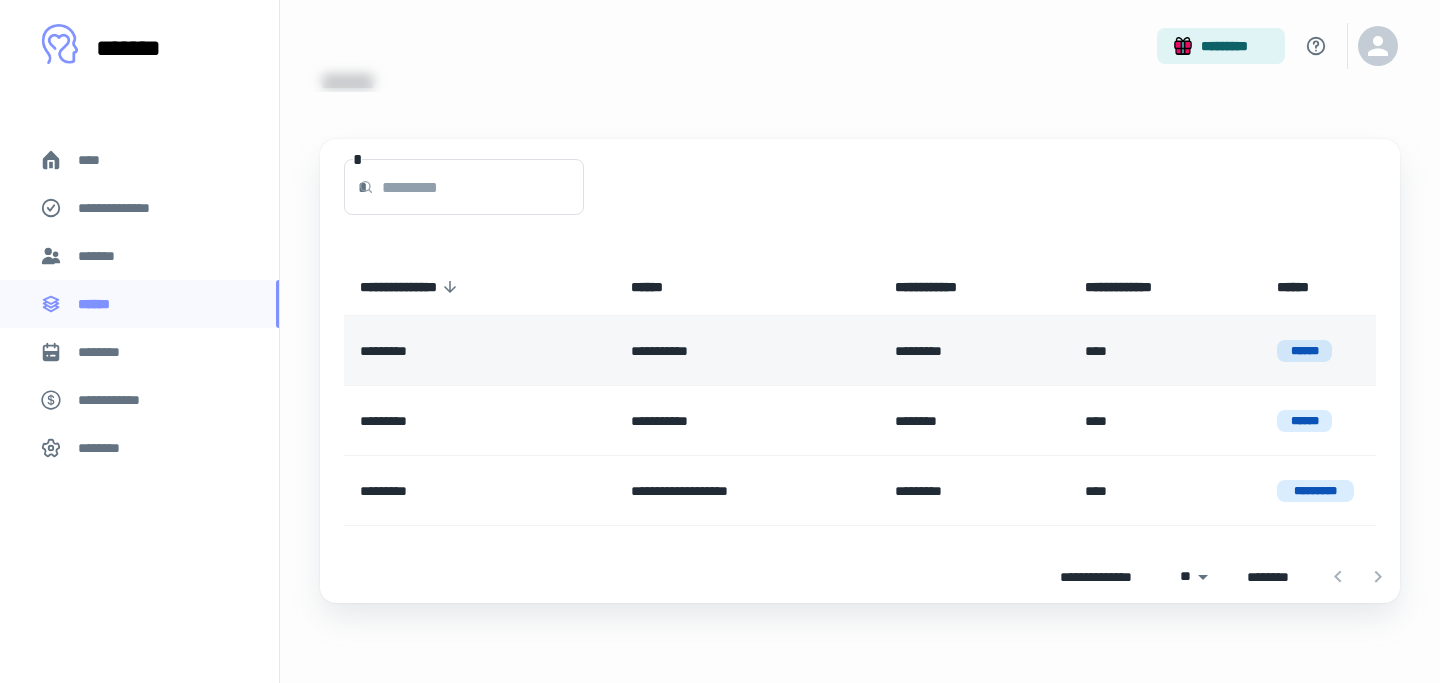 scroll, scrollTop: 0, scrollLeft: 0, axis: both 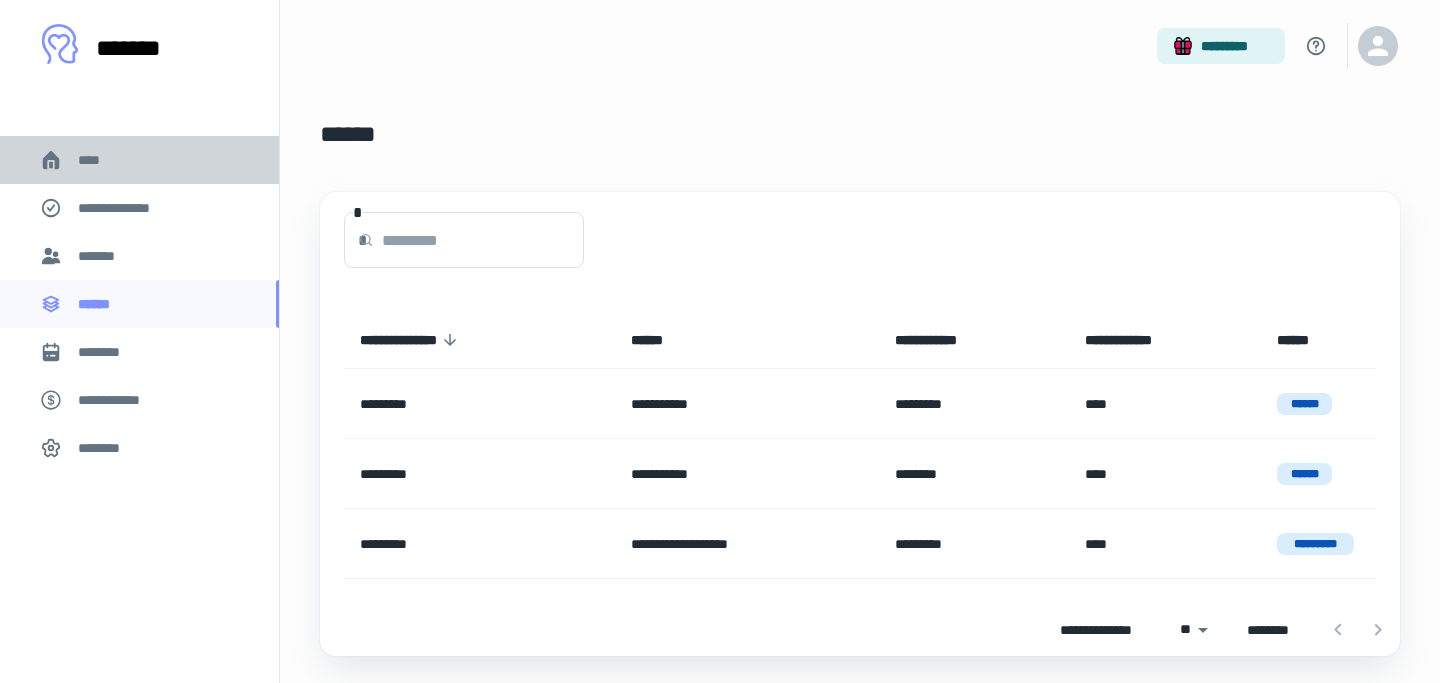 click on "****" at bounding box center (97, 160) 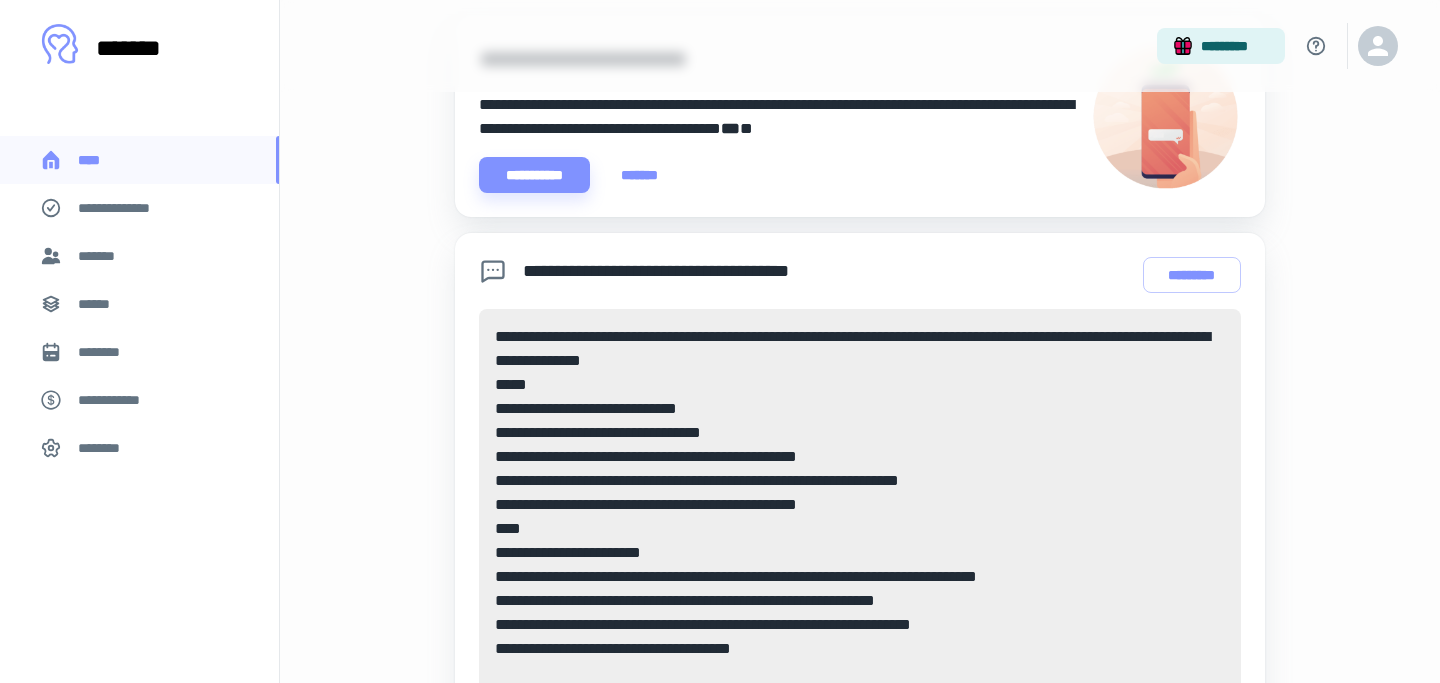 scroll, scrollTop: 880, scrollLeft: 0, axis: vertical 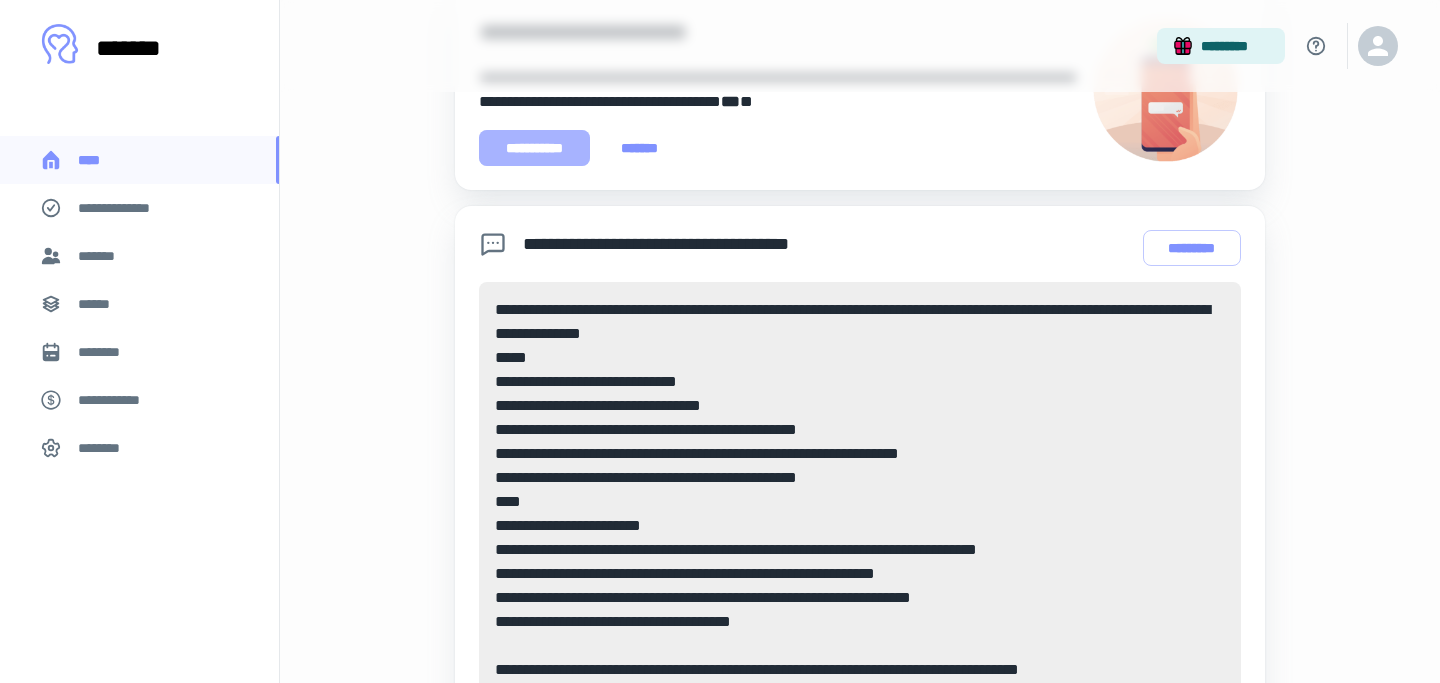 click on "**********" at bounding box center (534, 148) 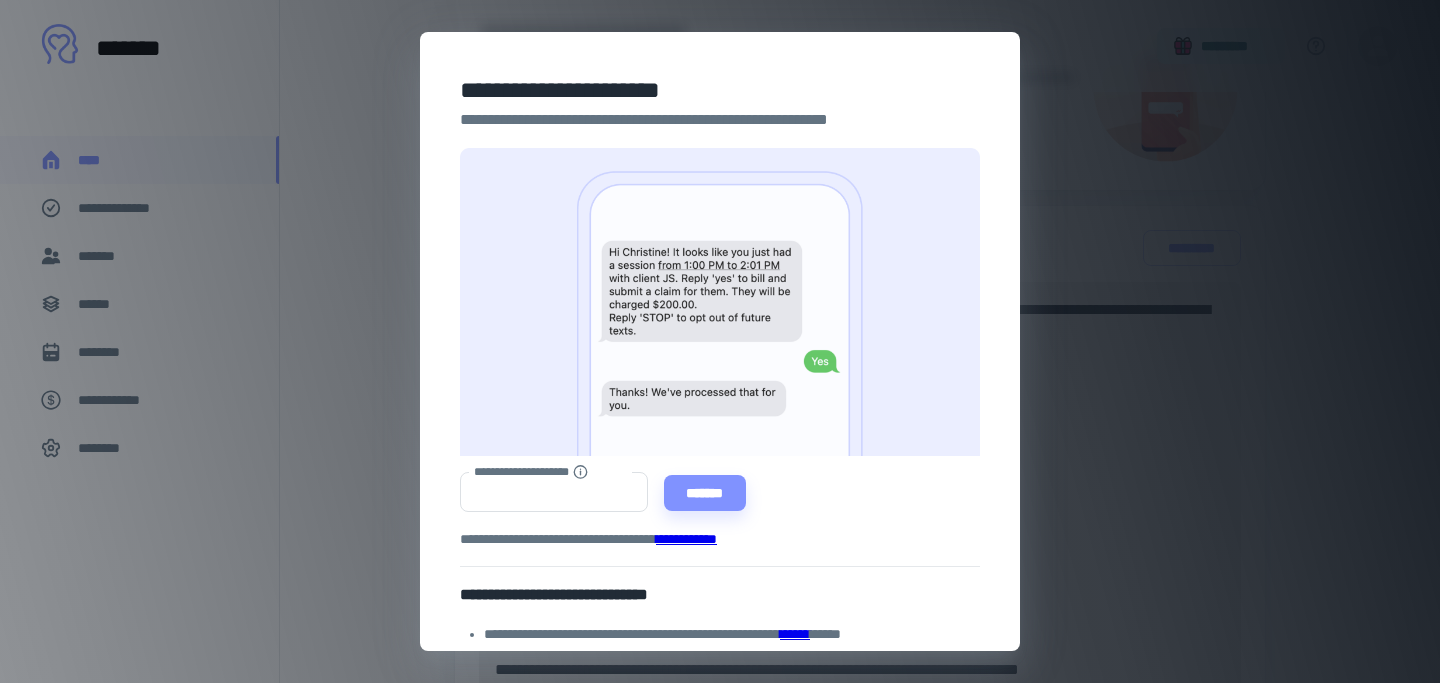 scroll, scrollTop: 78, scrollLeft: 0, axis: vertical 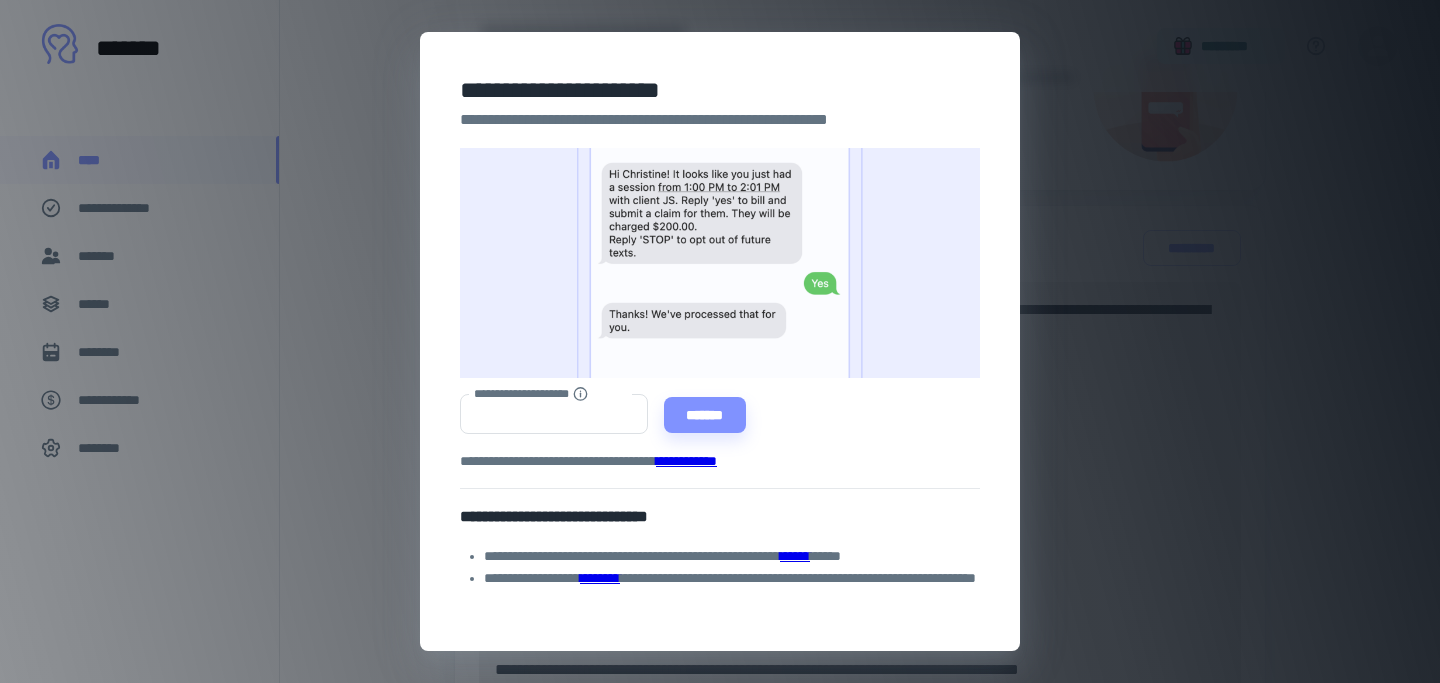 click on "**********" at bounding box center [720, 341] 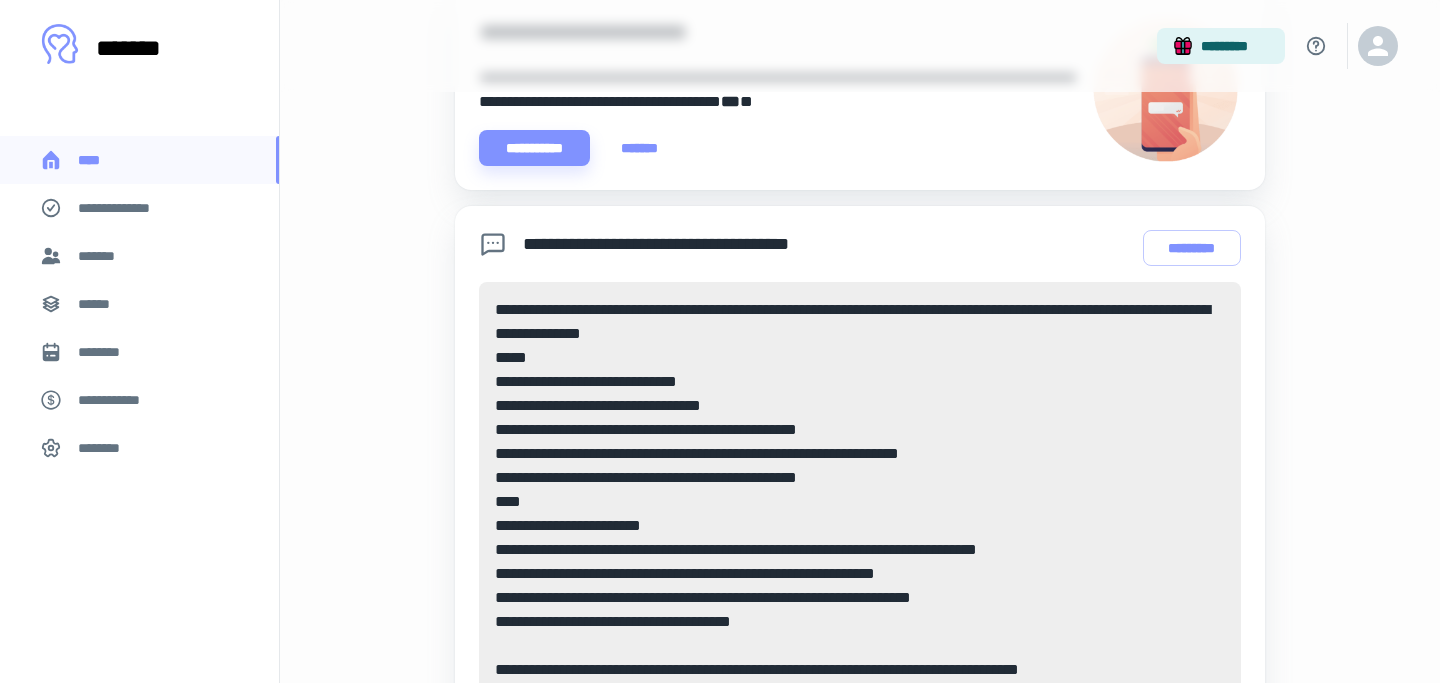 click on "**********" at bounding box center [119, 400] 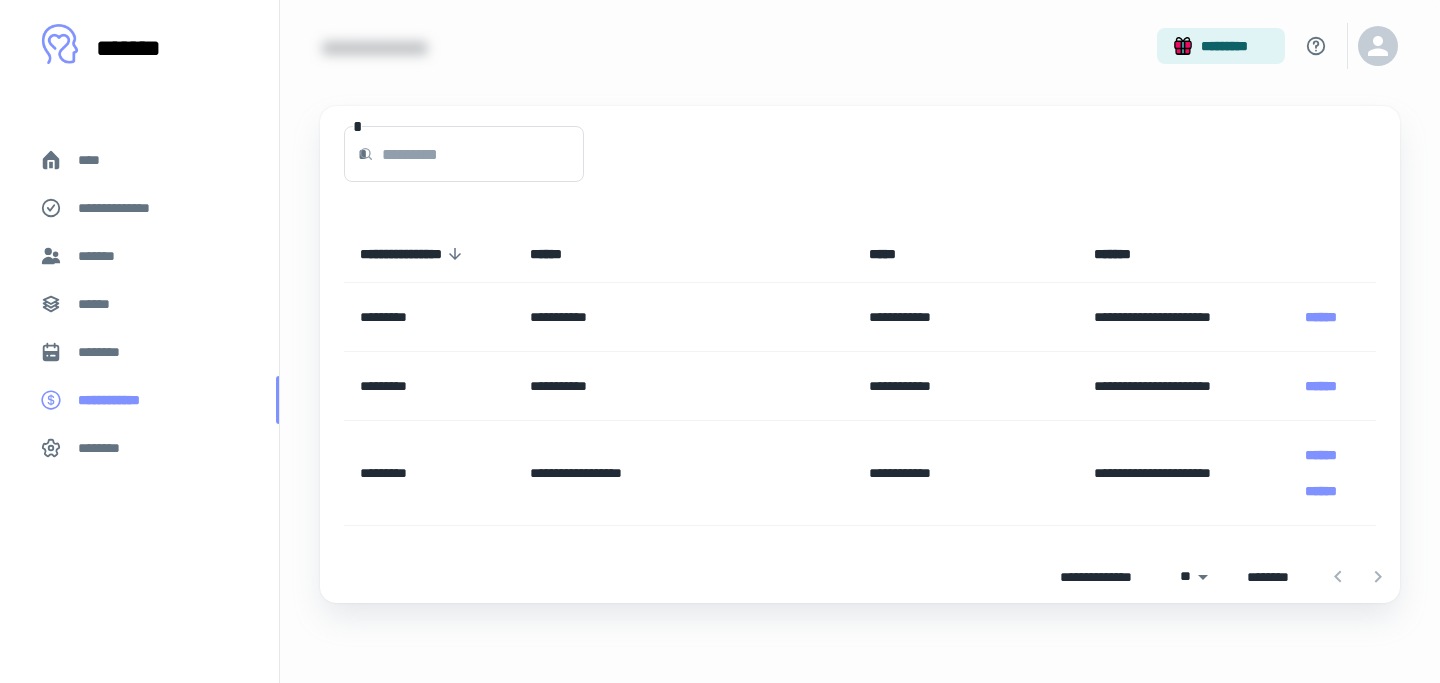 scroll, scrollTop: 0, scrollLeft: 0, axis: both 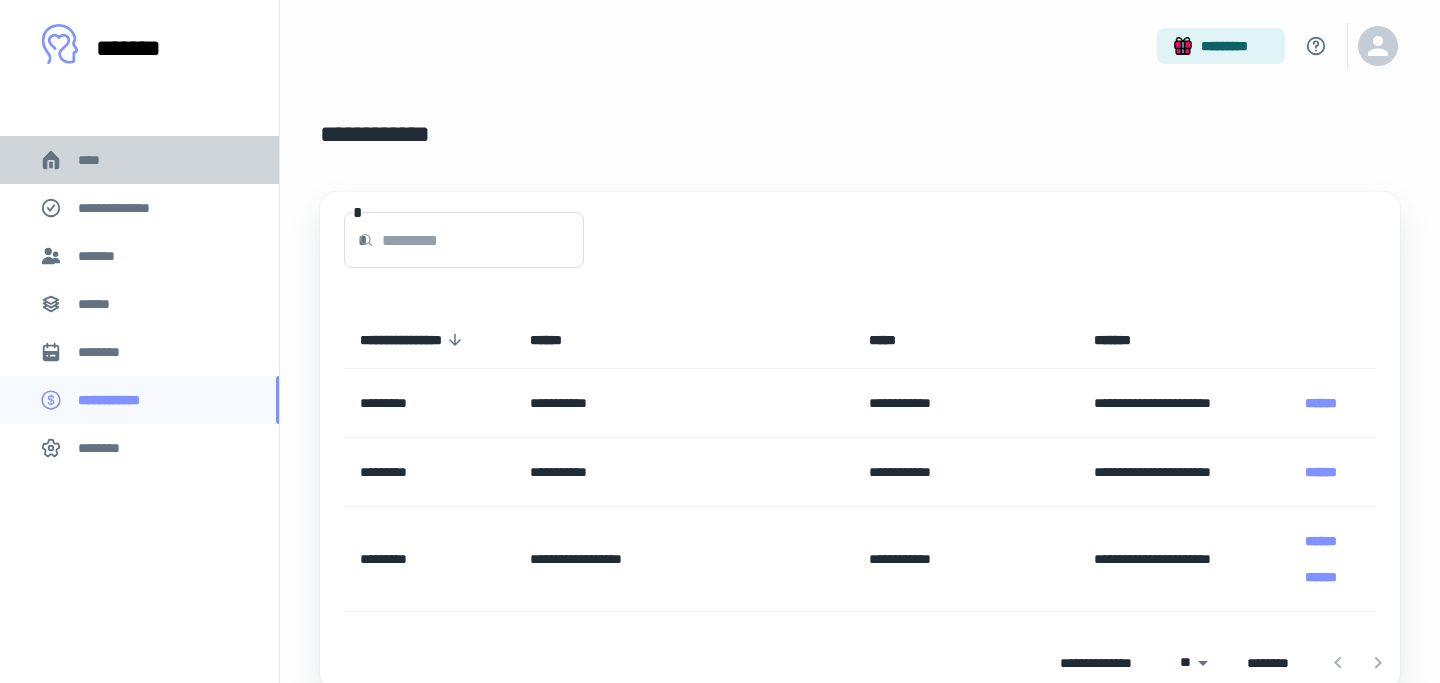click on "****" at bounding box center (97, 160) 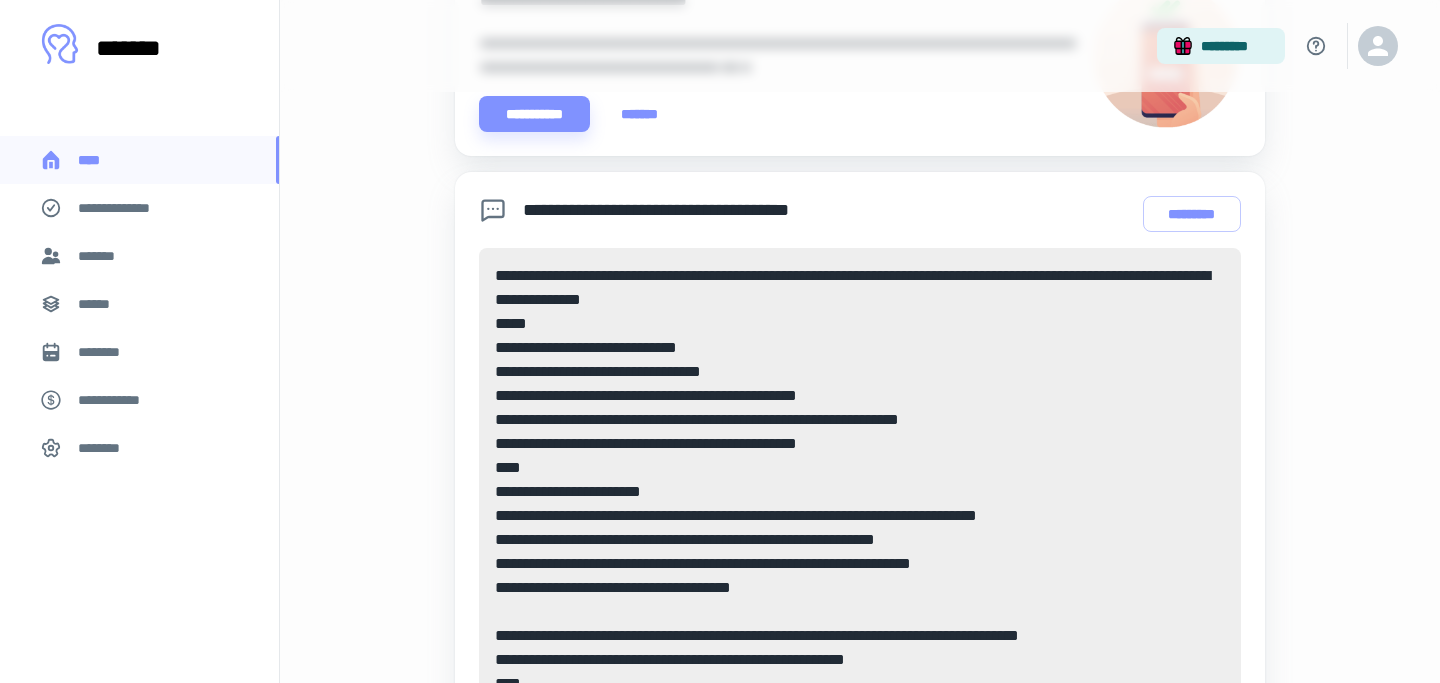 scroll, scrollTop: 1071, scrollLeft: 0, axis: vertical 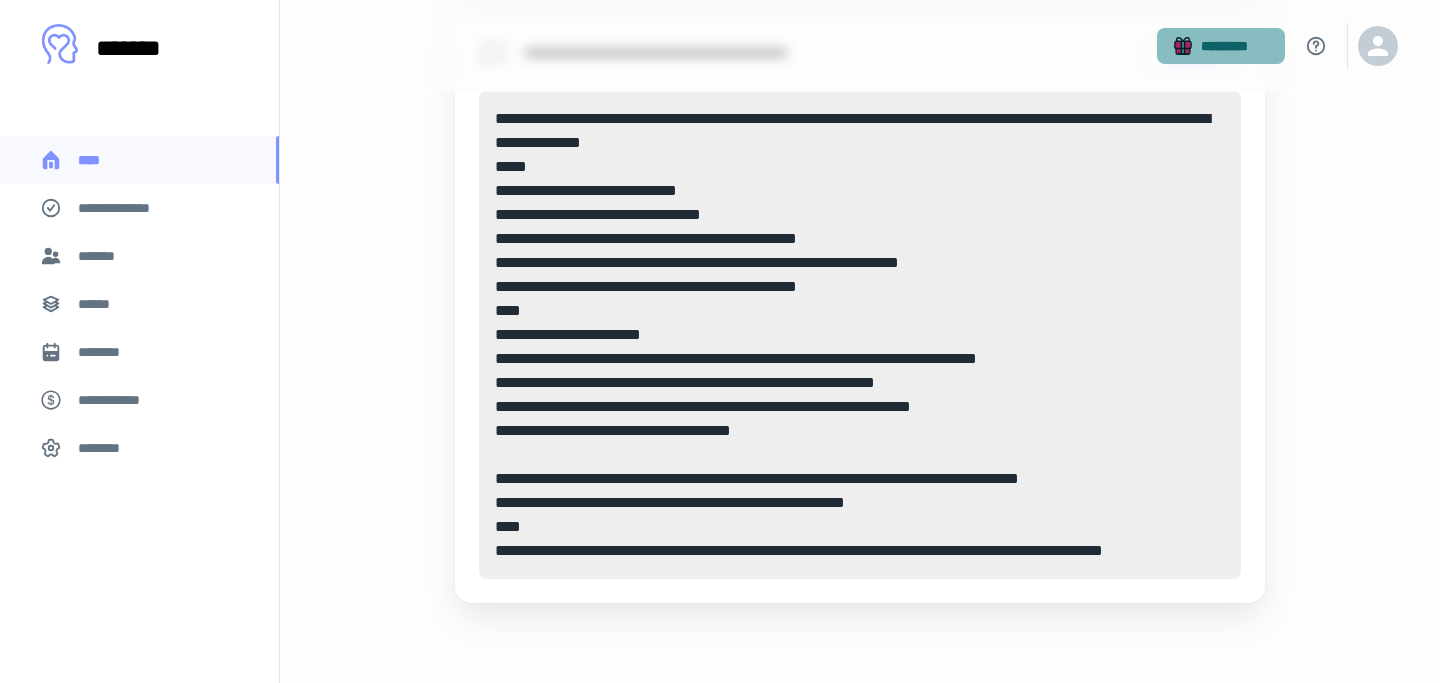 click on "*********" at bounding box center [1221, 46] 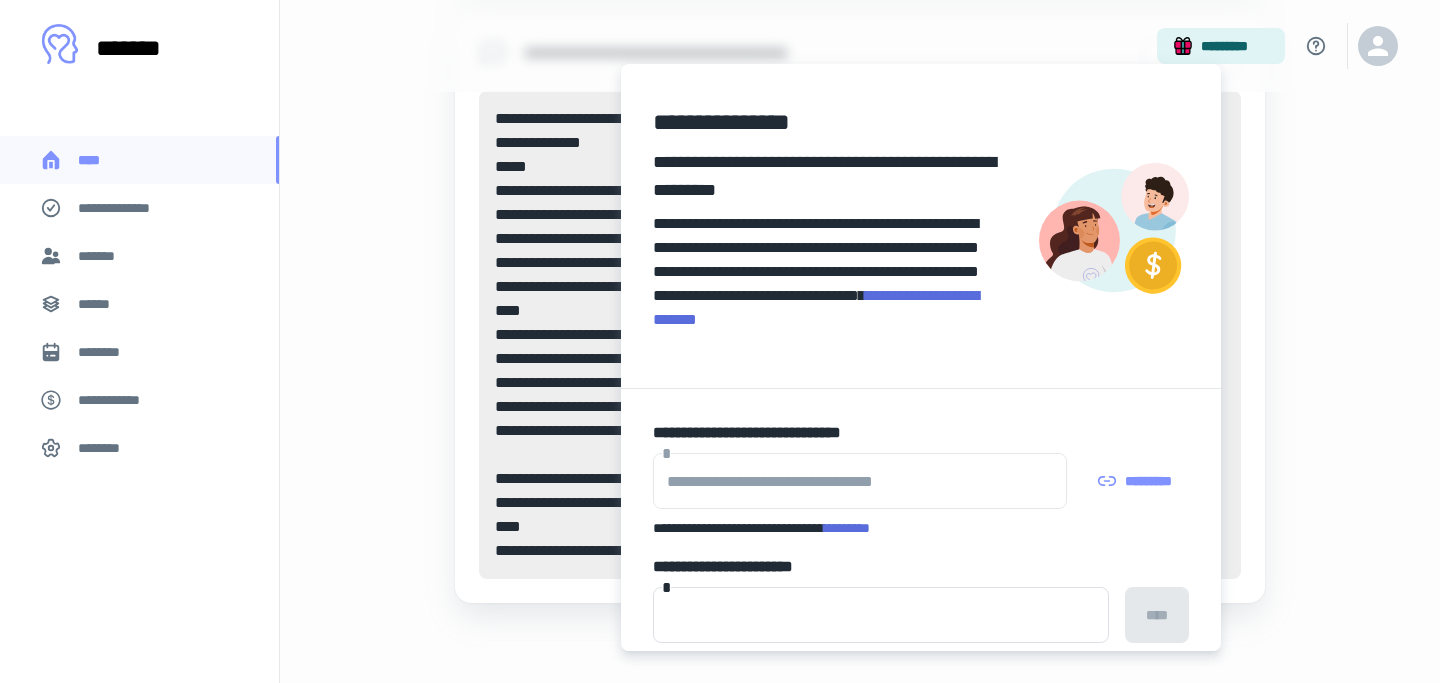 click at bounding box center [720, 341] 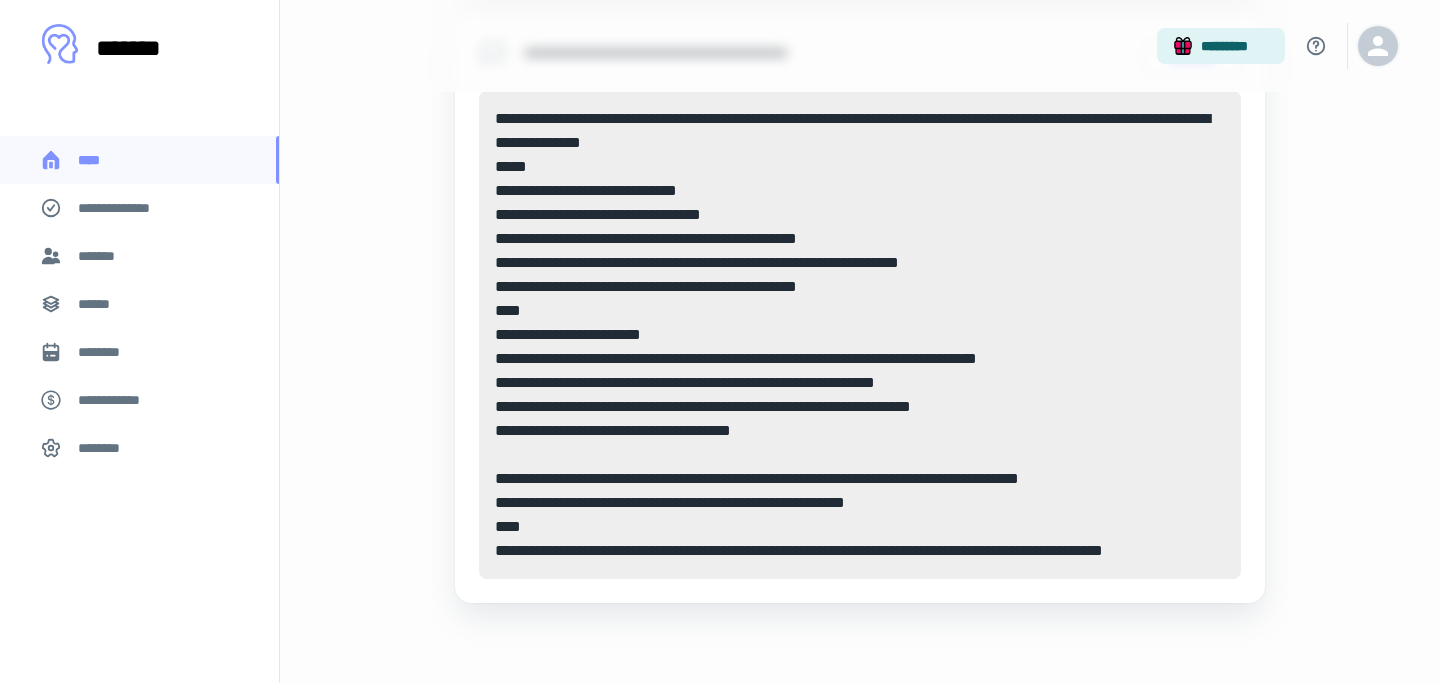 click 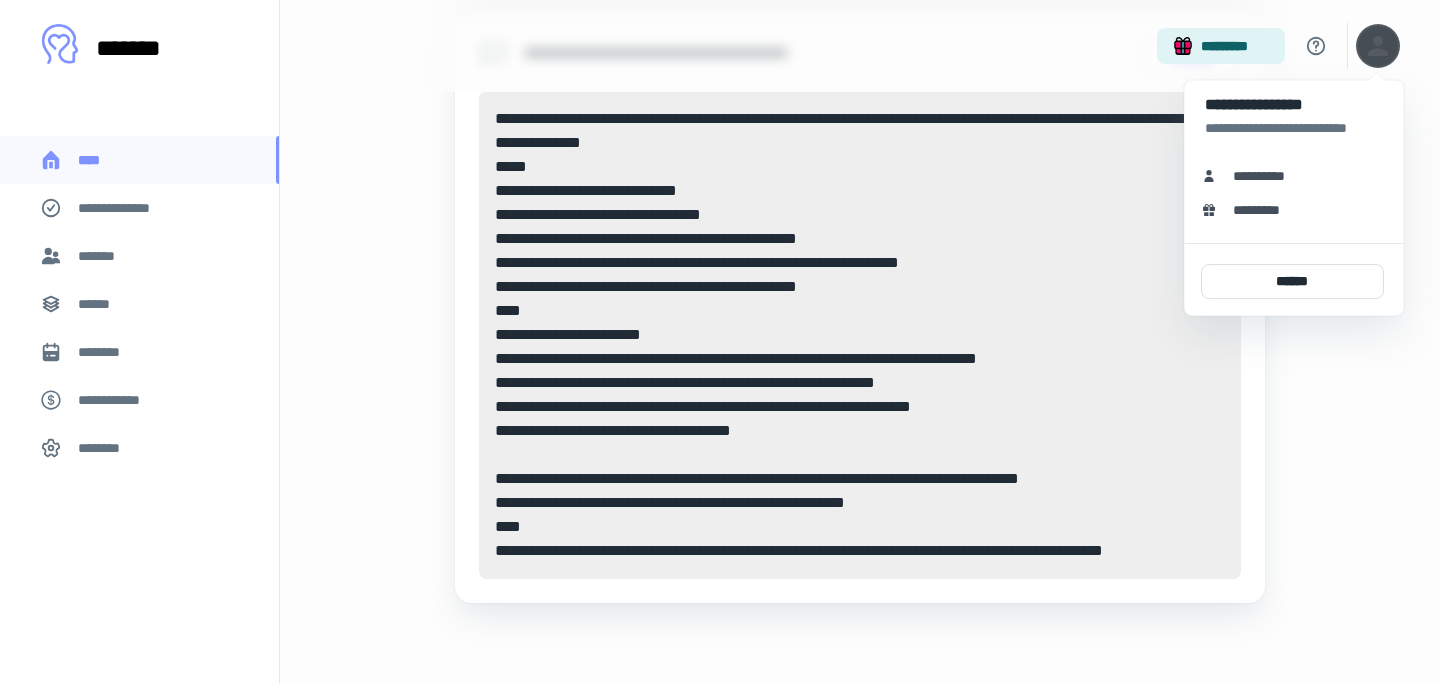 click on "**********" at bounding box center (1266, 176) 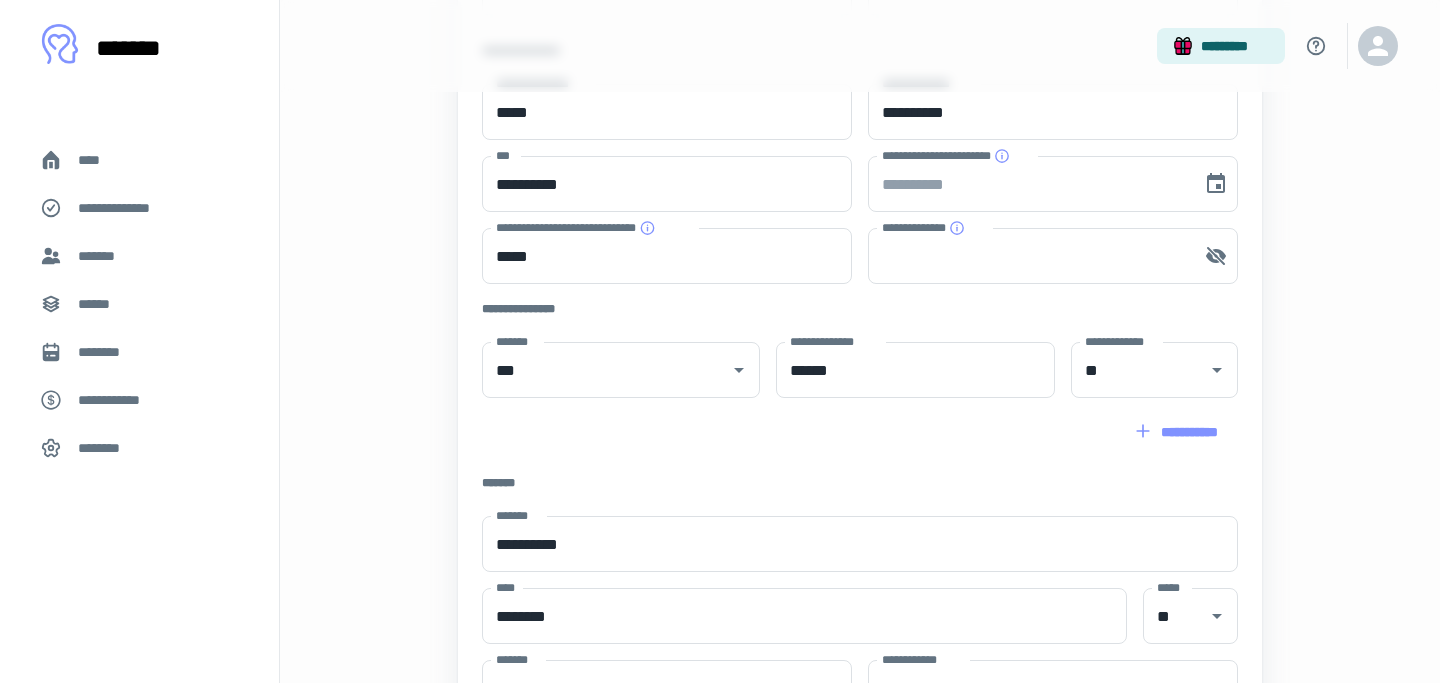 scroll, scrollTop: 557, scrollLeft: 0, axis: vertical 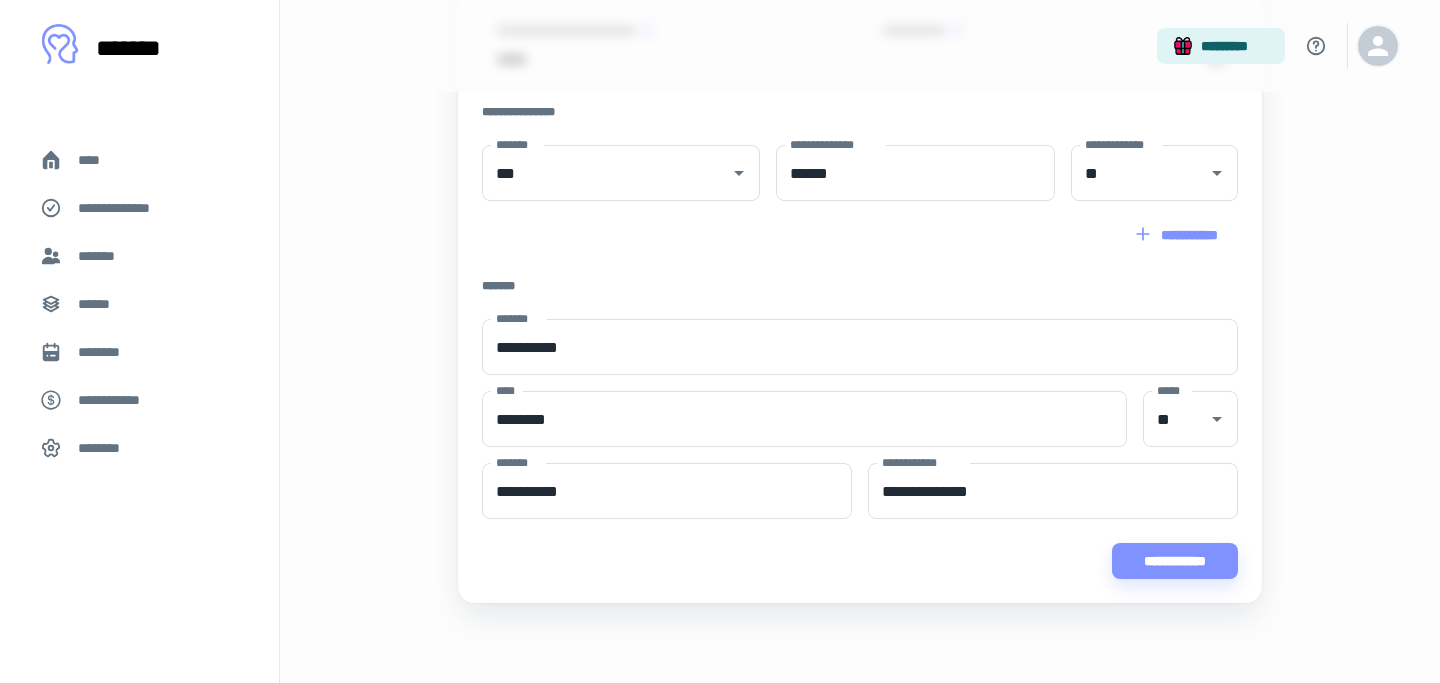 click 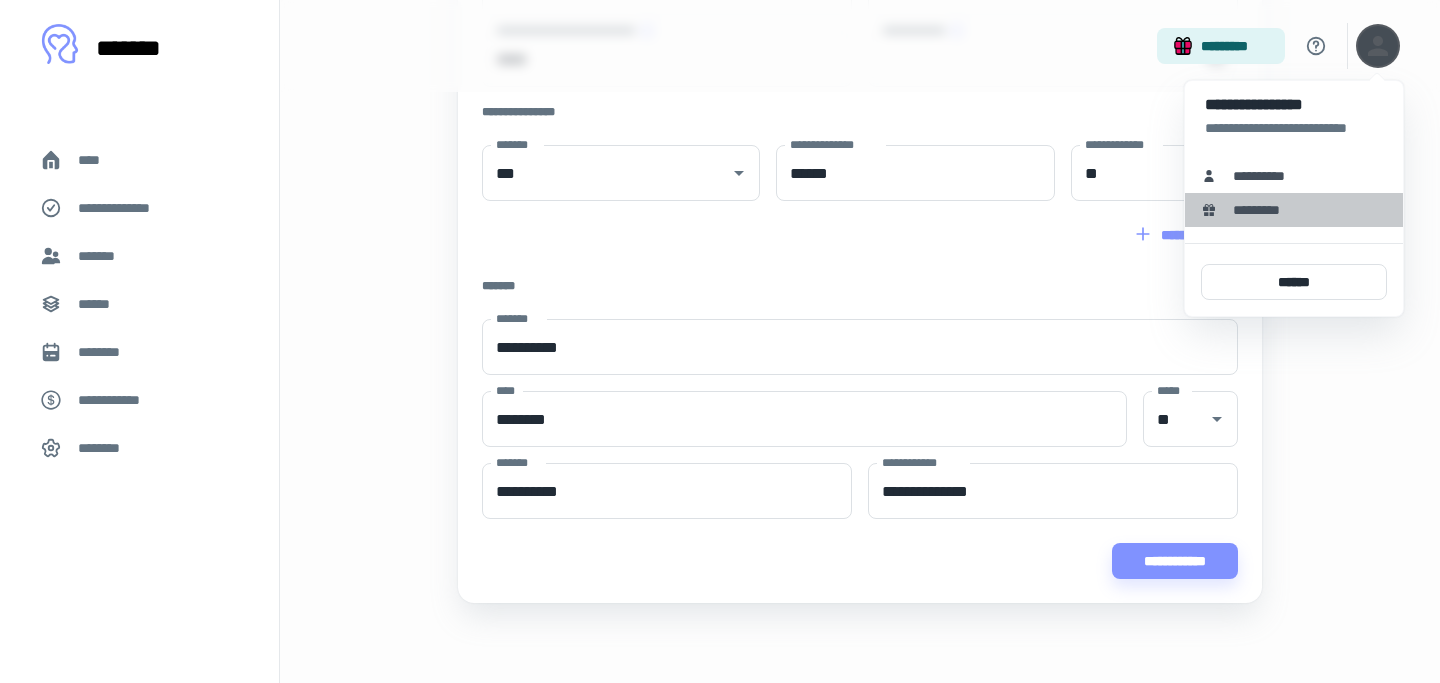 click on "*********" at bounding box center (1263, 210) 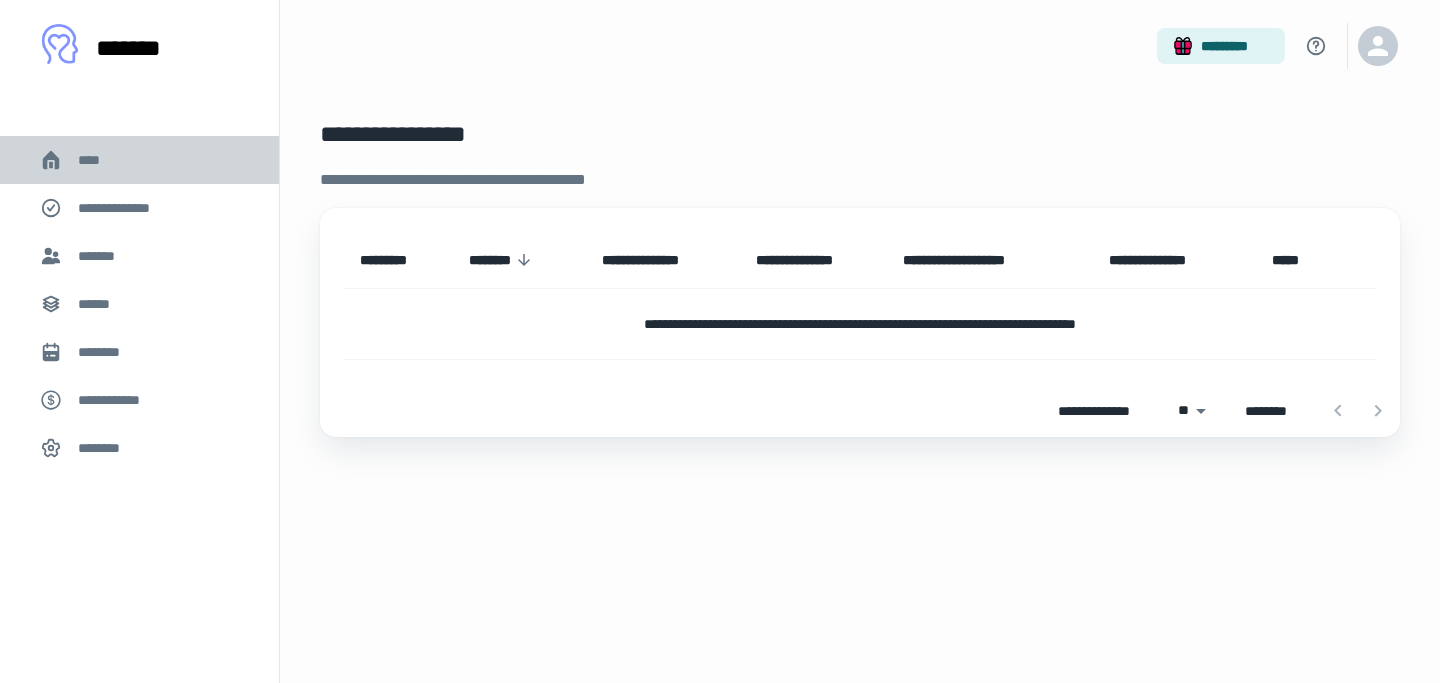 click 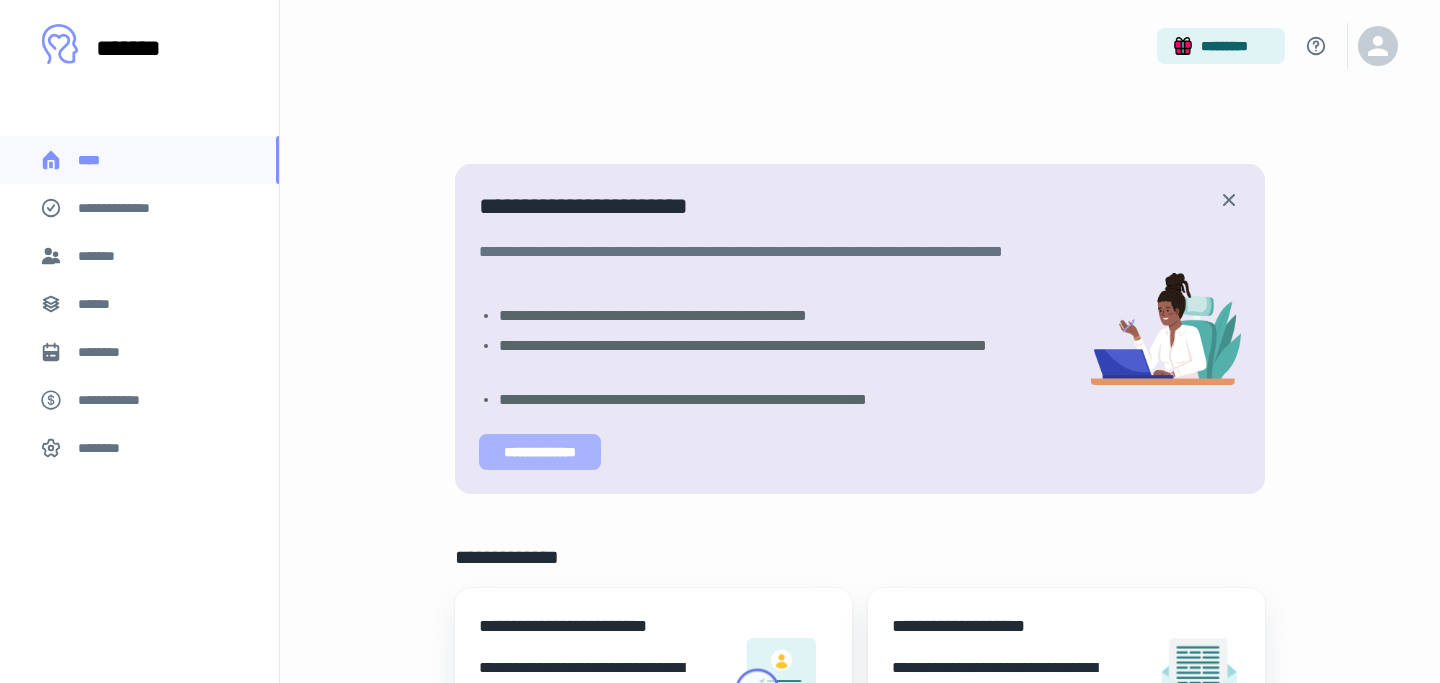 click on "**********" at bounding box center (540, 452) 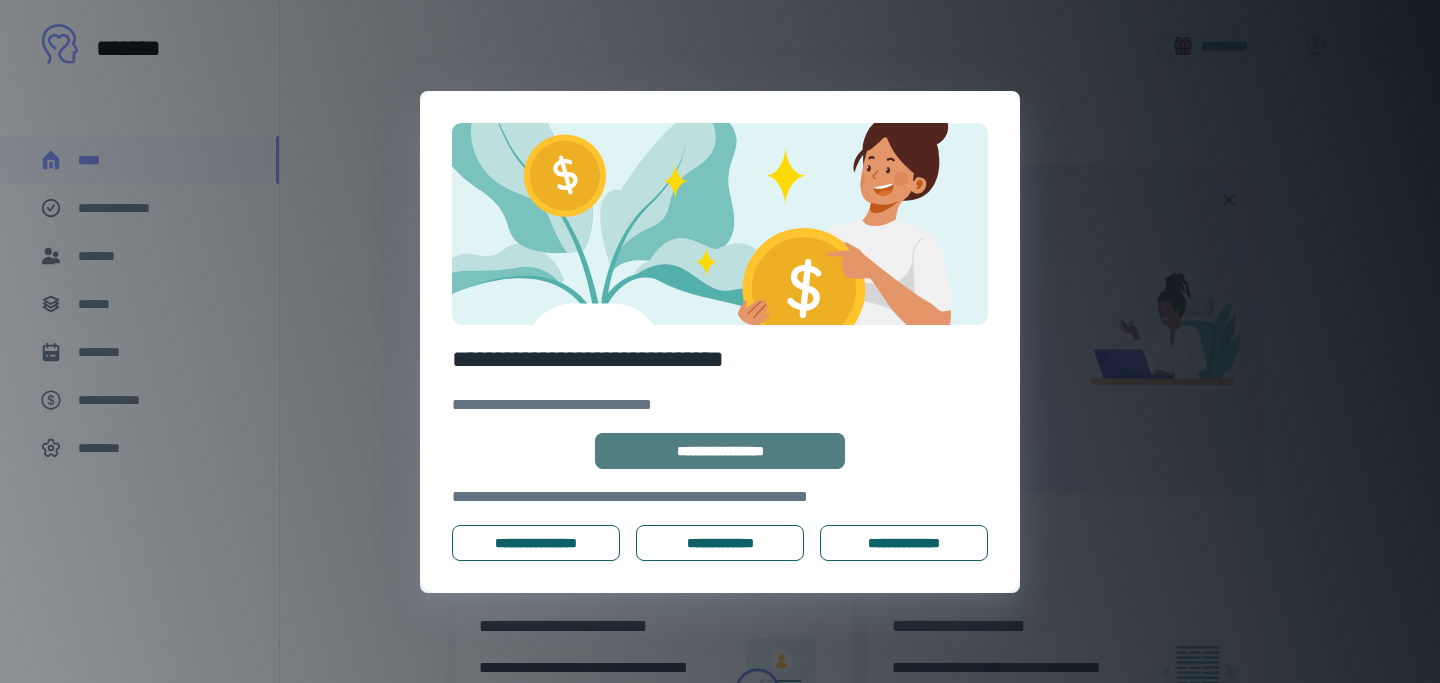 click on "**********" at bounding box center (720, 451) 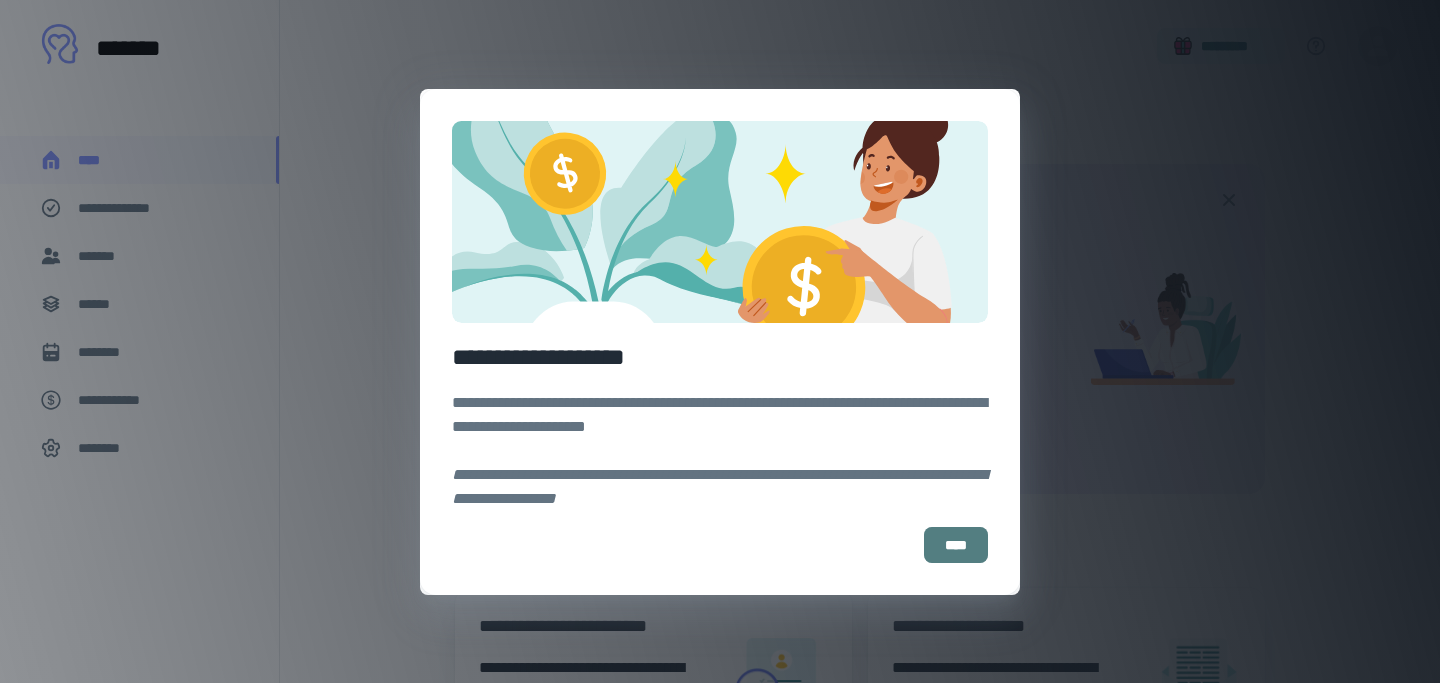 click on "****" at bounding box center [956, 545] 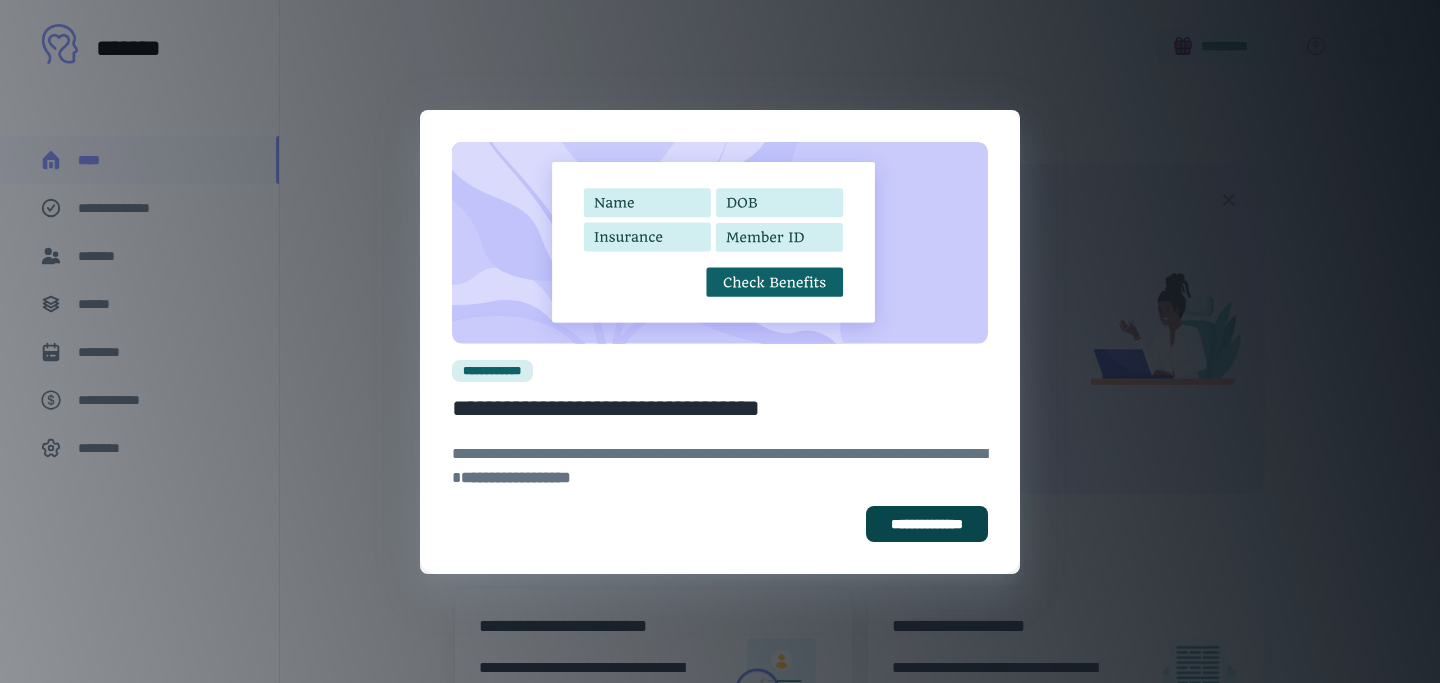 click on "**********" at bounding box center [927, 524] 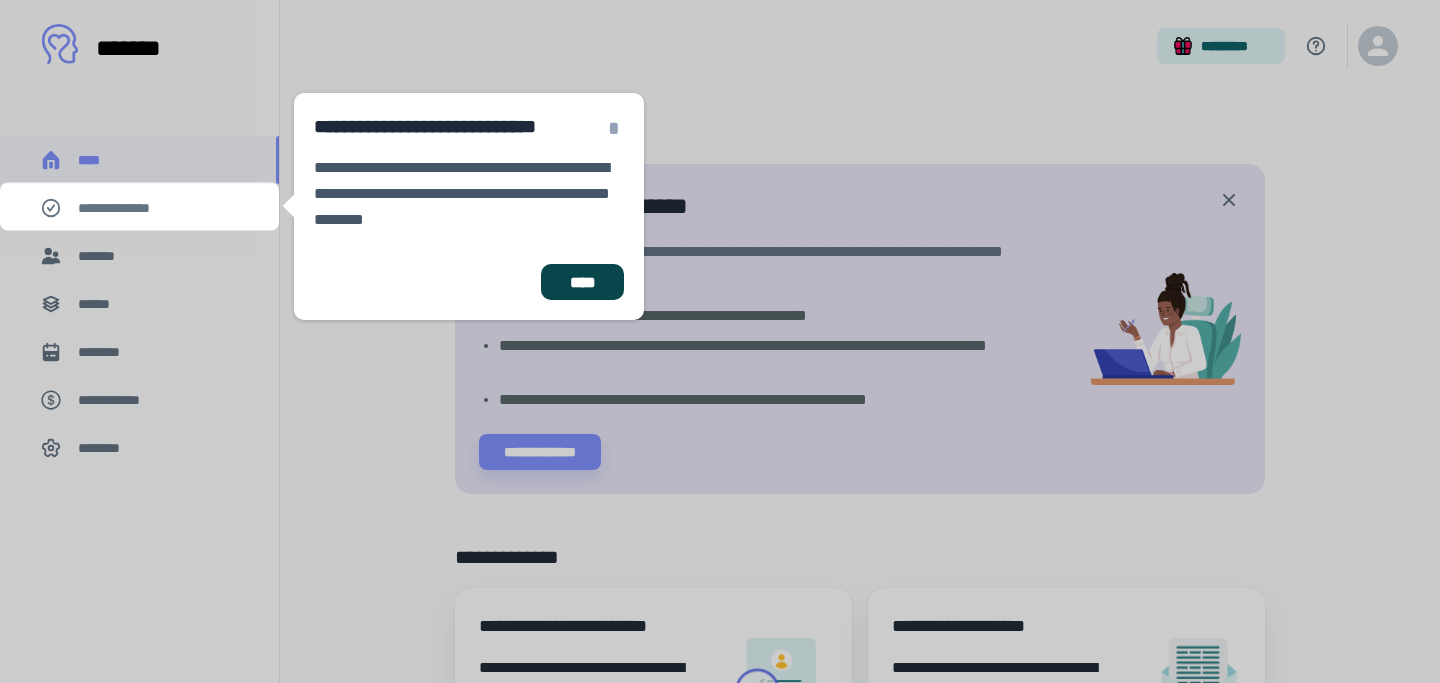 click on "****" at bounding box center (582, 282) 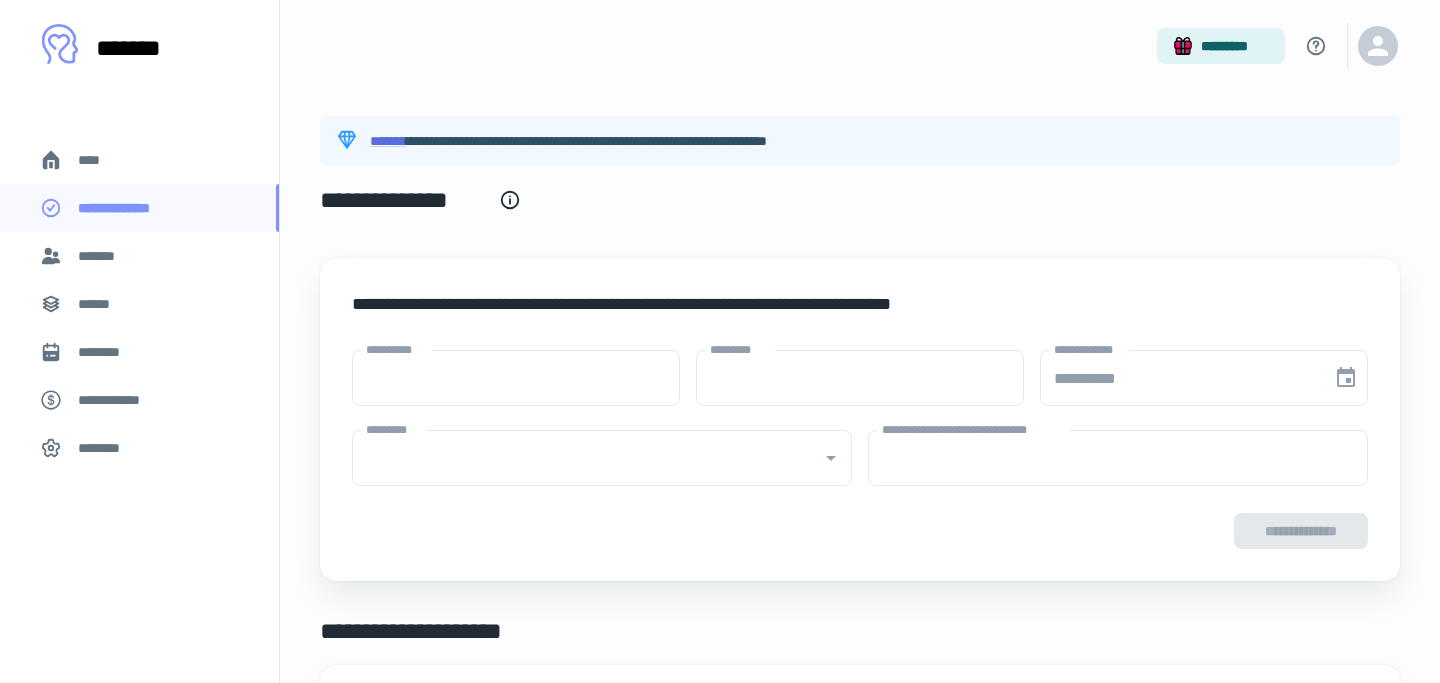 type on "****" 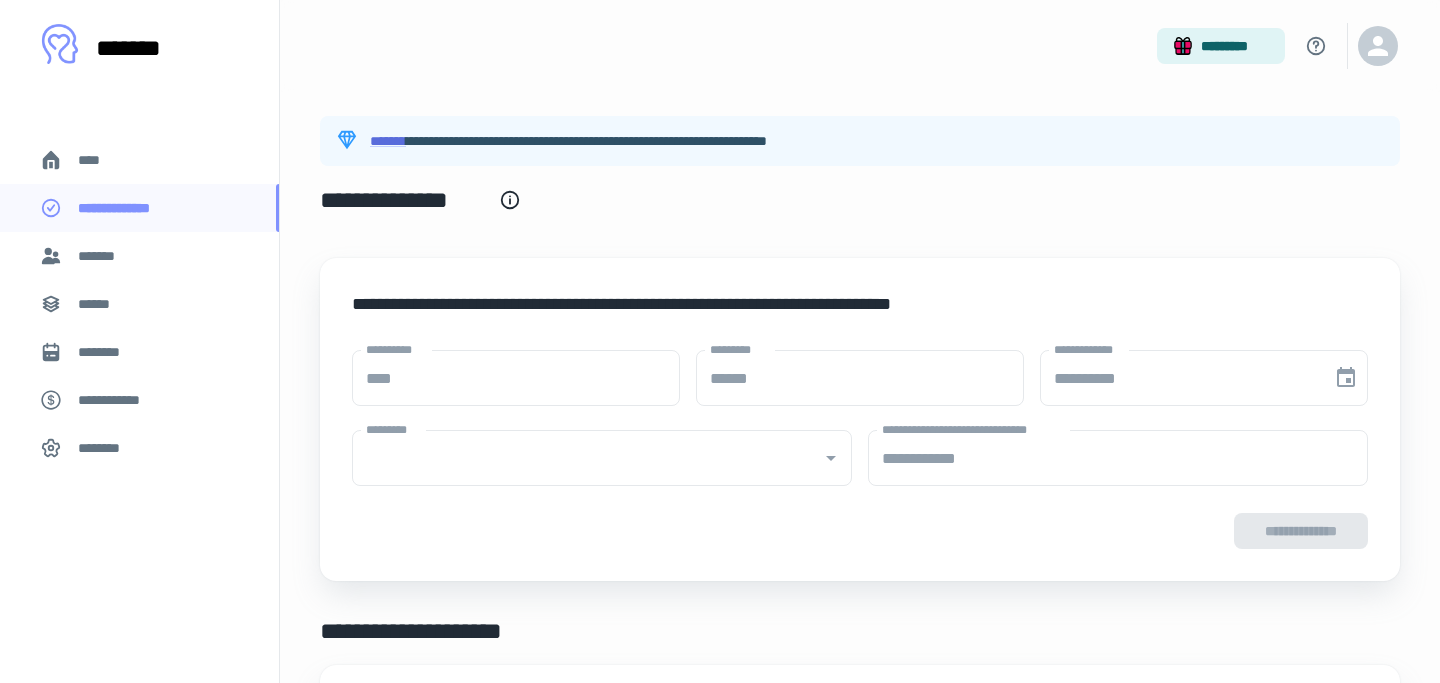 type on "**********" 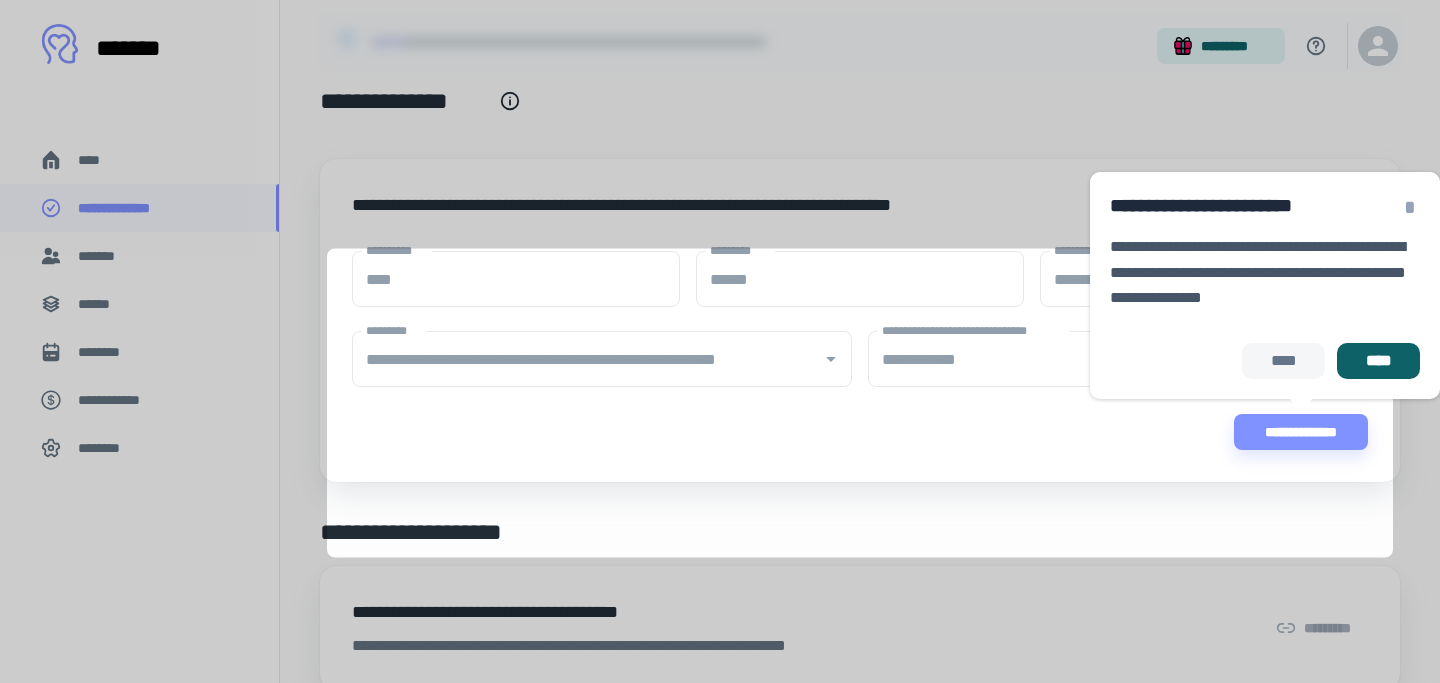scroll, scrollTop: 189, scrollLeft: 0, axis: vertical 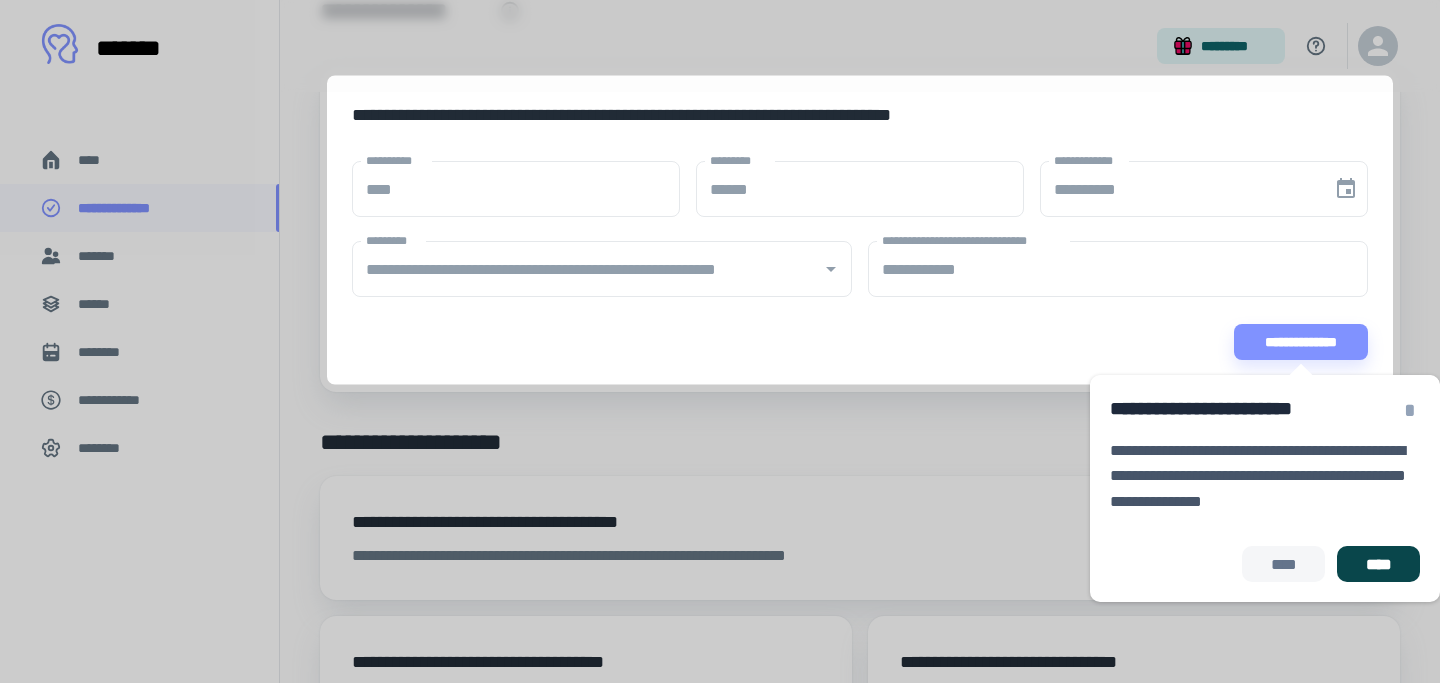 click on "****" at bounding box center (1378, 564) 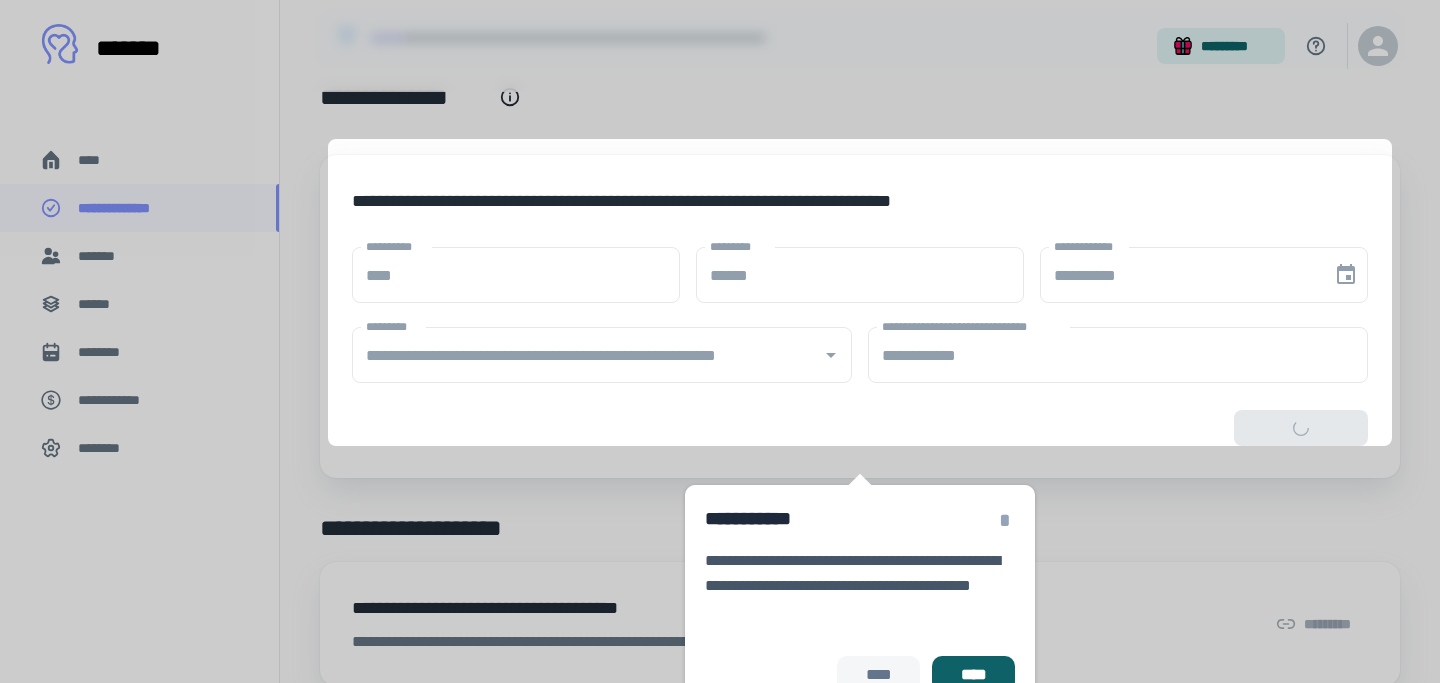 scroll, scrollTop: 78, scrollLeft: 0, axis: vertical 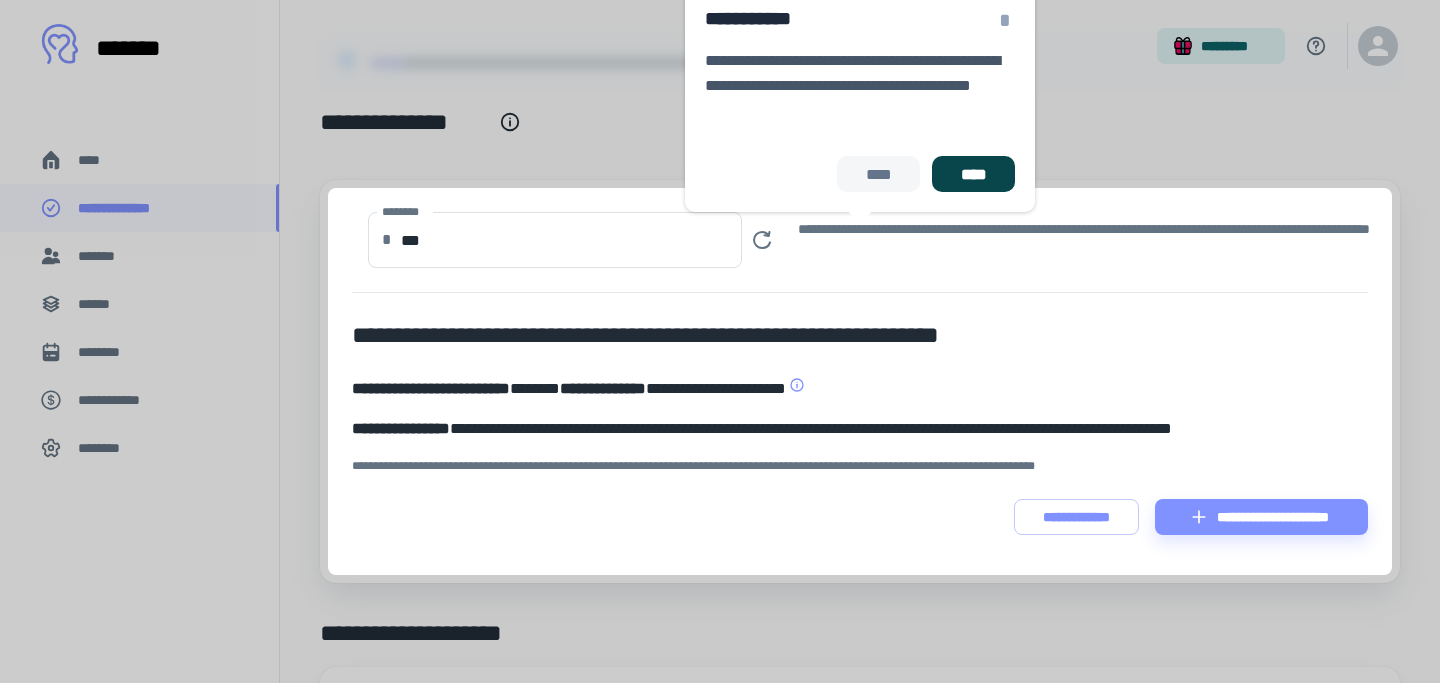 click on "****" at bounding box center [973, 174] 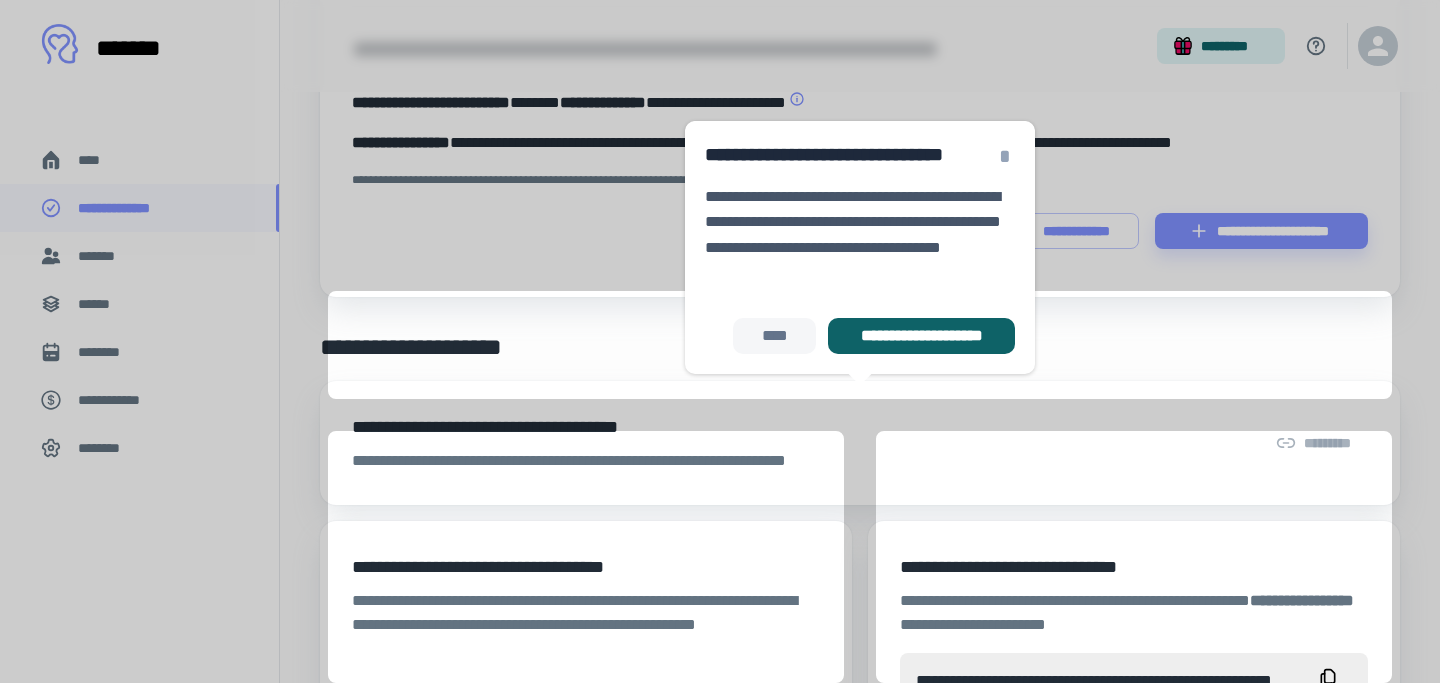 scroll, scrollTop: 465, scrollLeft: 0, axis: vertical 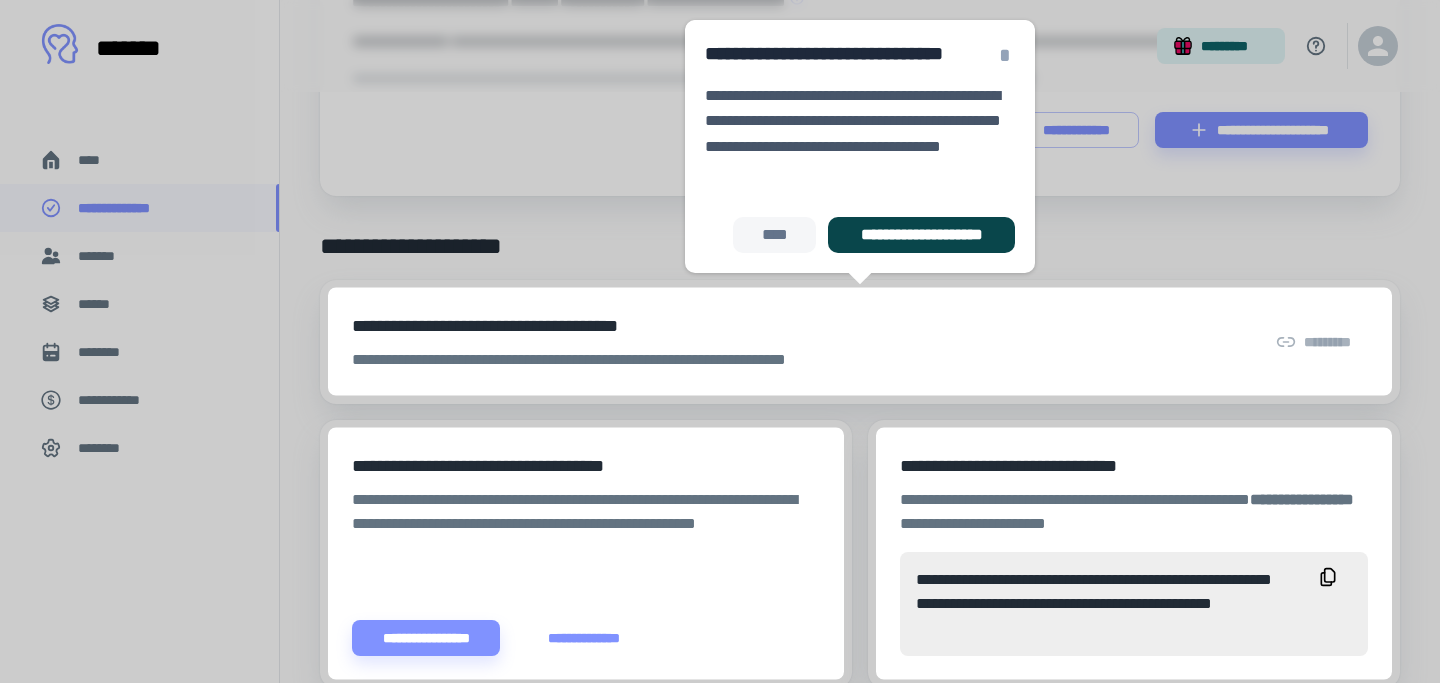 click on "**********" at bounding box center (921, 235) 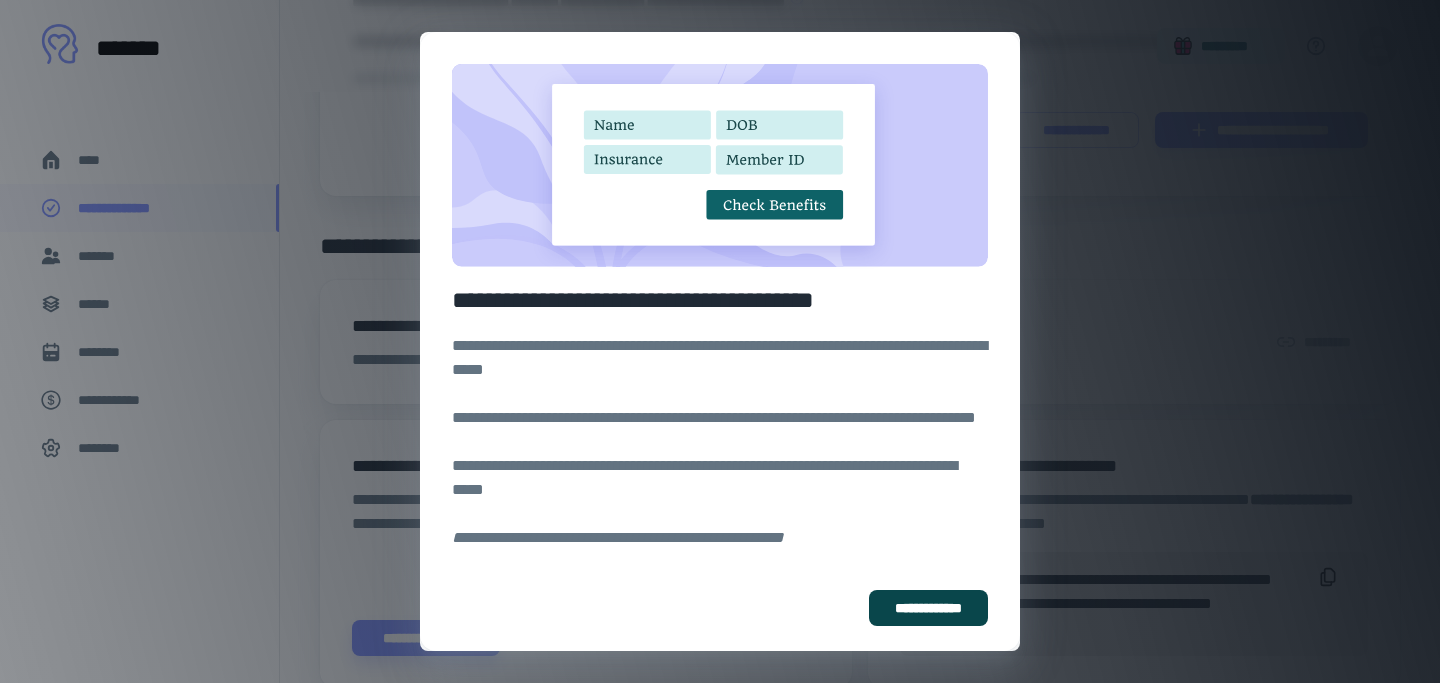 click on "**********" at bounding box center [928, 608] 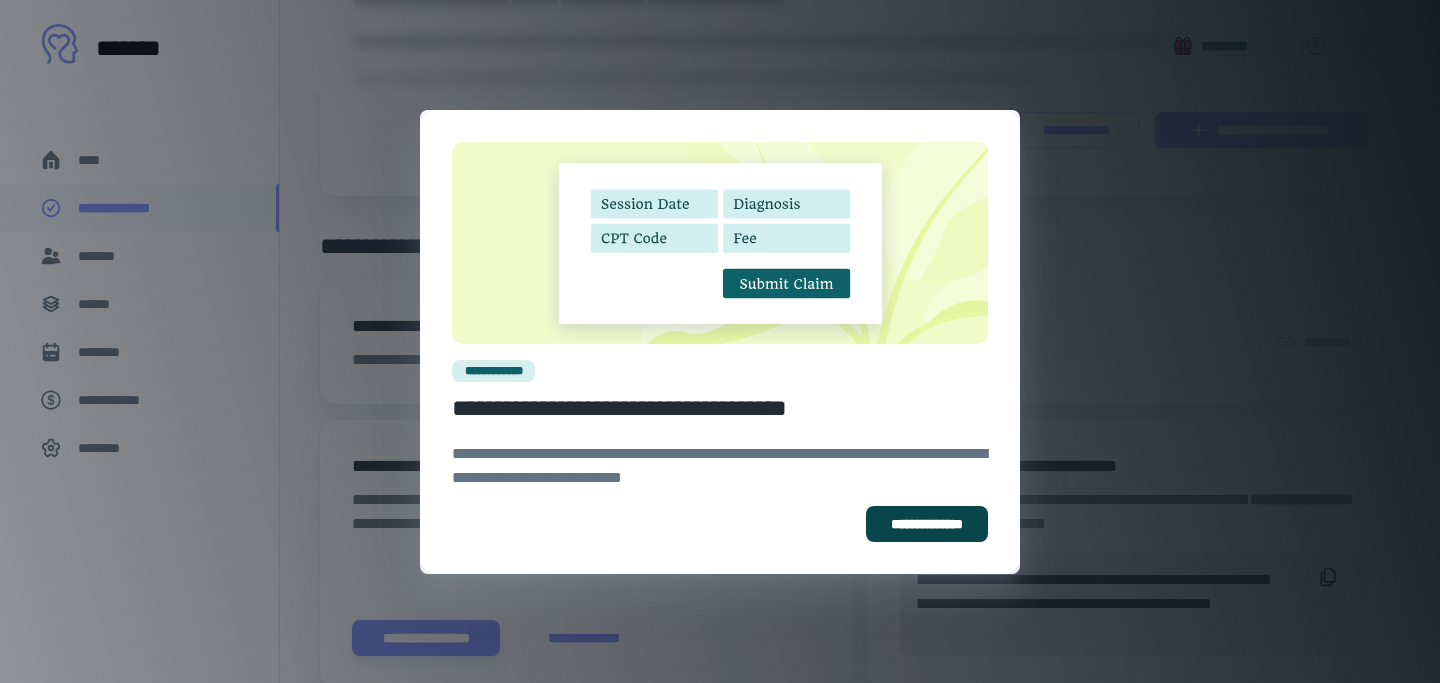 click on "**********" at bounding box center (927, 524) 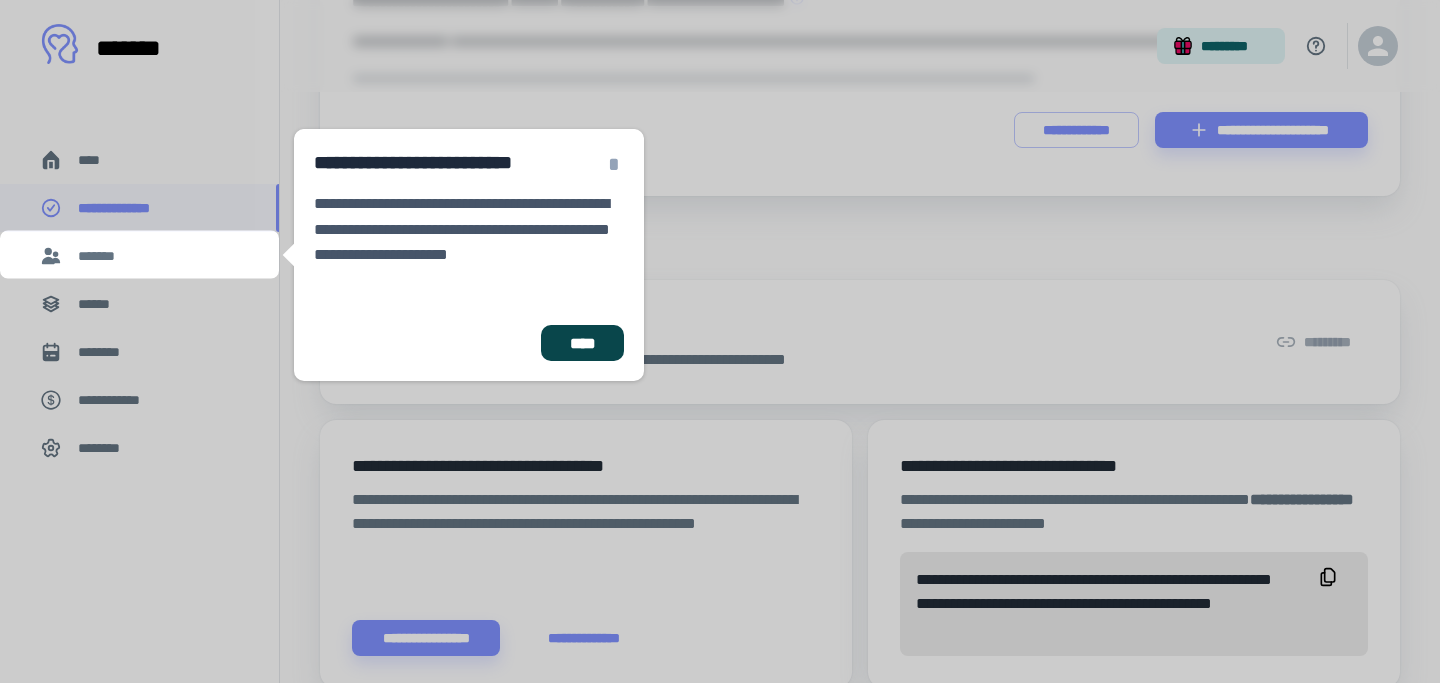 click on "****" at bounding box center [582, 343] 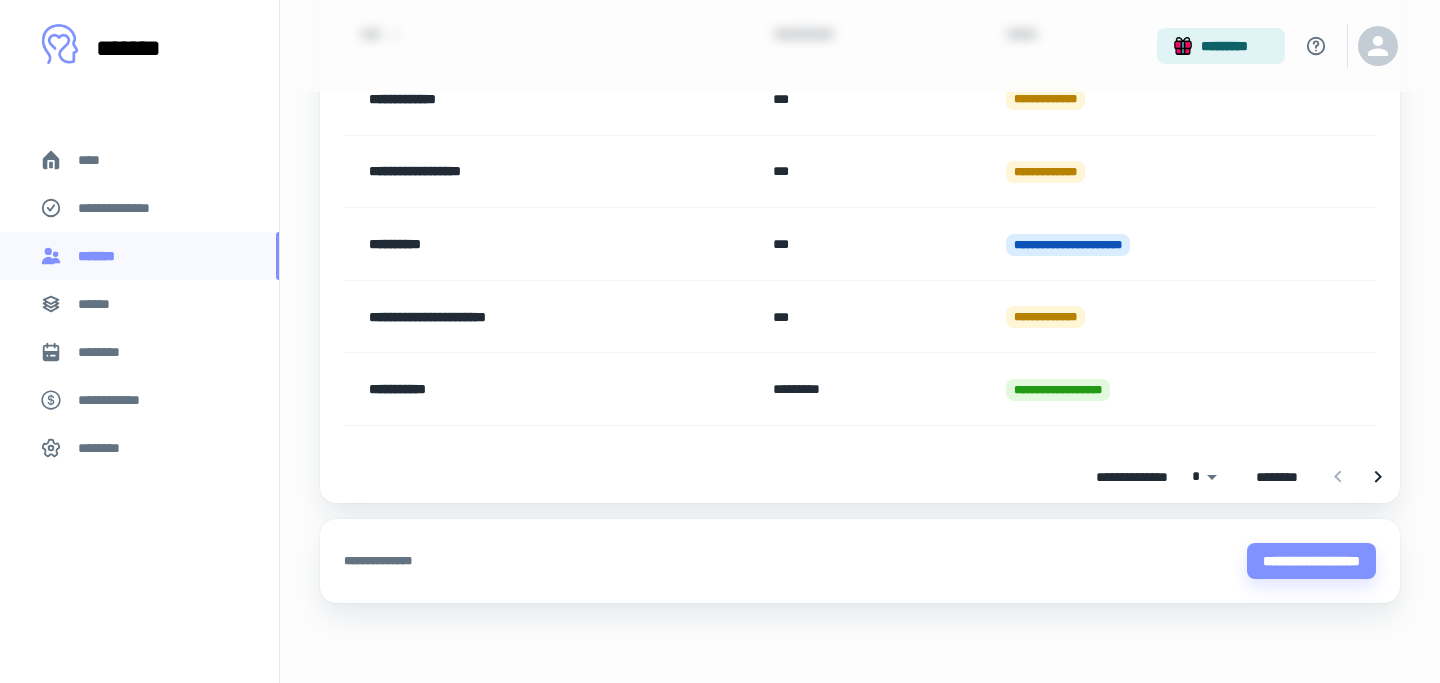 scroll, scrollTop: 0, scrollLeft: 0, axis: both 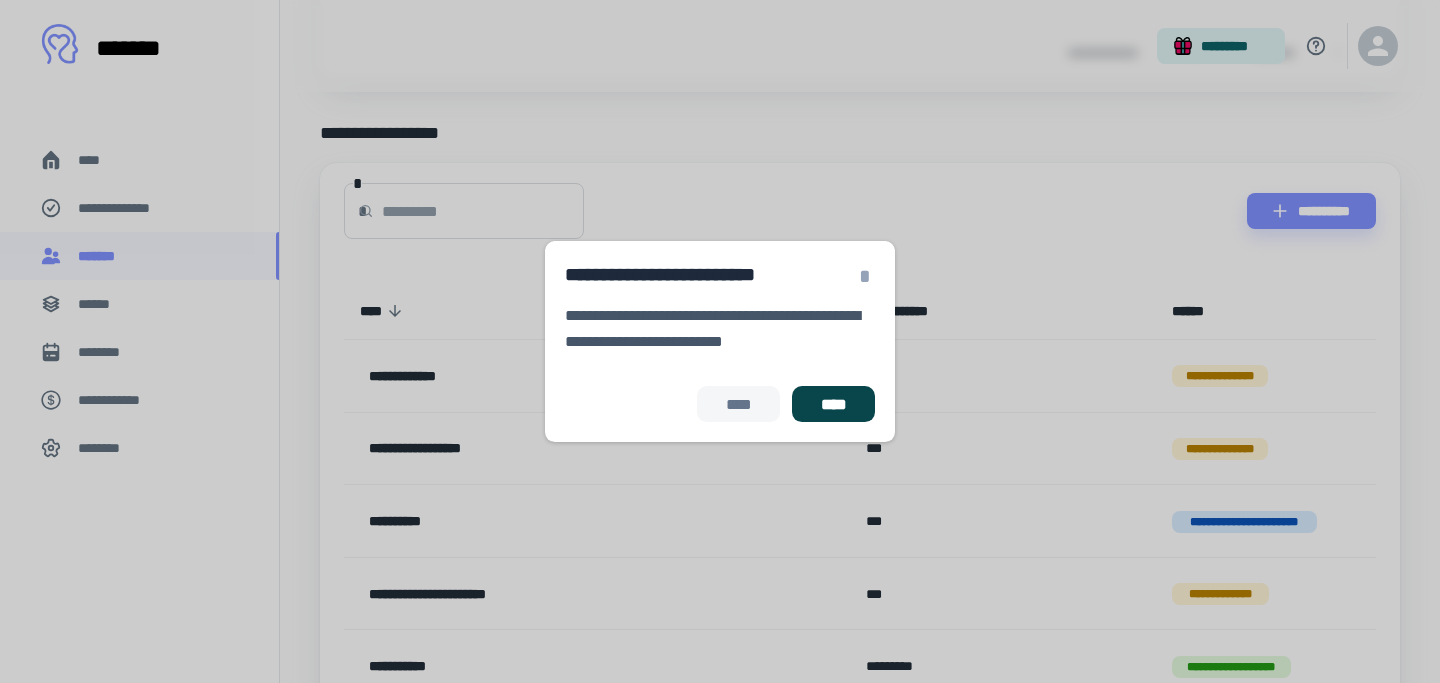 click on "****" at bounding box center (833, 404) 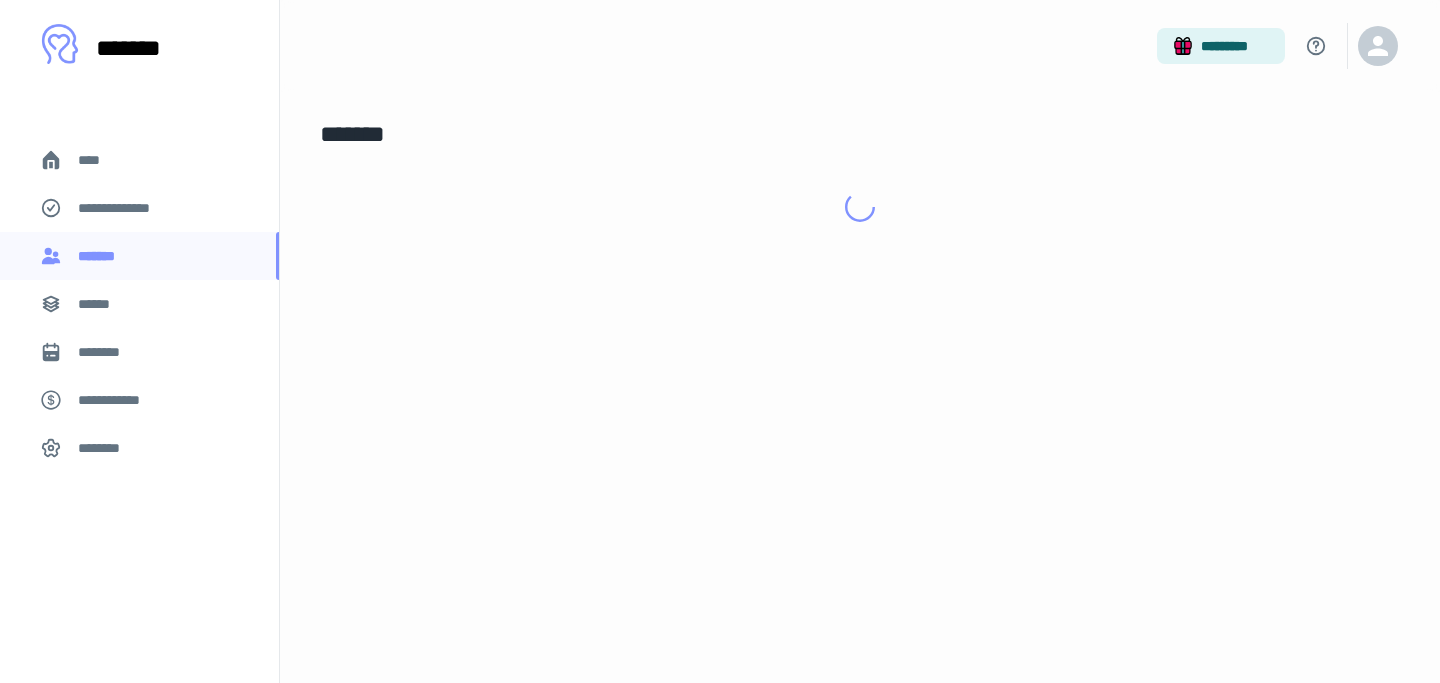 scroll, scrollTop: 0, scrollLeft: 0, axis: both 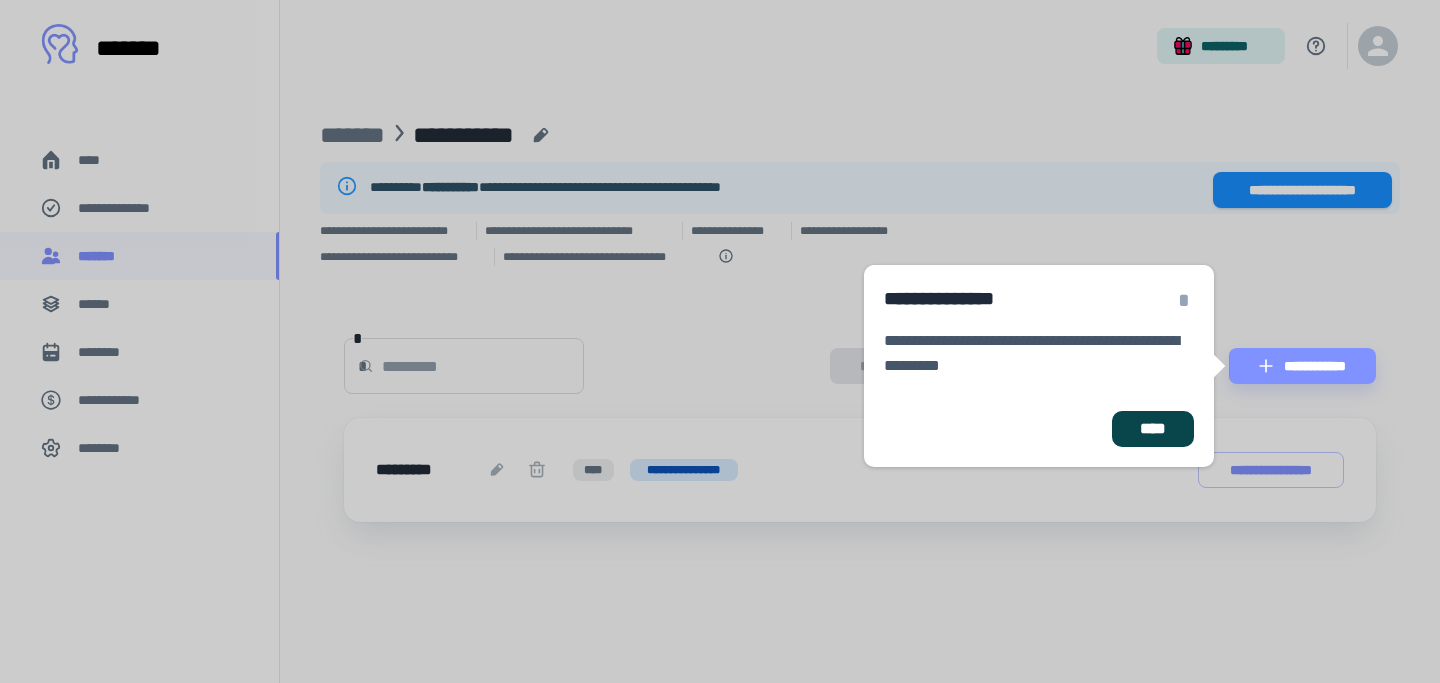click on "****" at bounding box center (1153, 429) 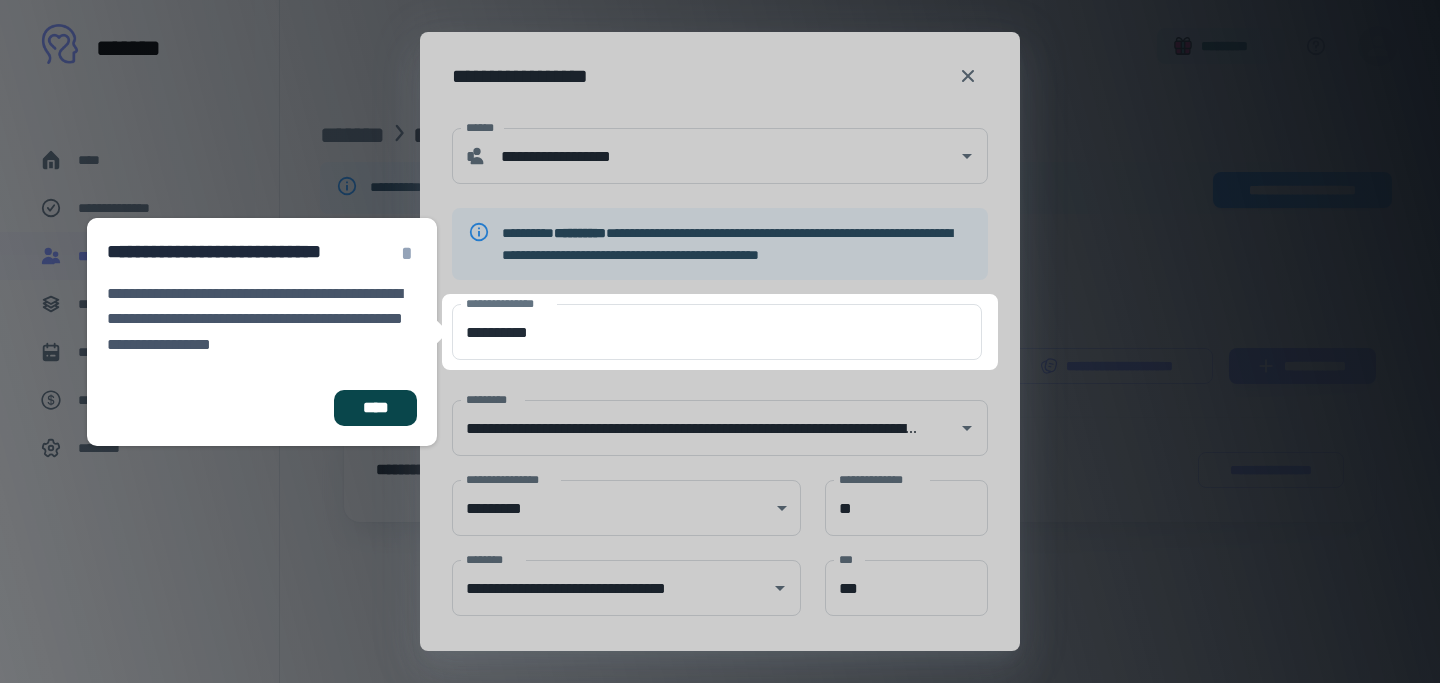 click on "****" at bounding box center (375, 408) 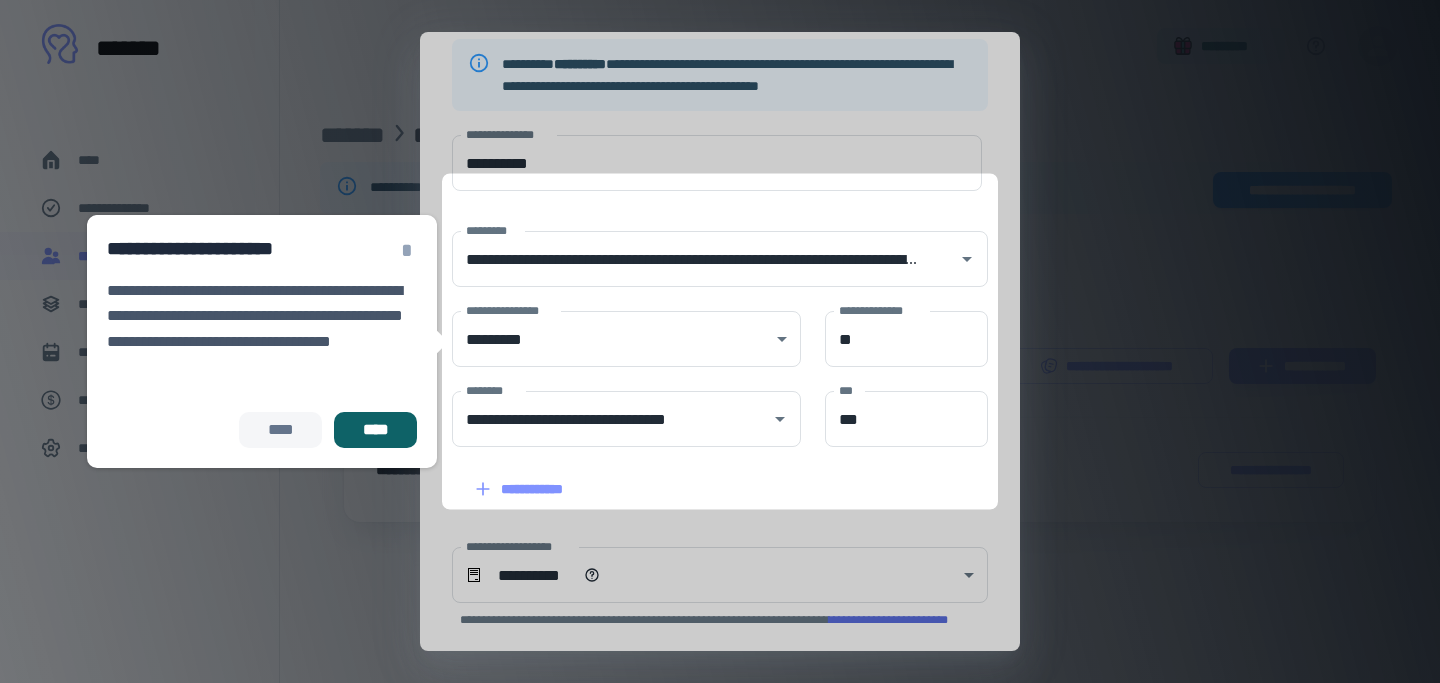 scroll, scrollTop: 176, scrollLeft: 0, axis: vertical 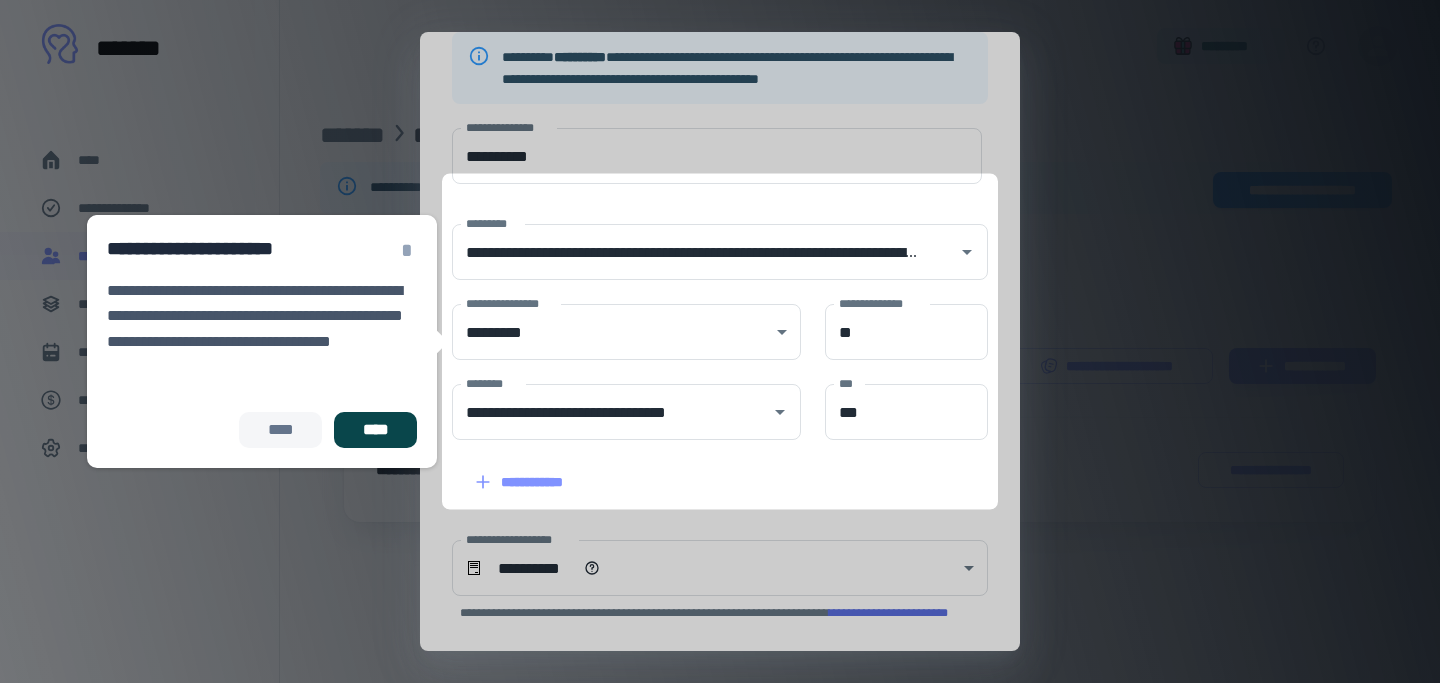 click on "****" at bounding box center [375, 430] 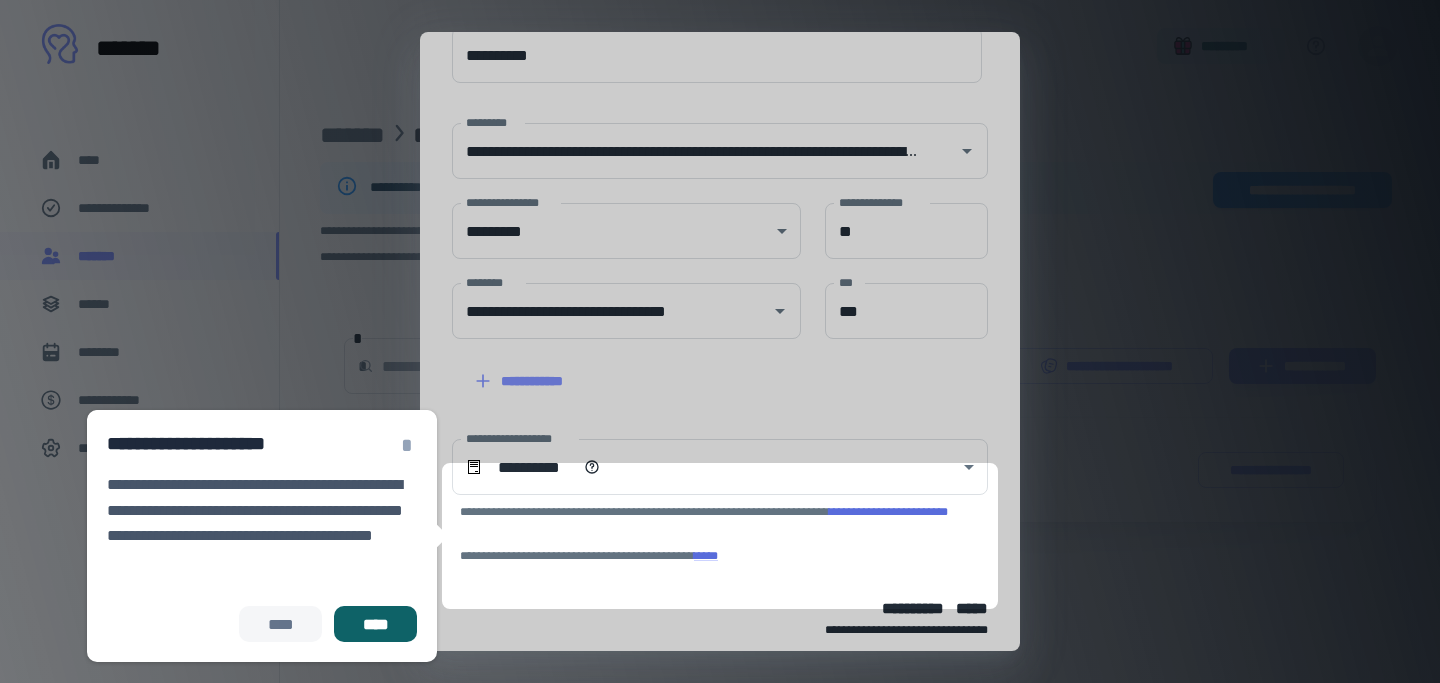 scroll, scrollTop: 381, scrollLeft: 0, axis: vertical 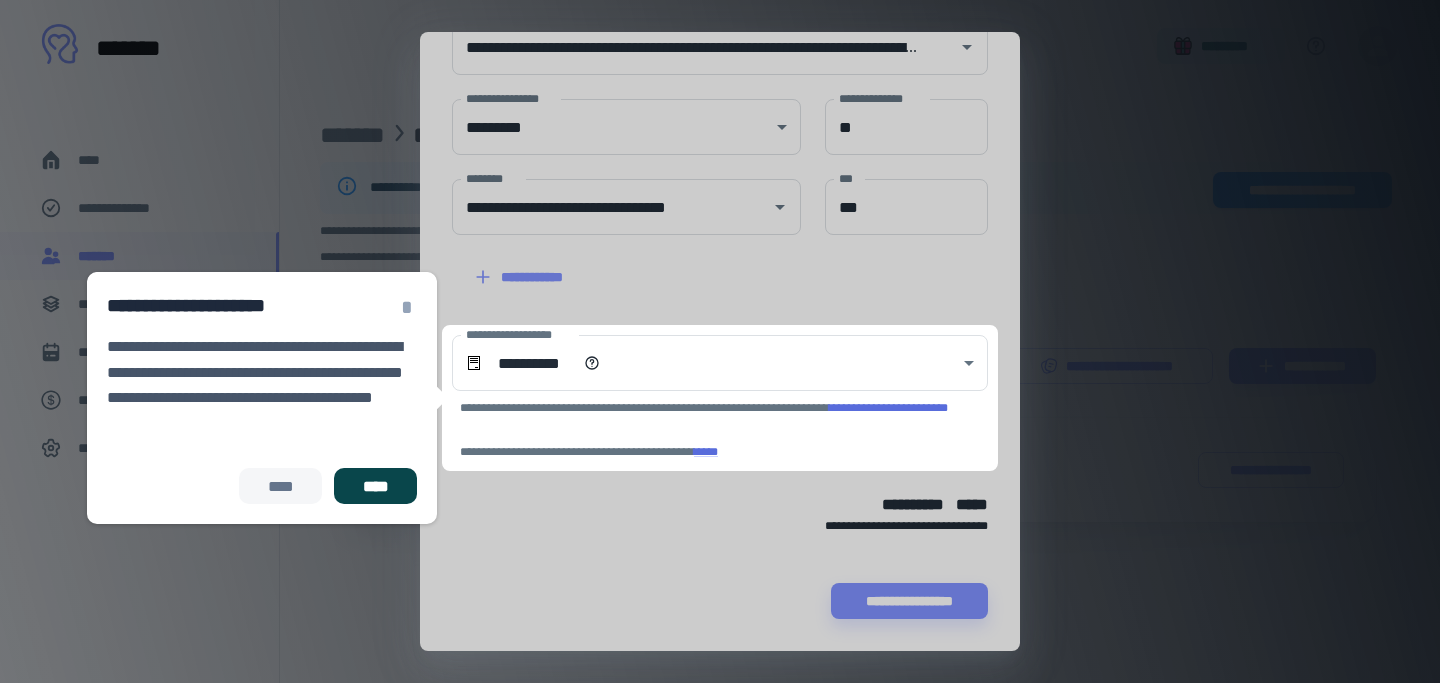 click on "****" at bounding box center (375, 486) 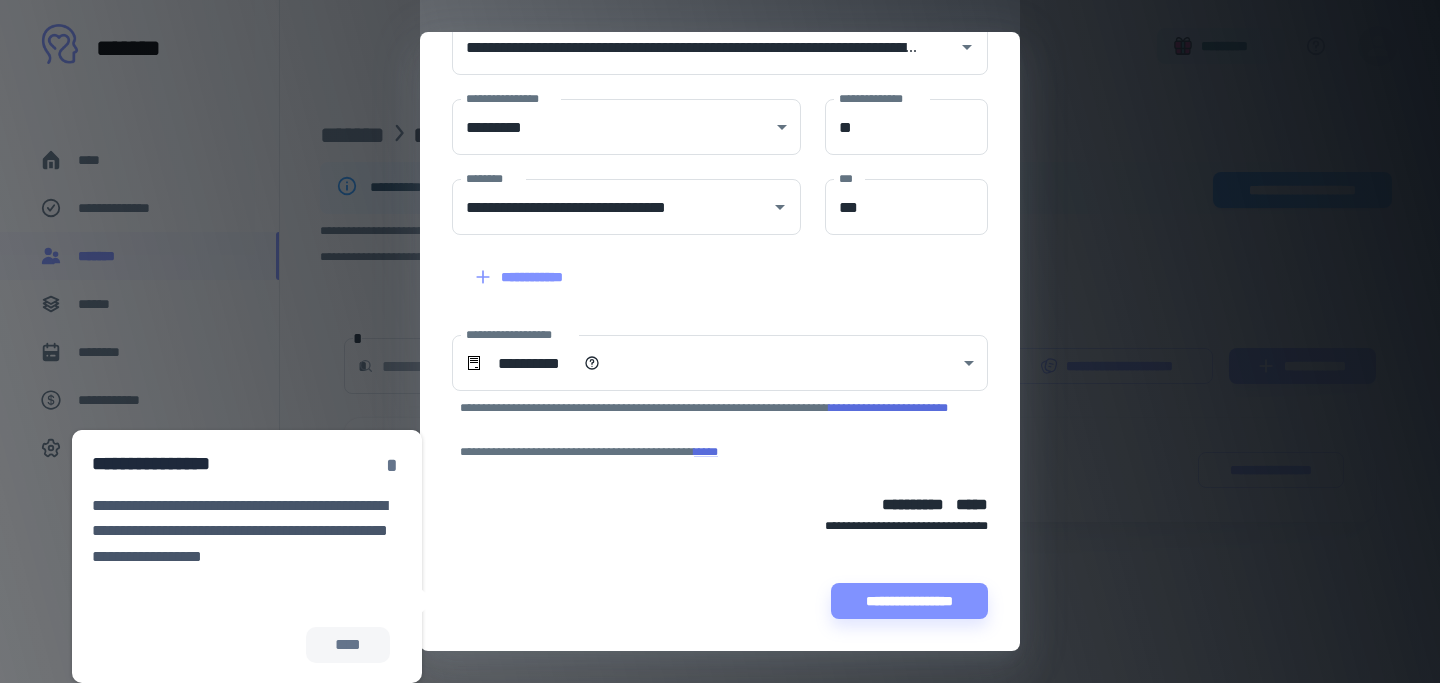 click on "*" at bounding box center [392, 465] 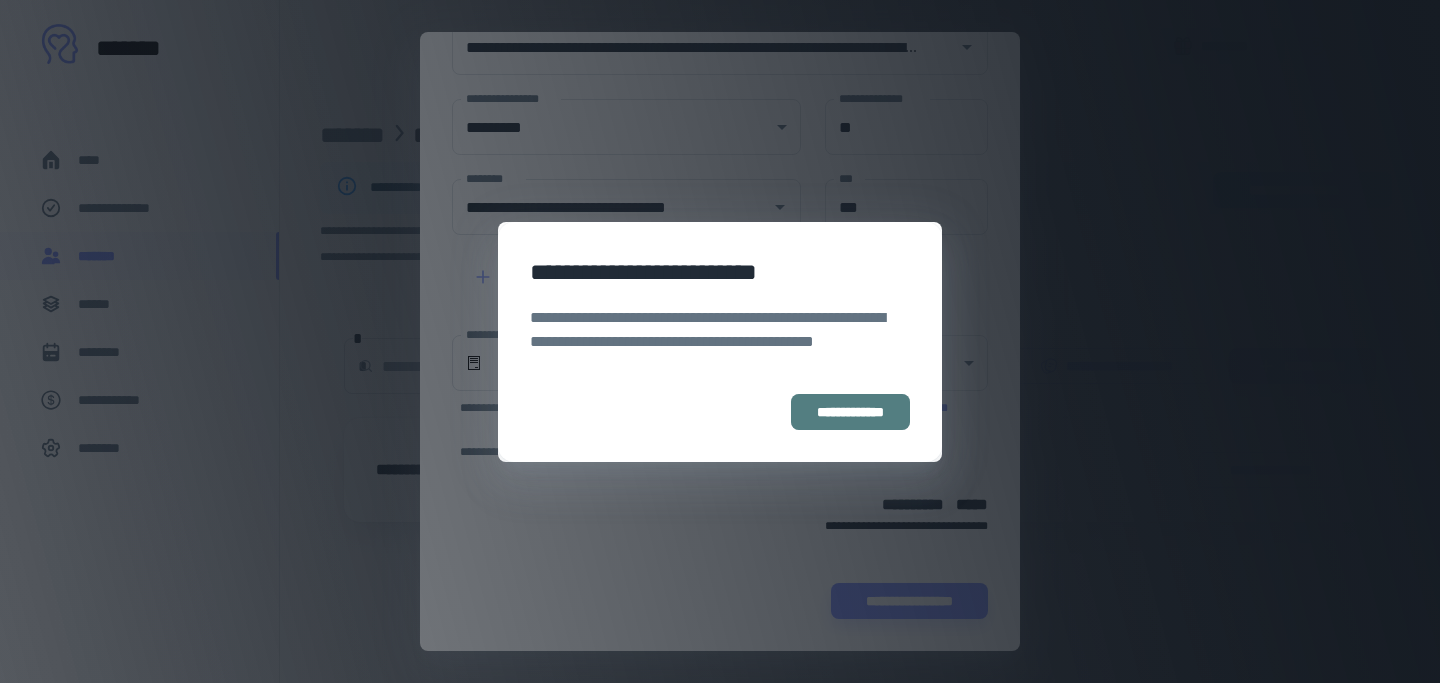 click on "**********" at bounding box center (850, 412) 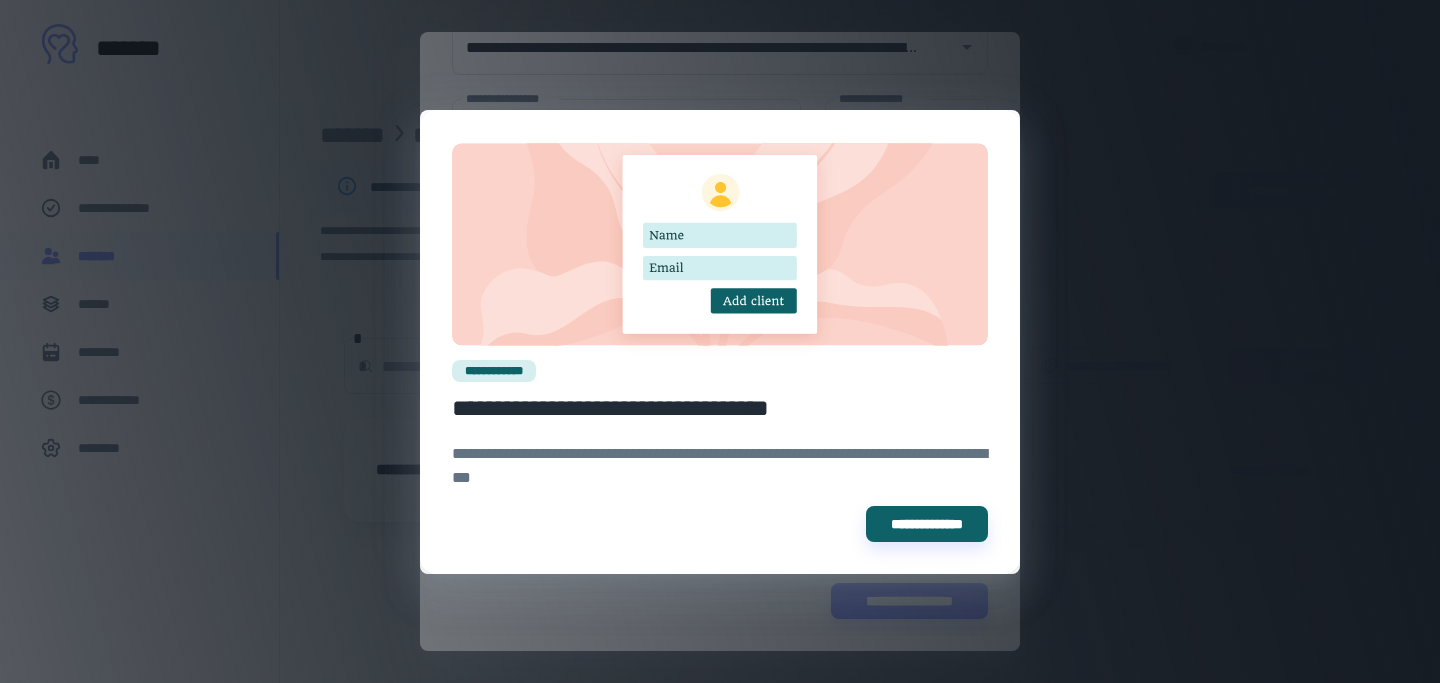 click on "**********" at bounding box center (720, 341) 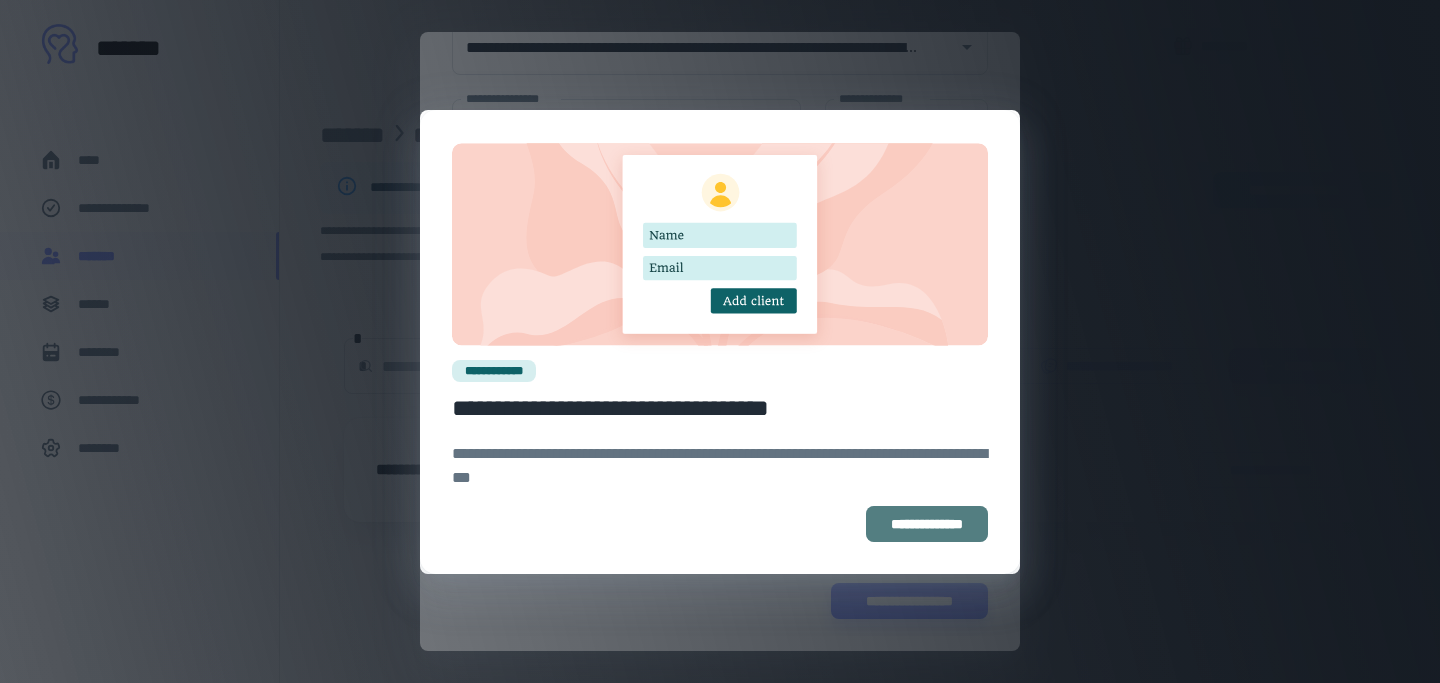 click on "**********" at bounding box center [927, 524] 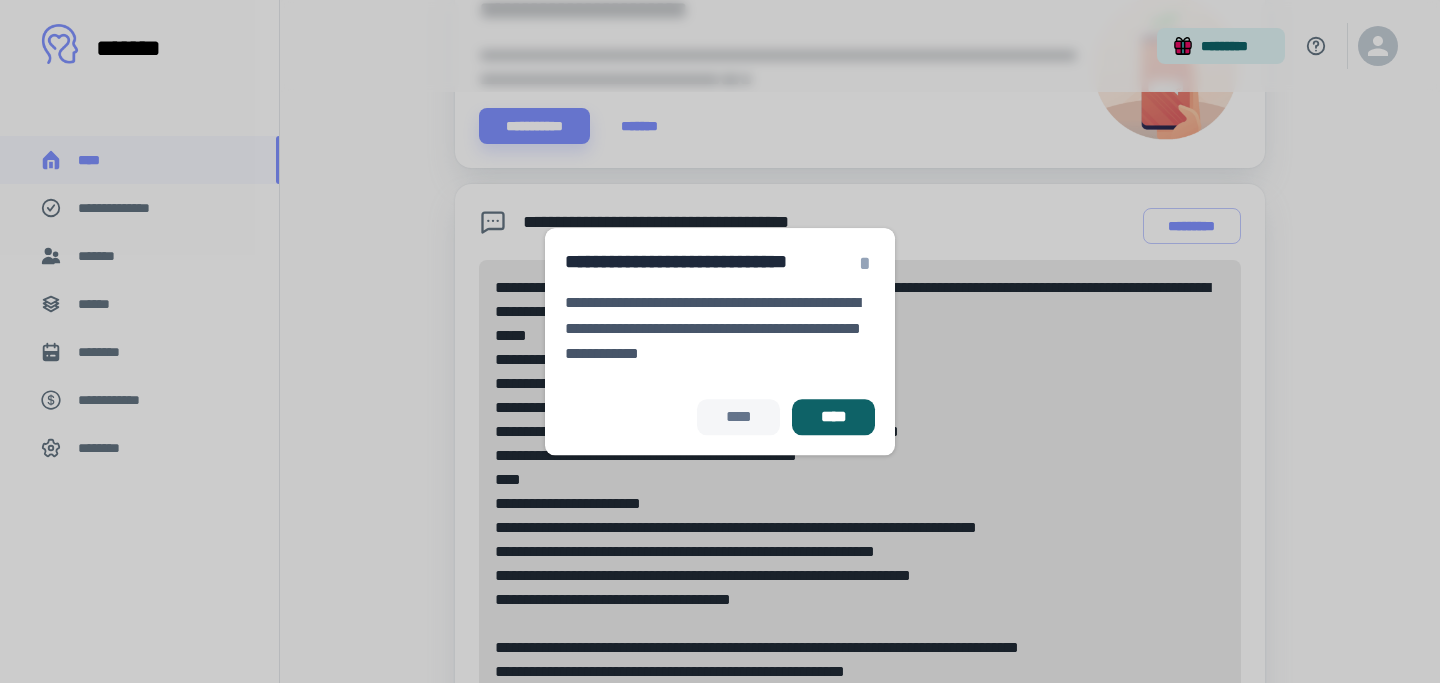 scroll, scrollTop: 1071, scrollLeft: 0, axis: vertical 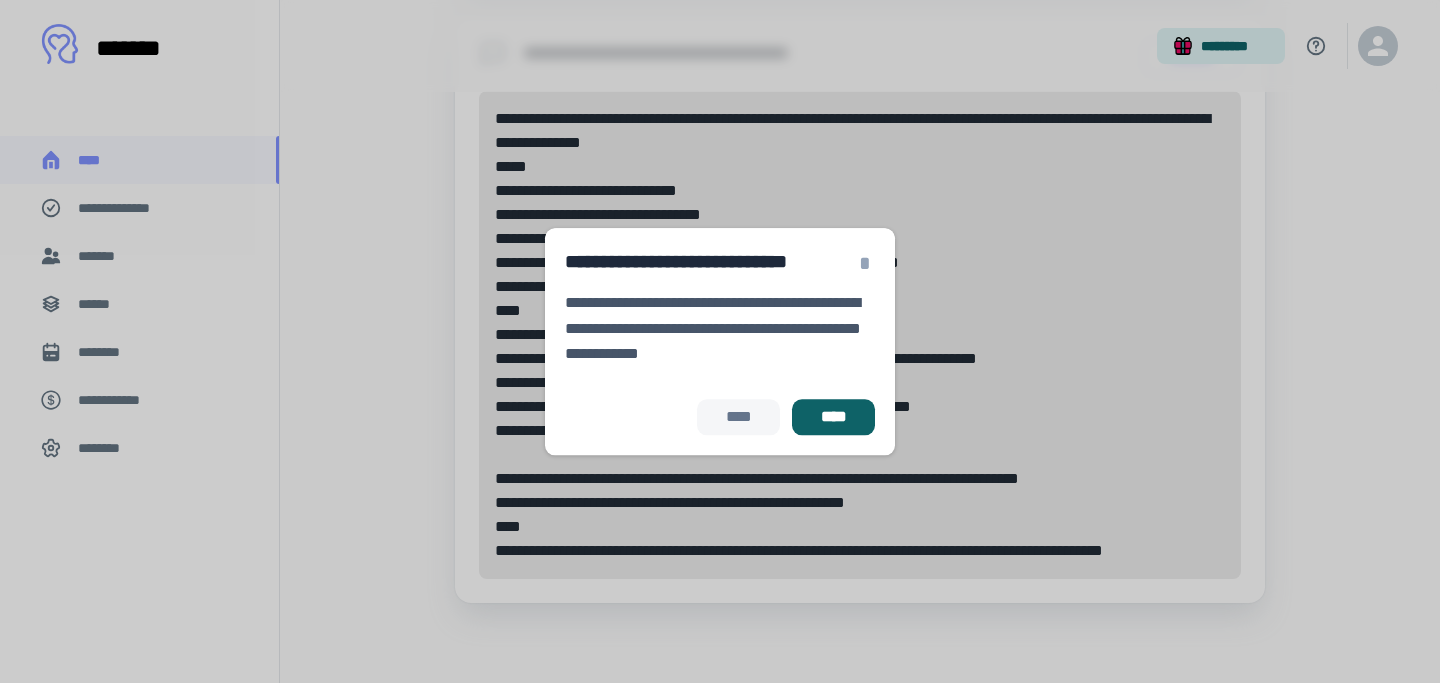 click 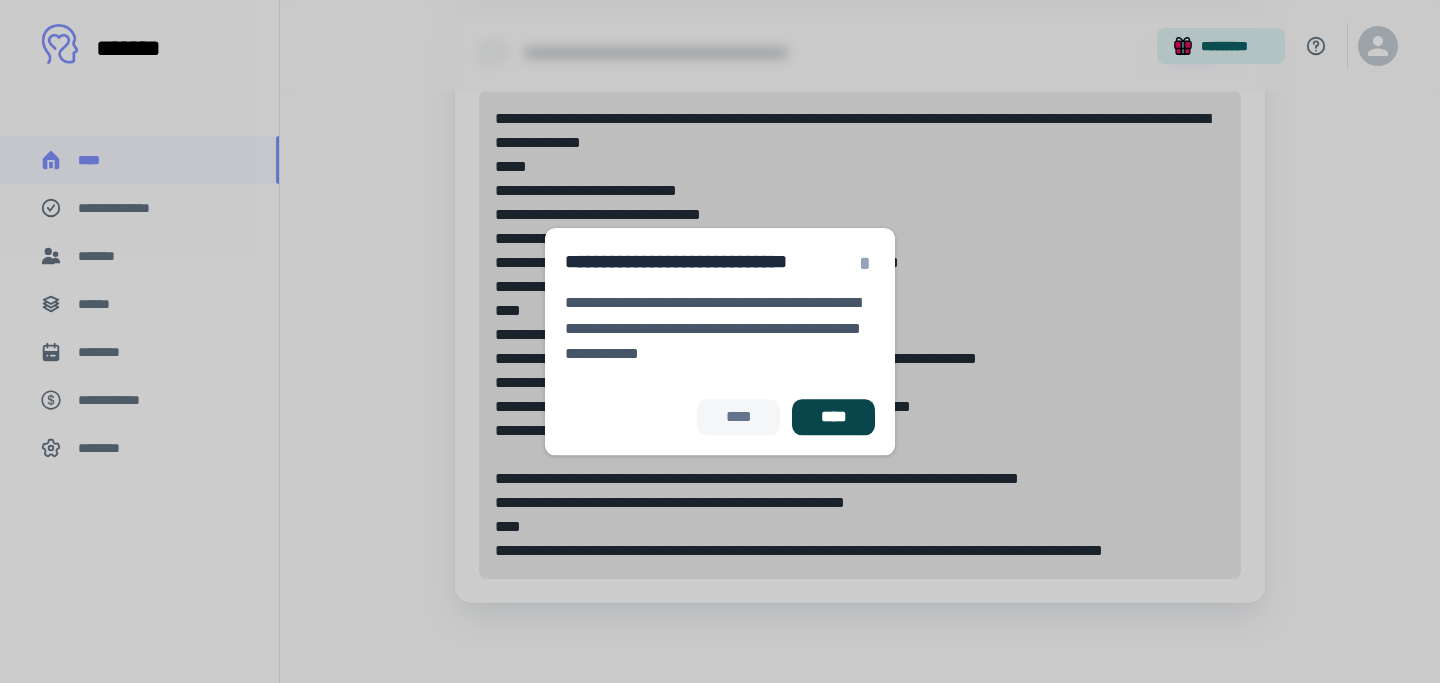 click on "****" at bounding box center [833, 417] 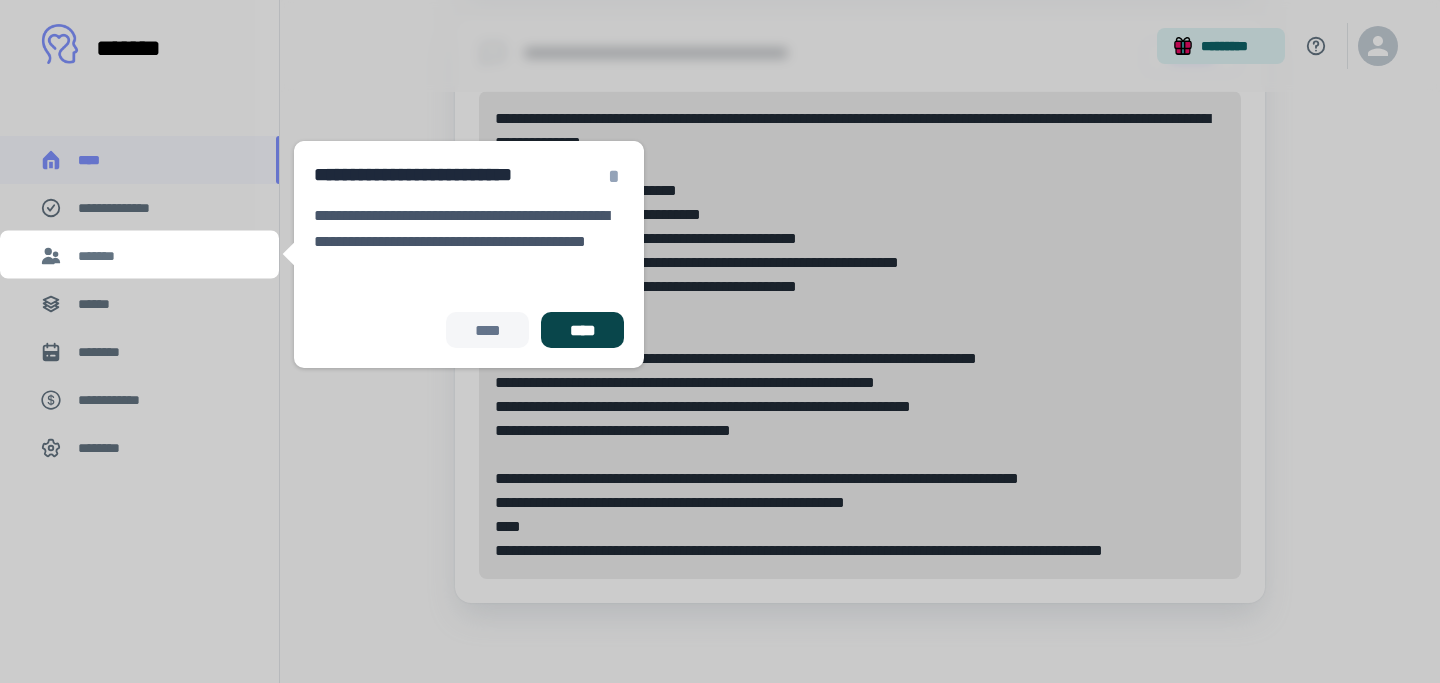 click on "****" at bounding box center (582, 330) 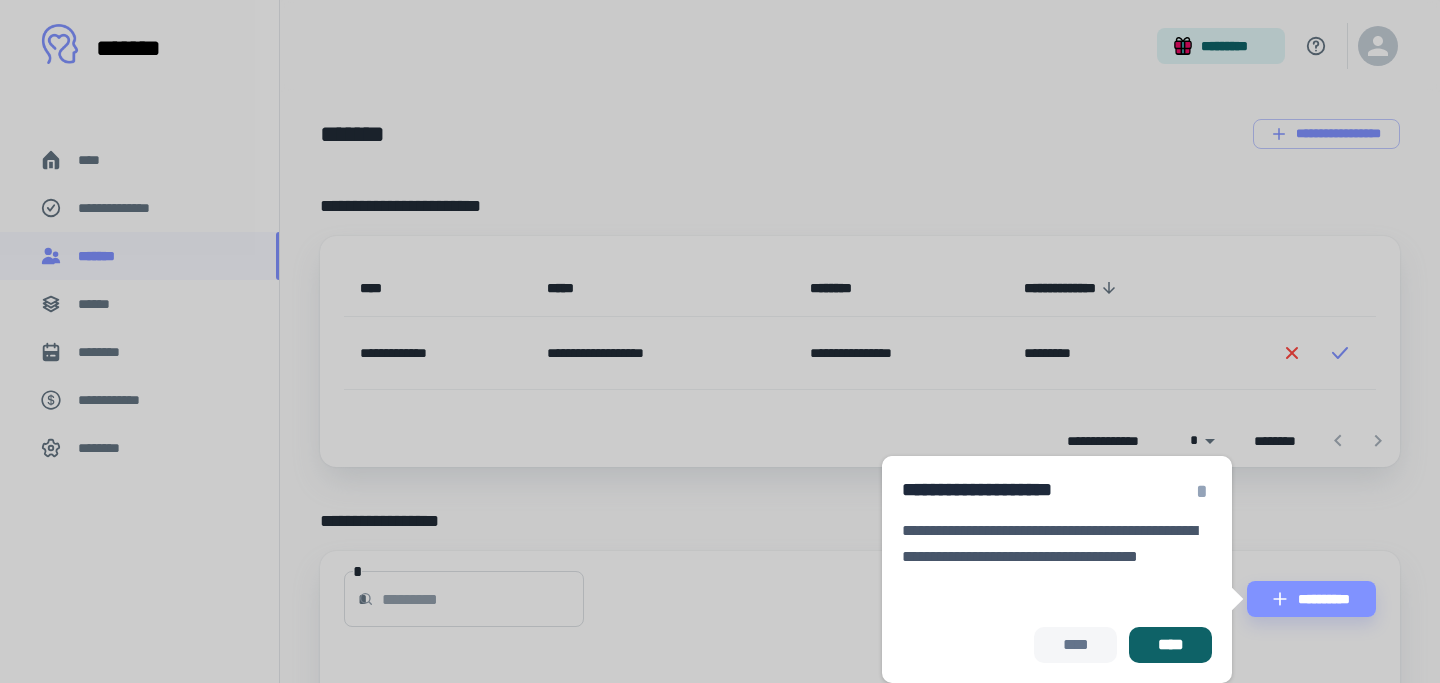 click 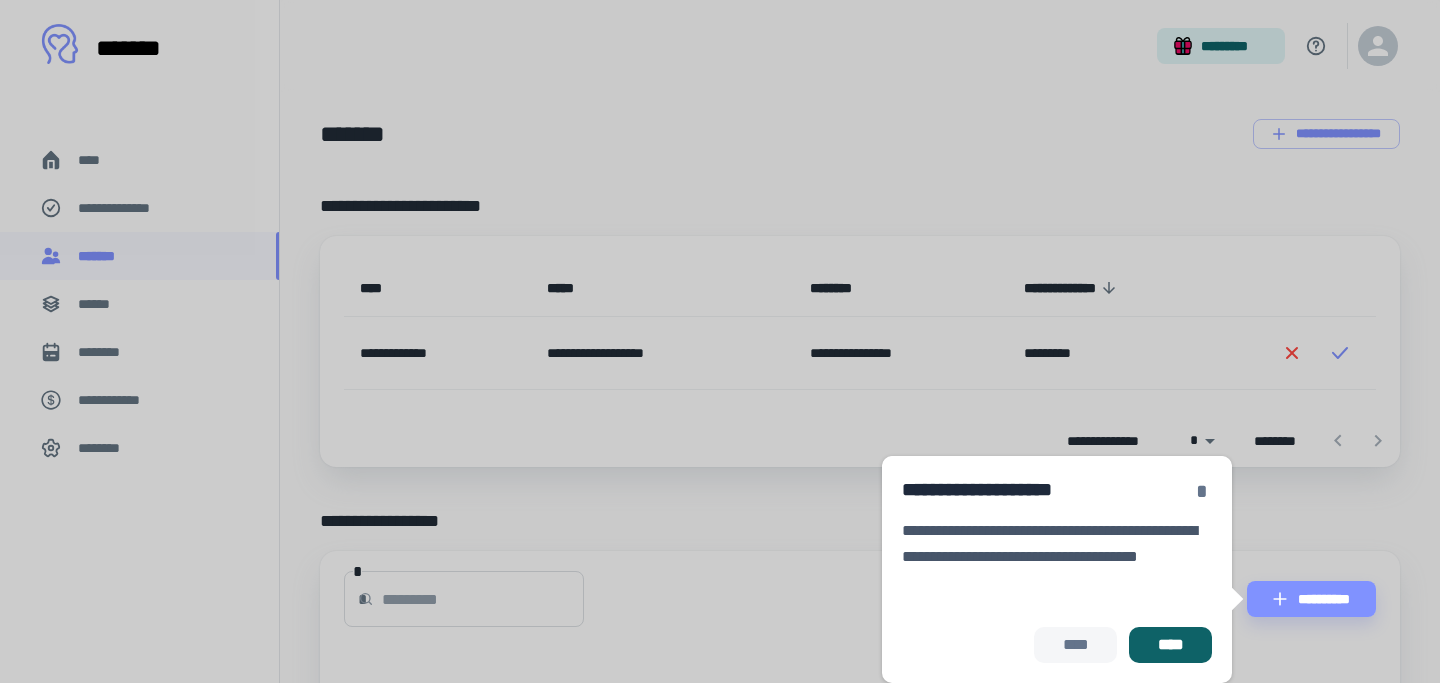 click on "*" at bounding box center (1202, 491) 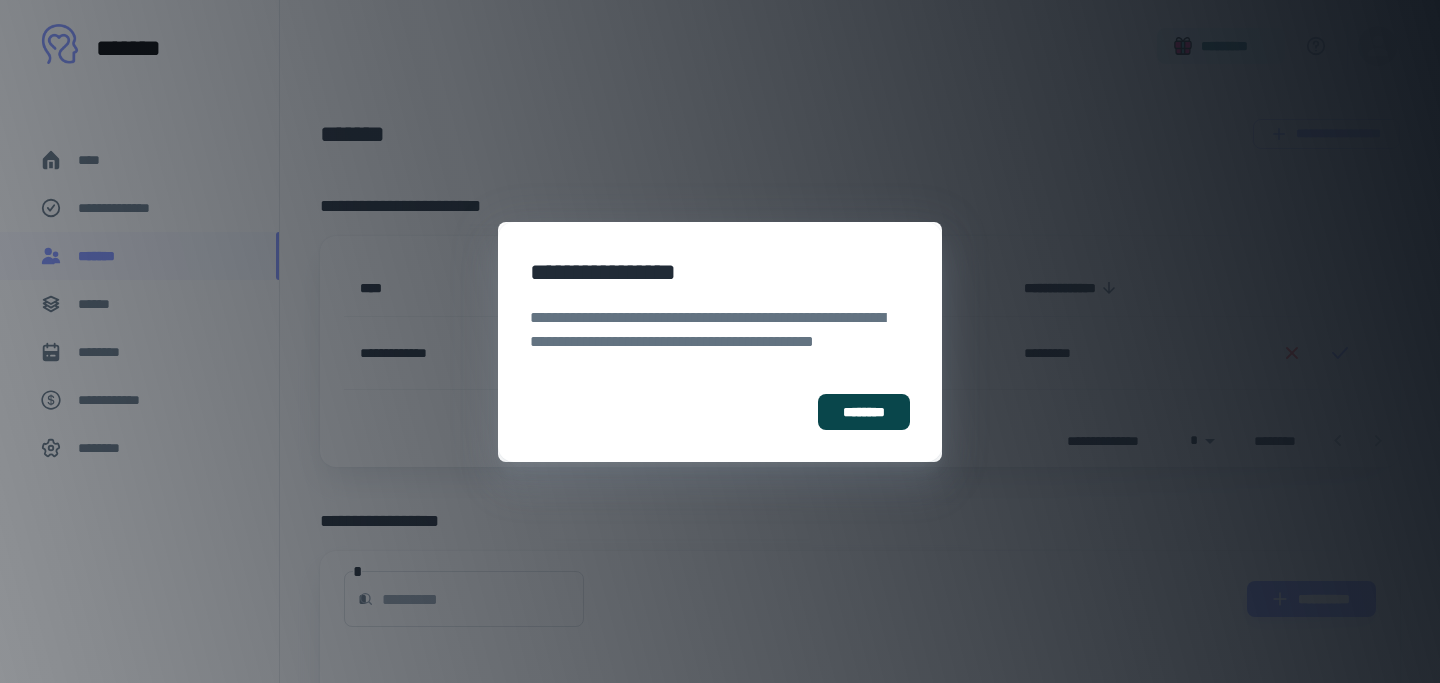 click on "********" at bounding box center (864, 412) 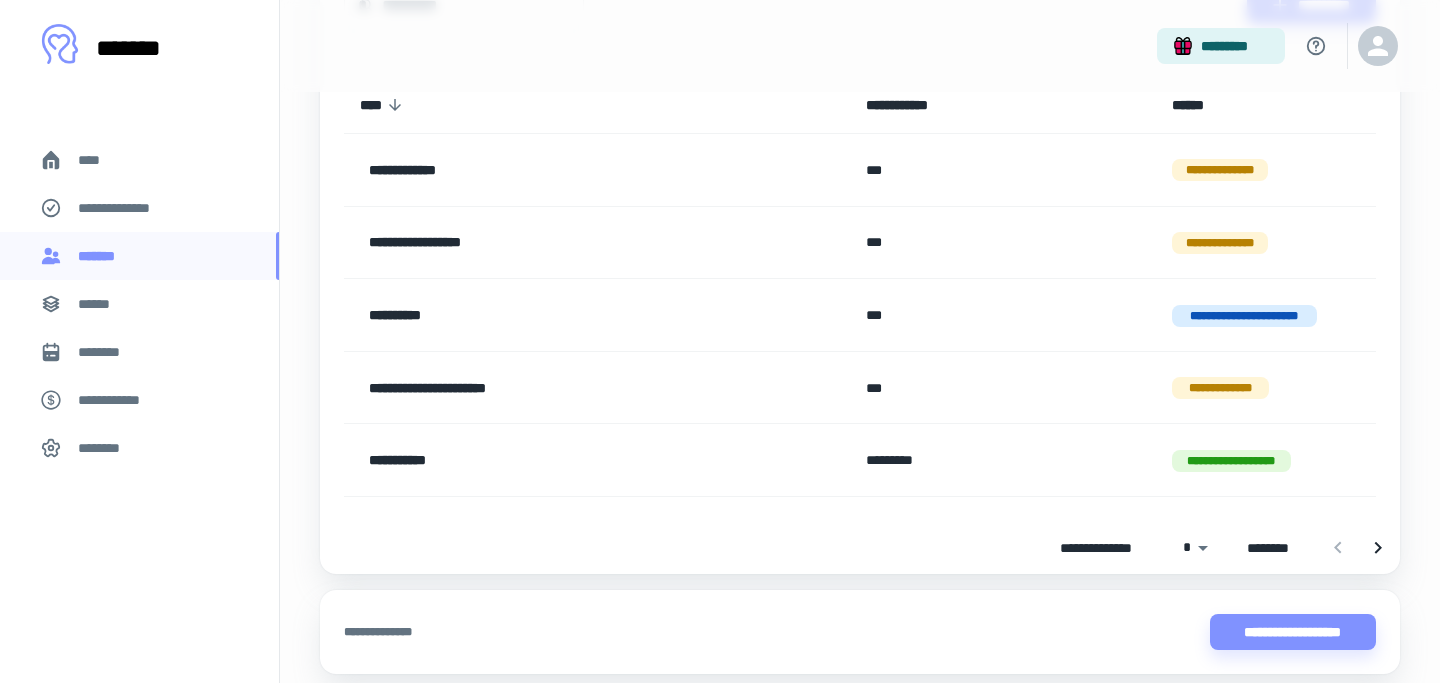 scroll, scrollTop: 665, scrollLeft: 0, axis: vertical 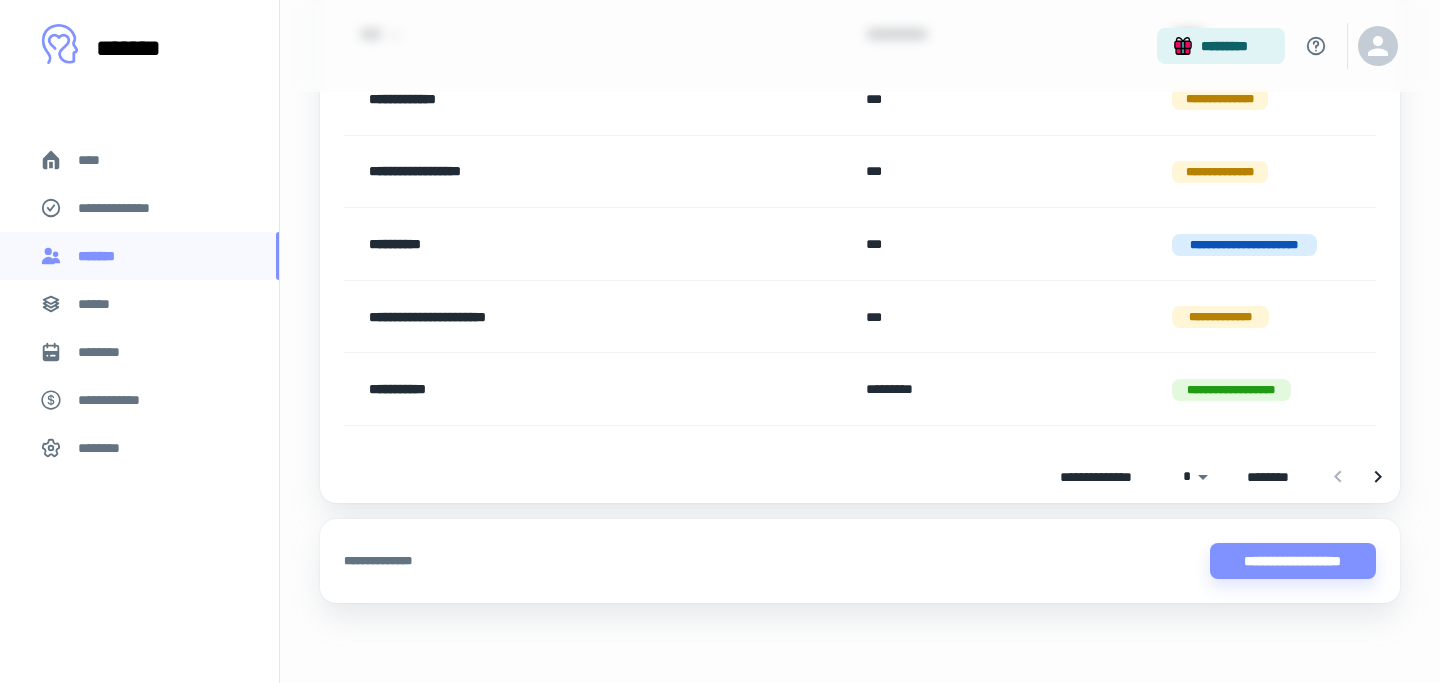 click on "****" at bounding box center (97, 160) 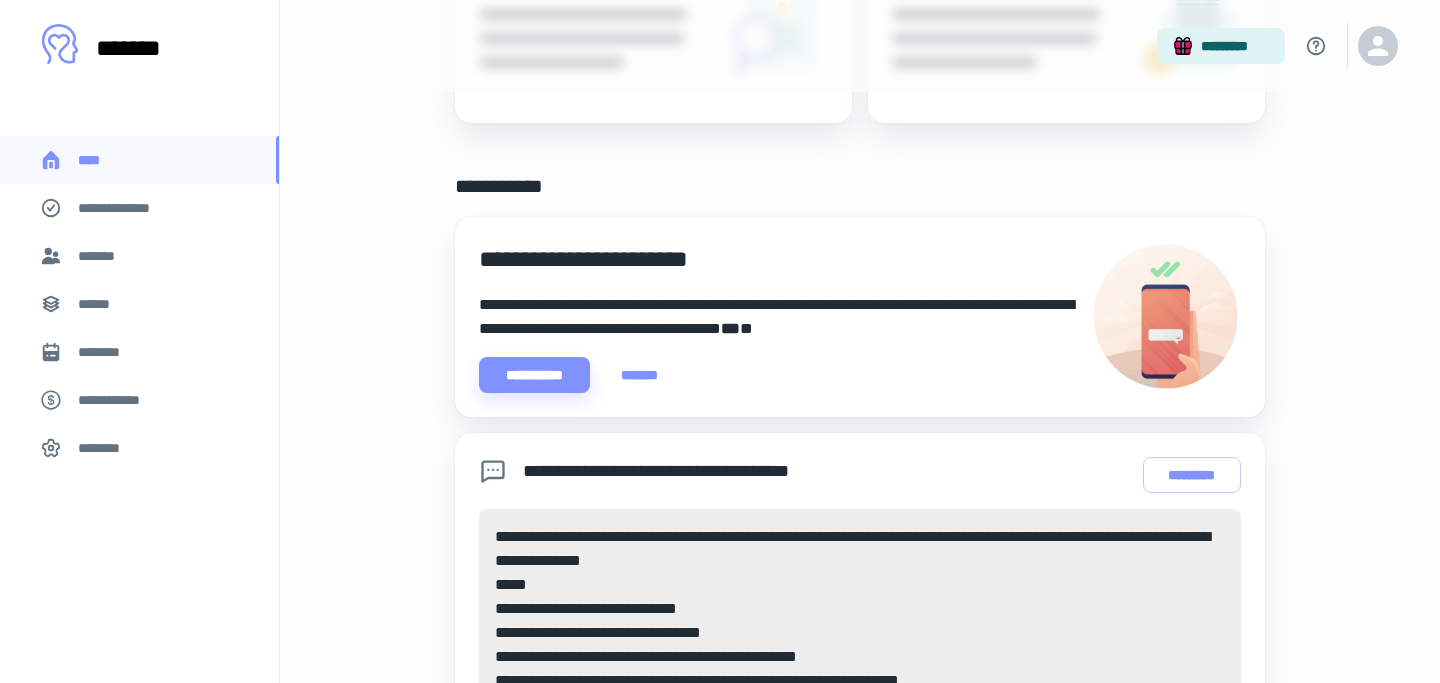 scroll, scrollTop: 0, scrollLeft: 0, axis: both 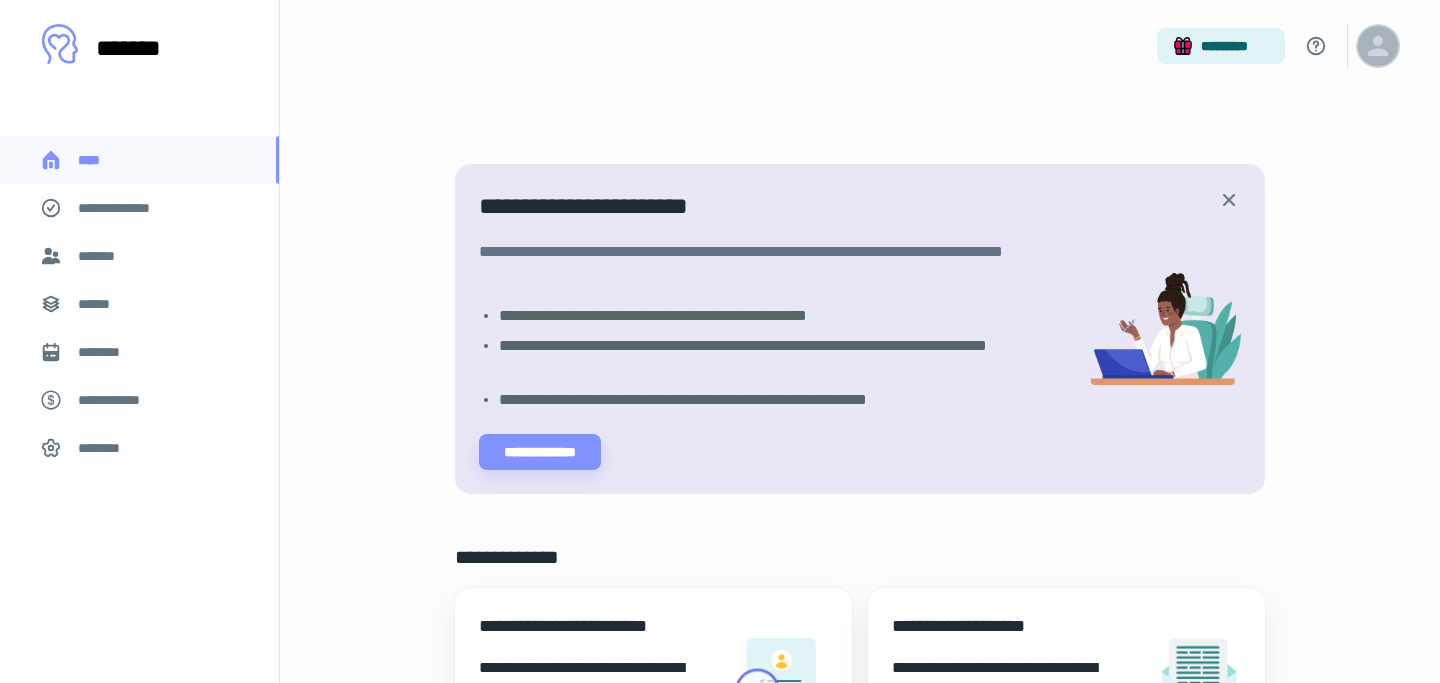 click 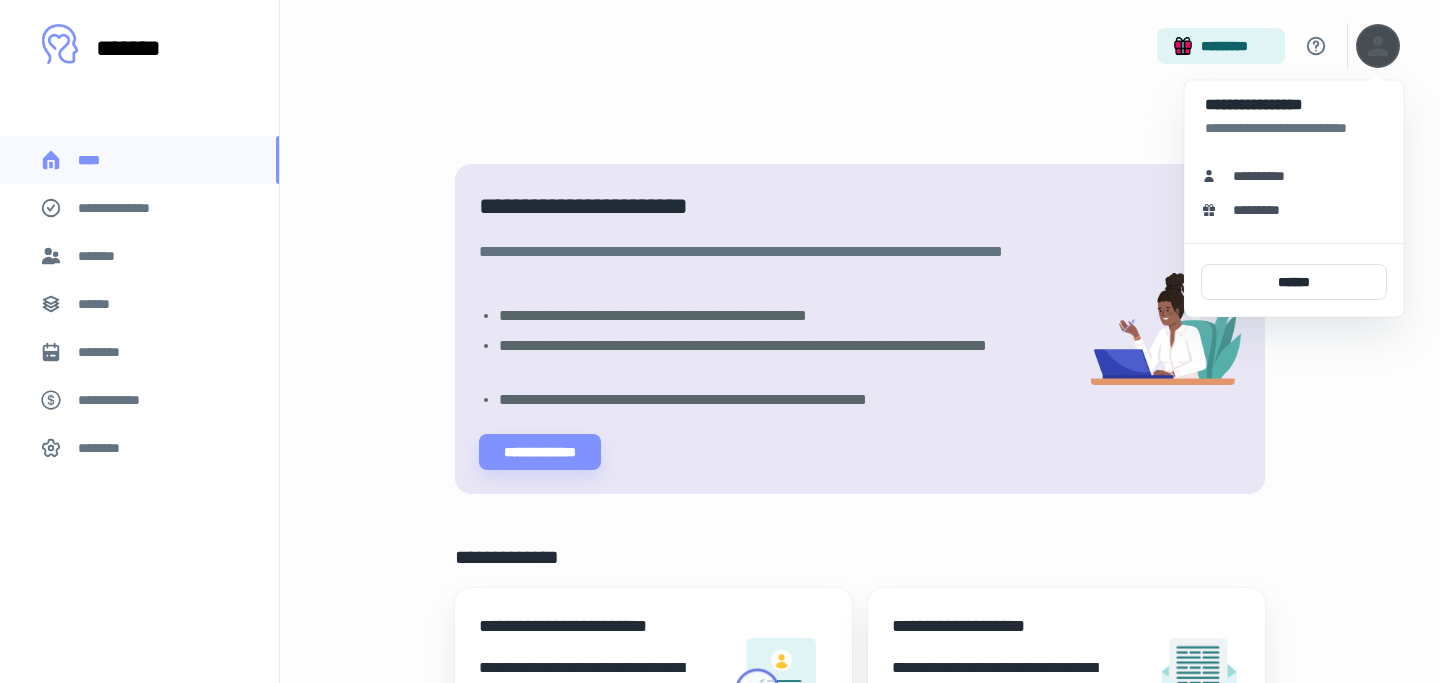 click at bounding box center (720, 341) 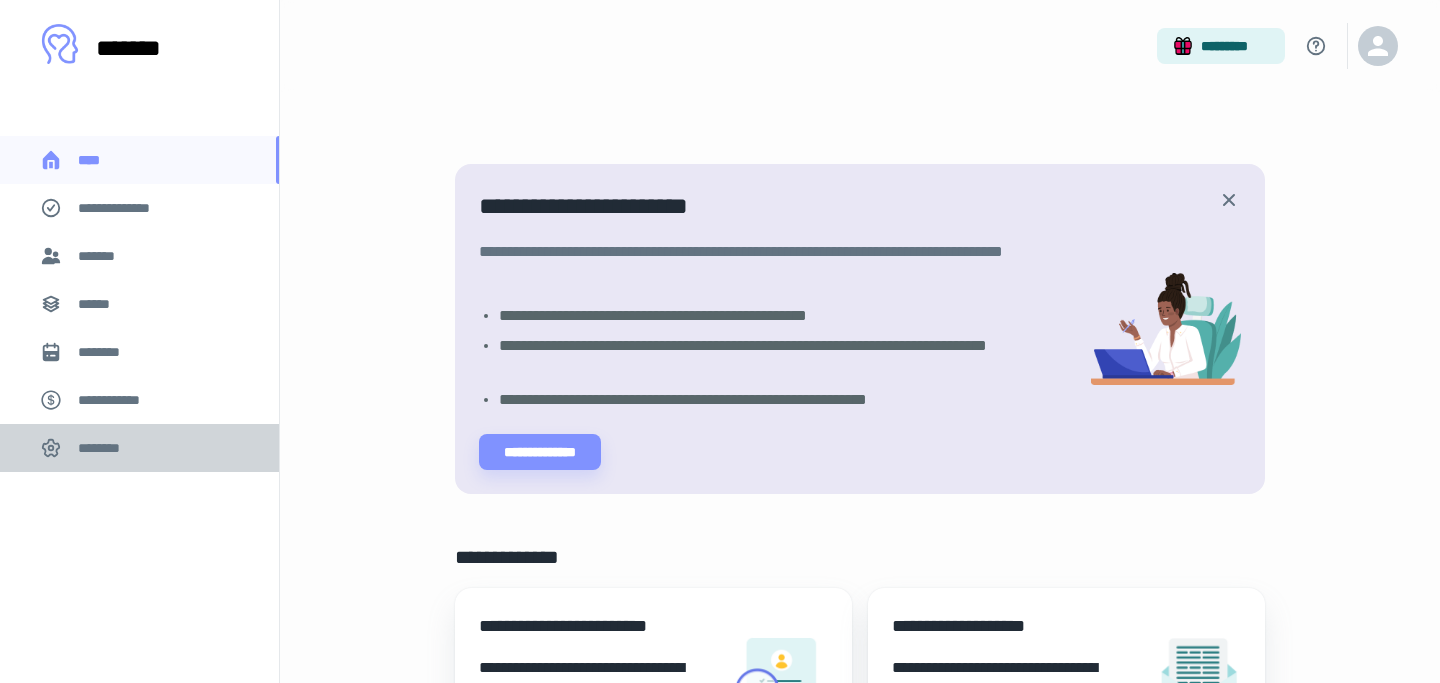 click on "********" at bounding box center (105, 448) 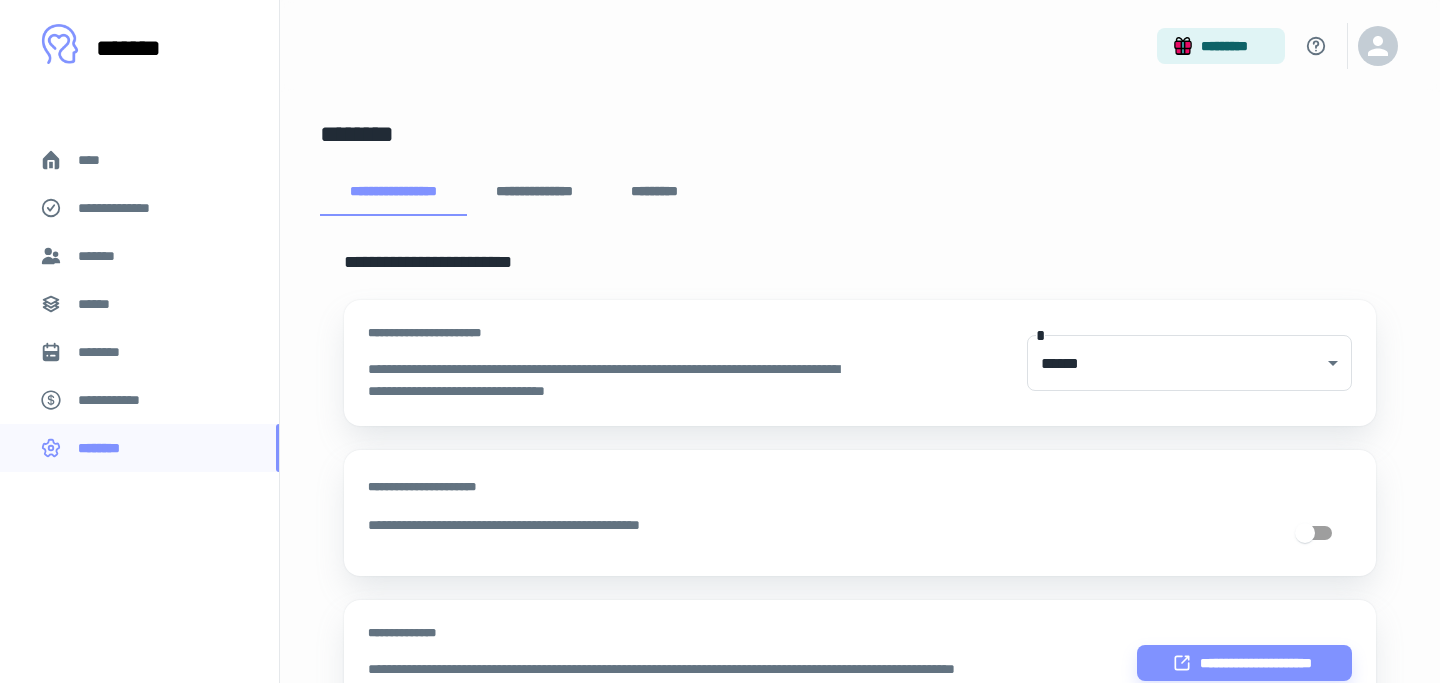 click on "**********" at bounding box center [534, 192] 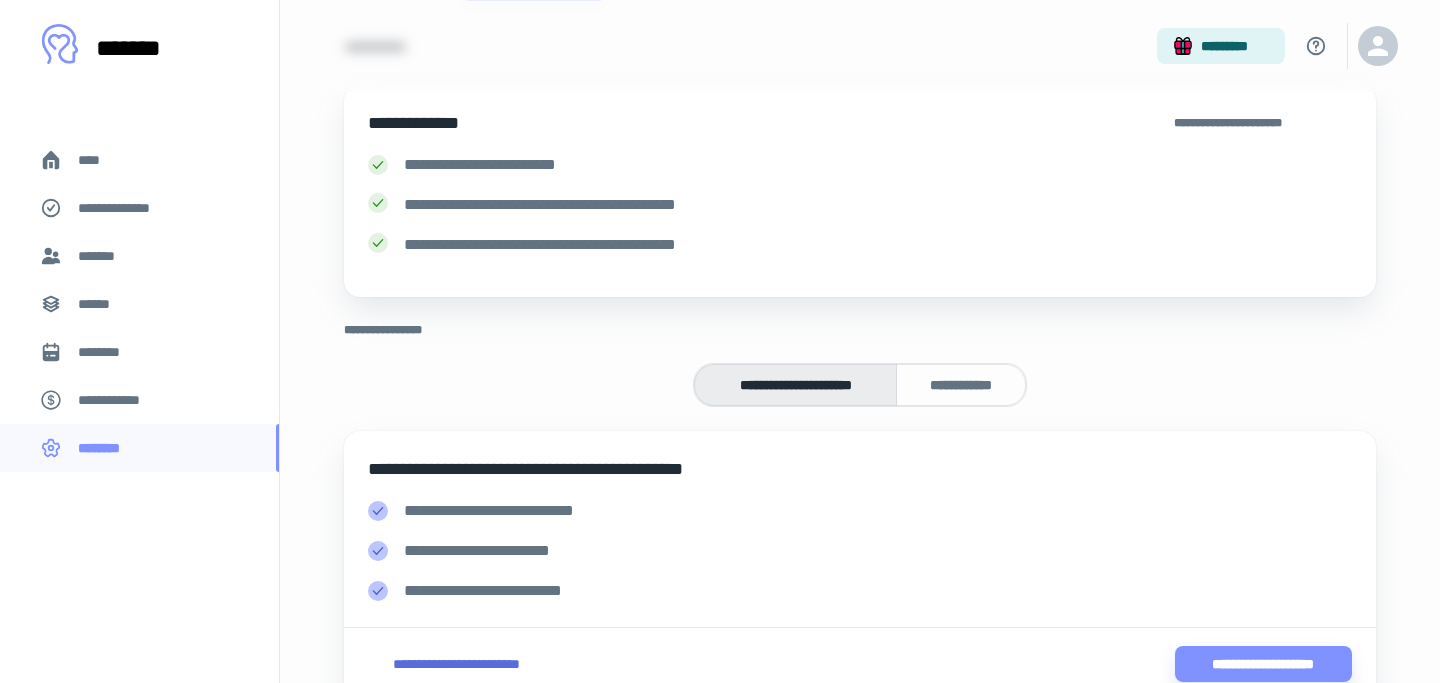 scroll, scrollTop: 310, scrollLeft: 0, axis: vertical 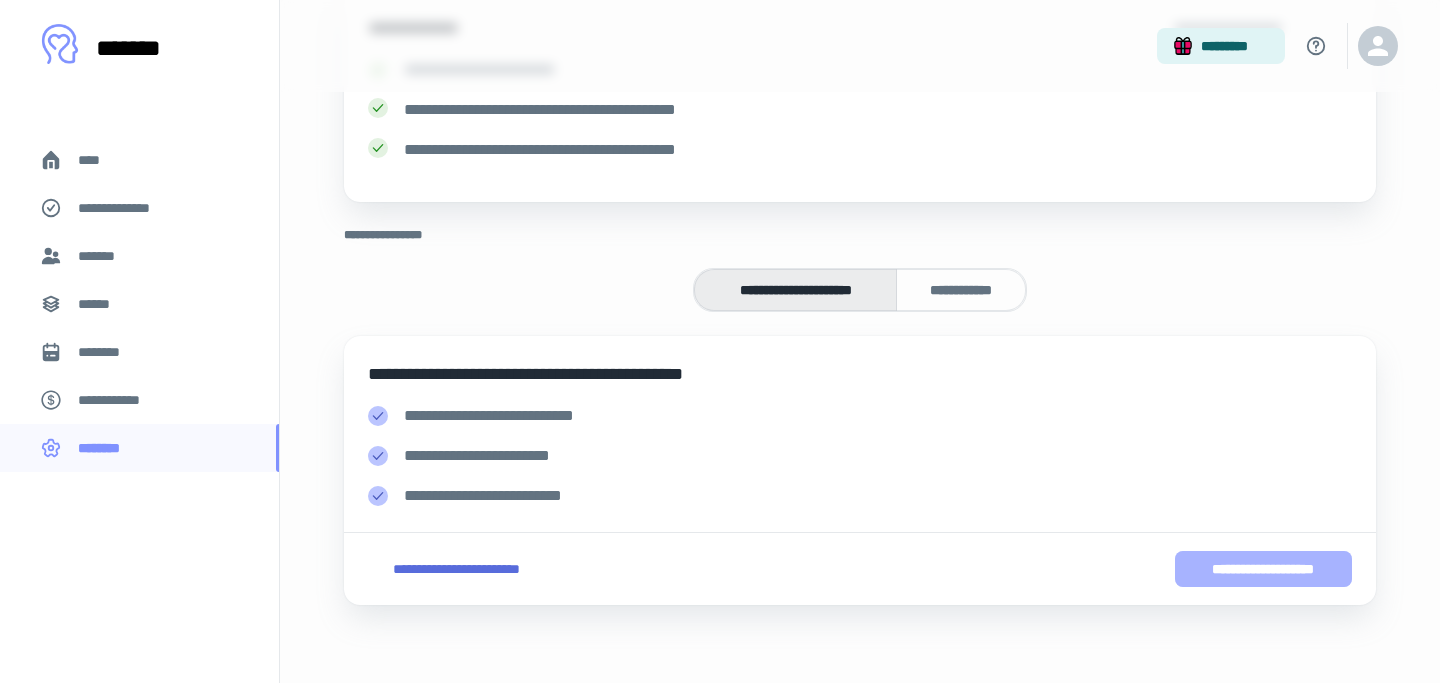 click on "**********" at bounding box center [1263, 569] 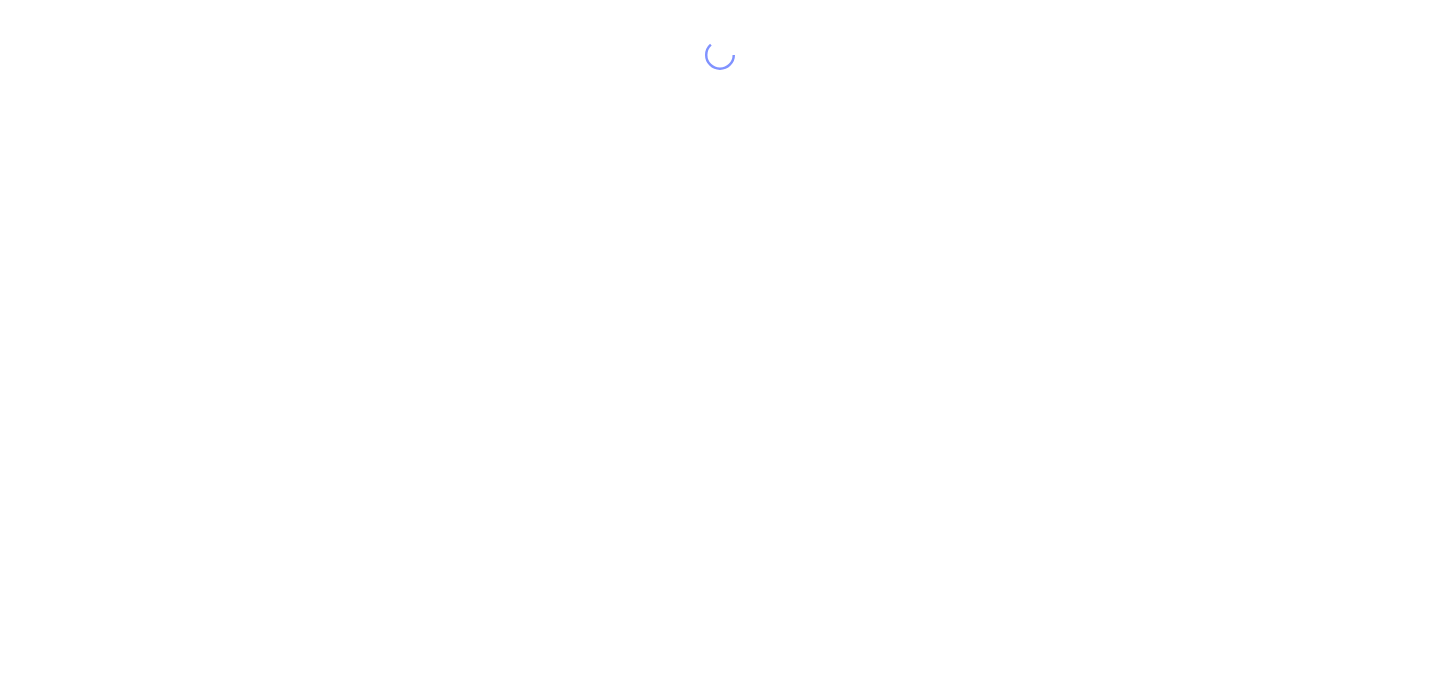 scroll, scrollTop: 0, scrollLeft: 0, axis: both 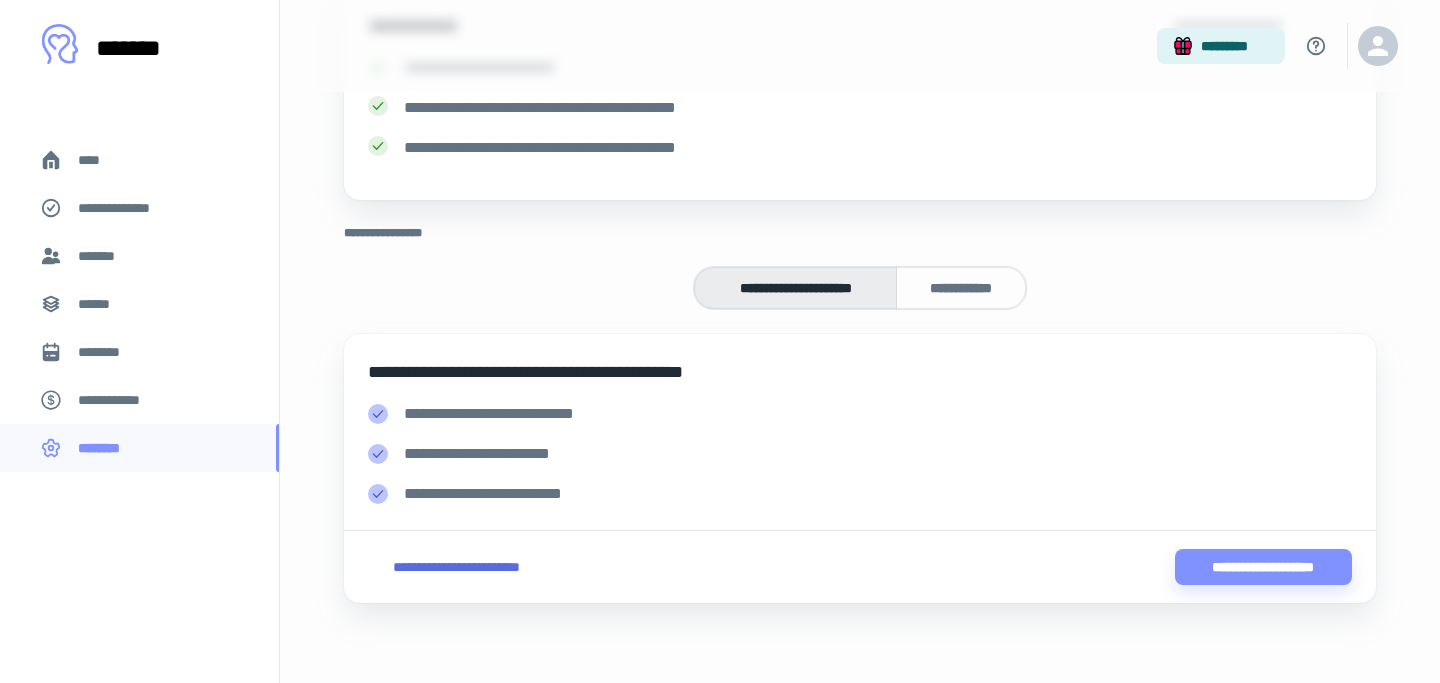 click on "**********" at bounding box center (961, 288) 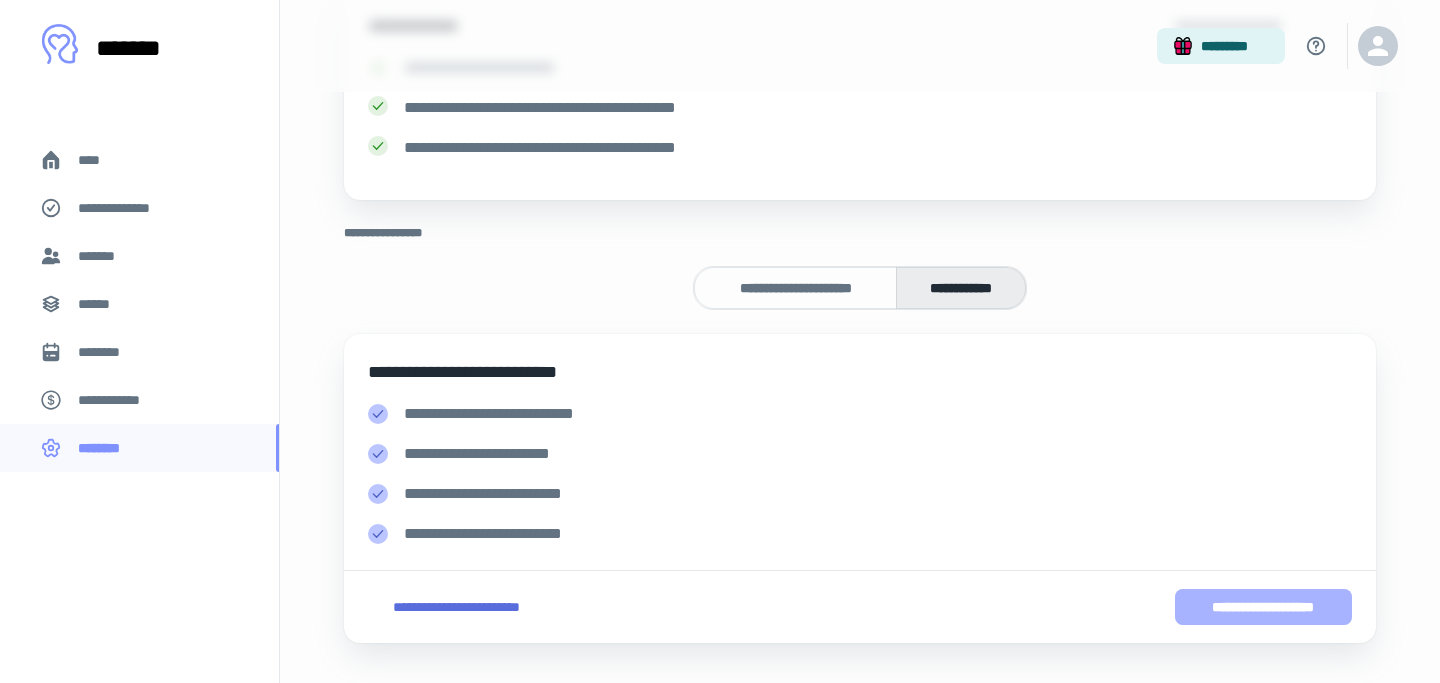 click on "**********" at bounding box center (1263, 607) 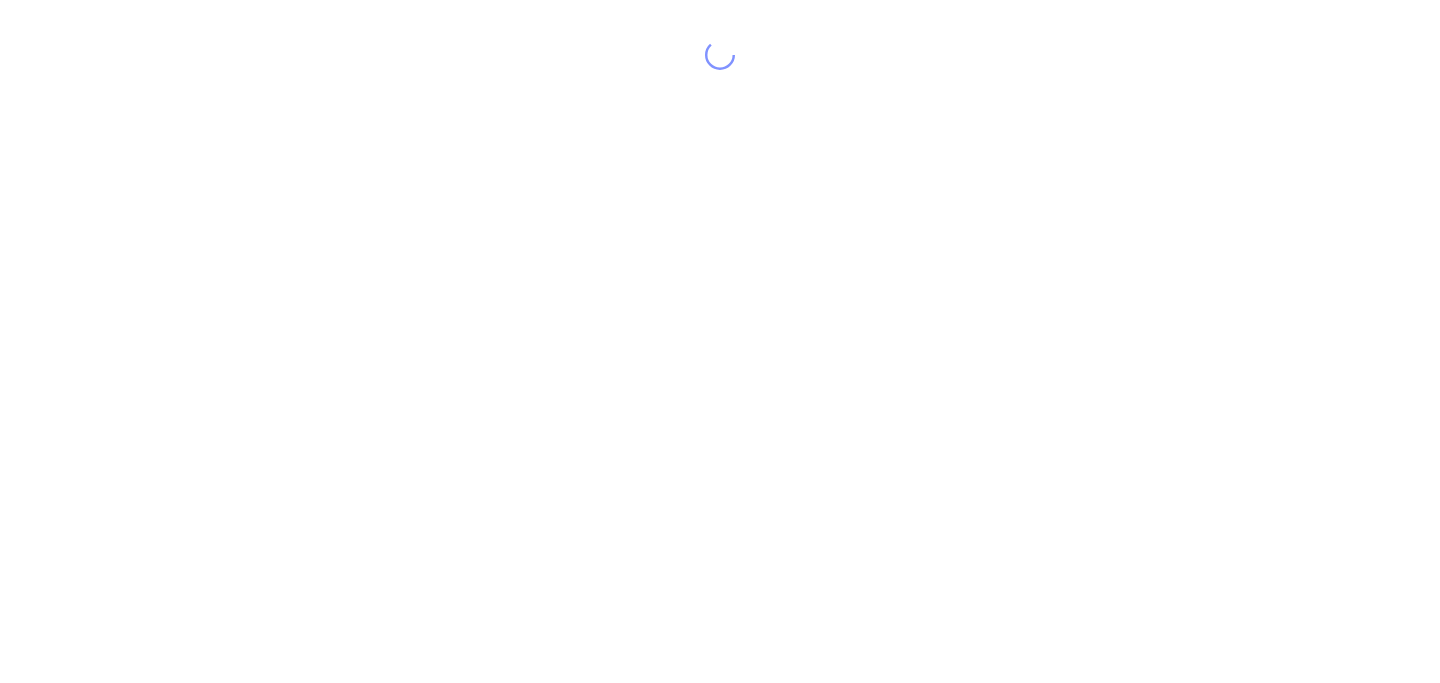 scroll, scrollTop: 0, scrollLeft: 0, axis: both 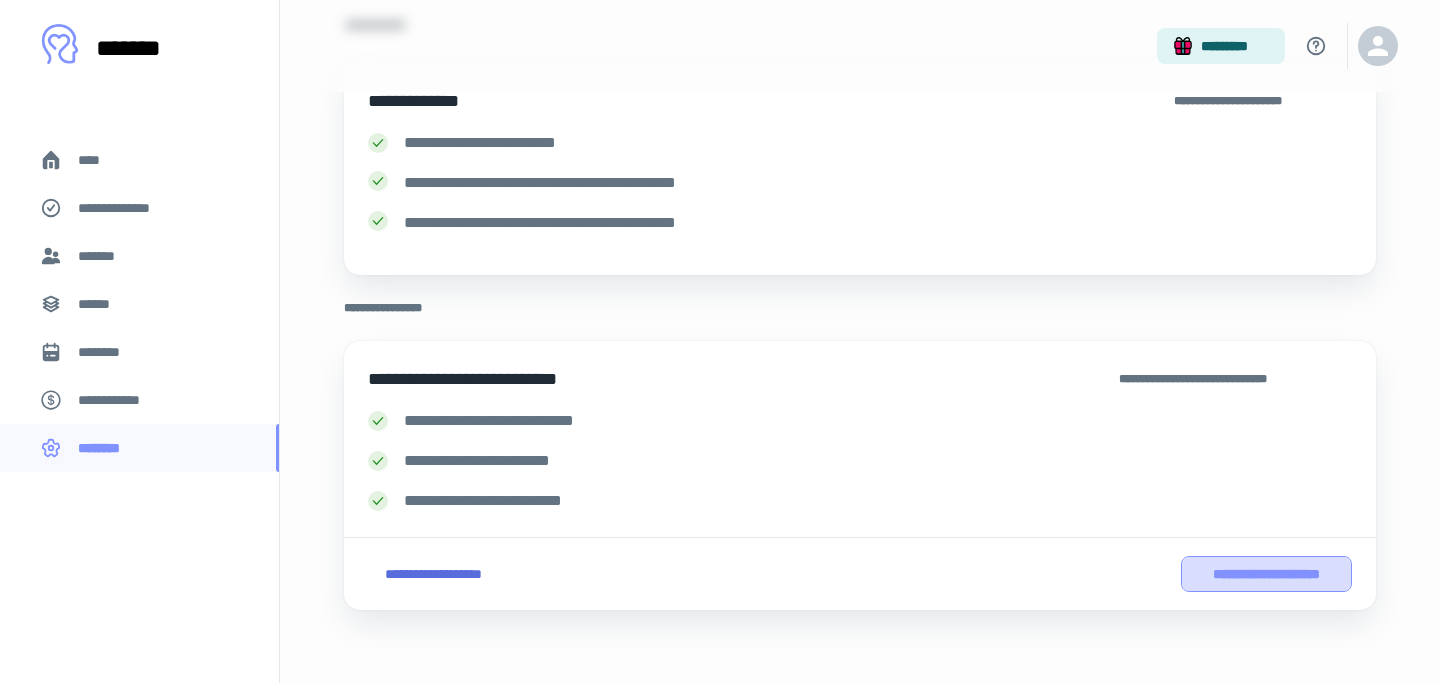 click on "**********" at bounding box center (1266, 574) 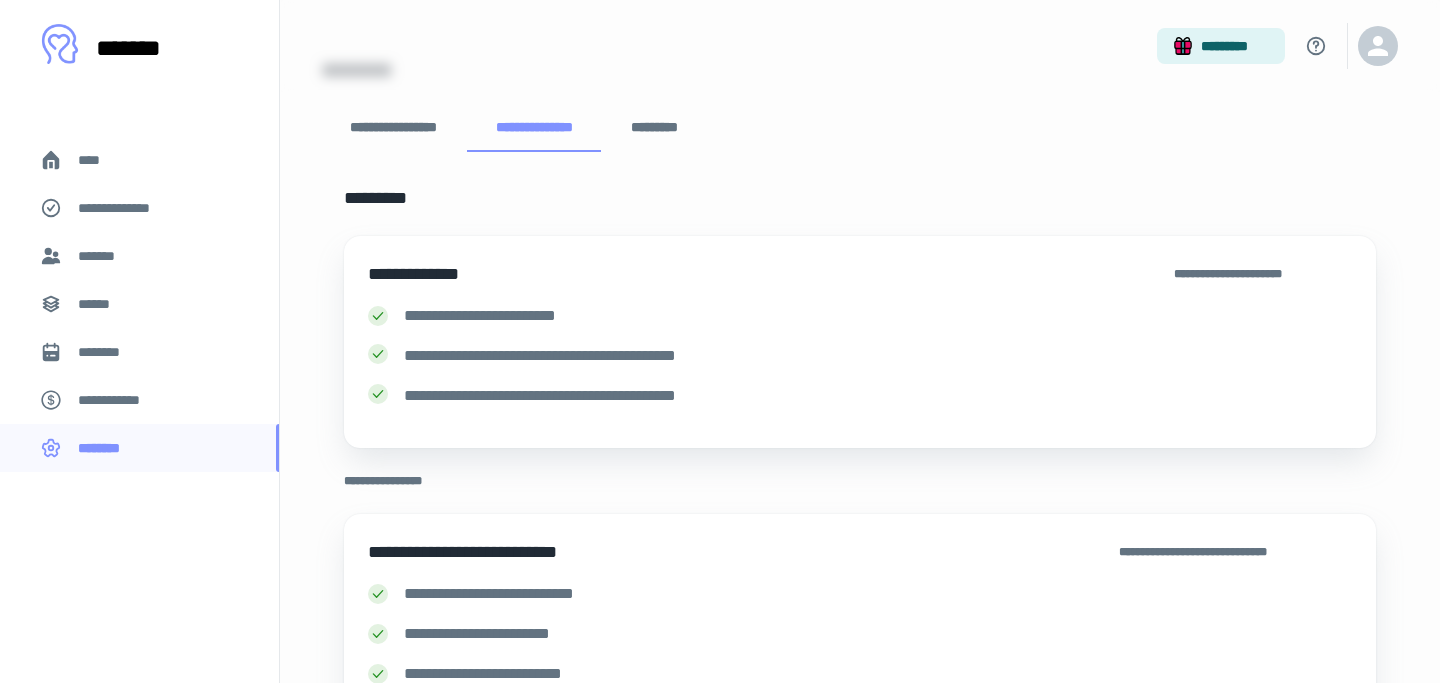 scroll, scrollTop: 70, scrollLeft: 0, axis: vertical 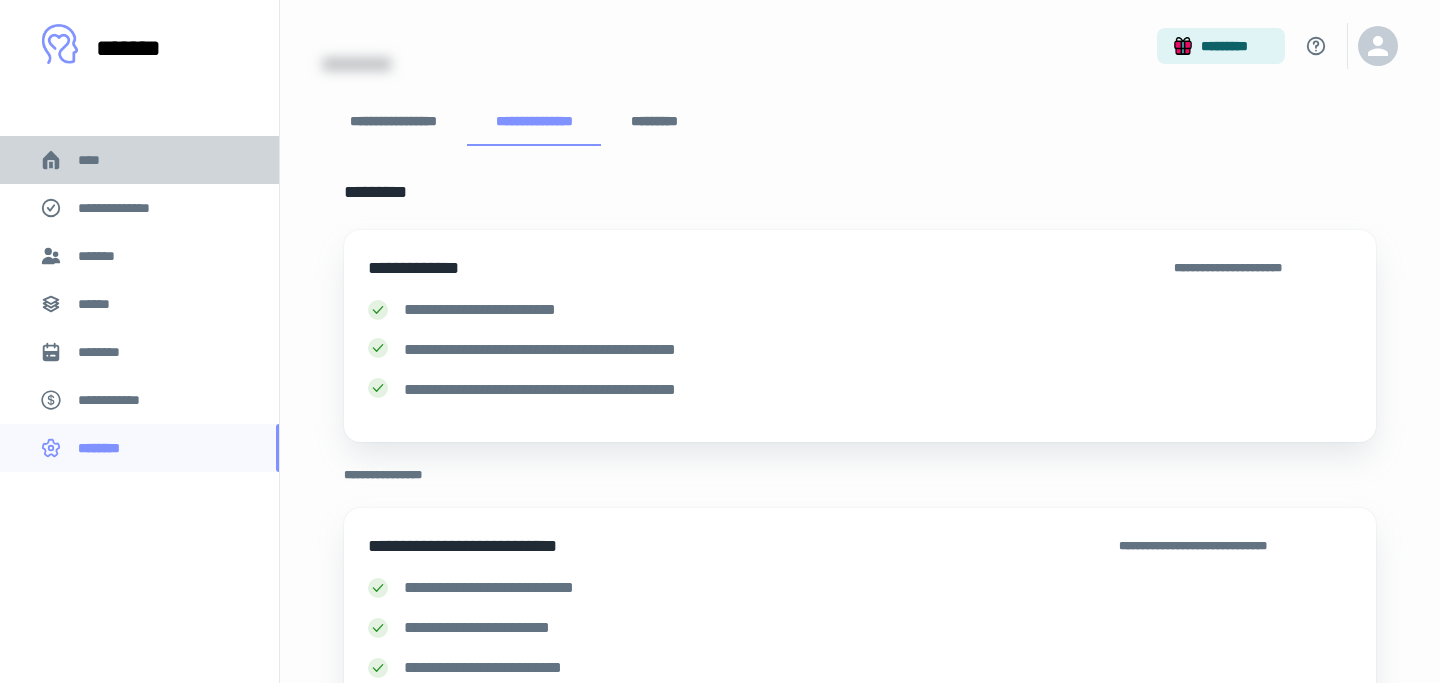 click on "****" at bounding box center (97, 160) 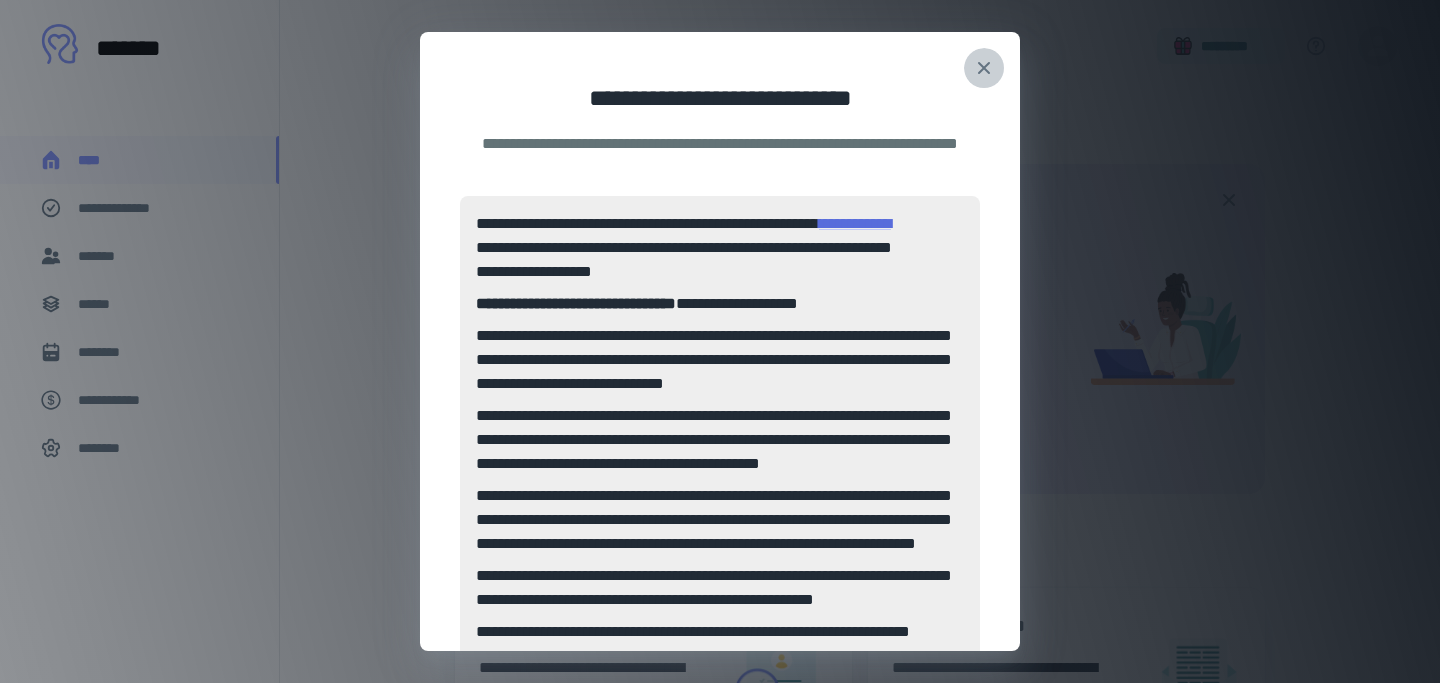 click 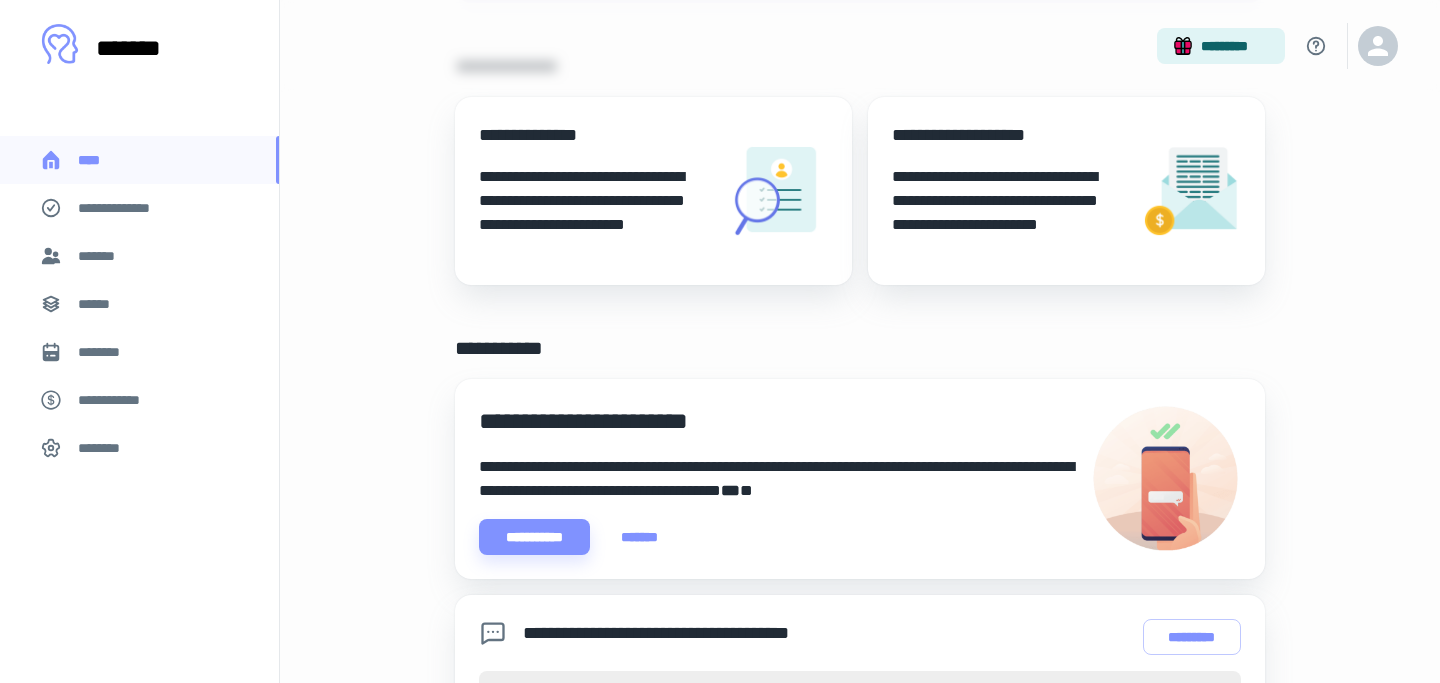 scroll, scrollTop: 515, scrollLeft: 0, axis: vertical 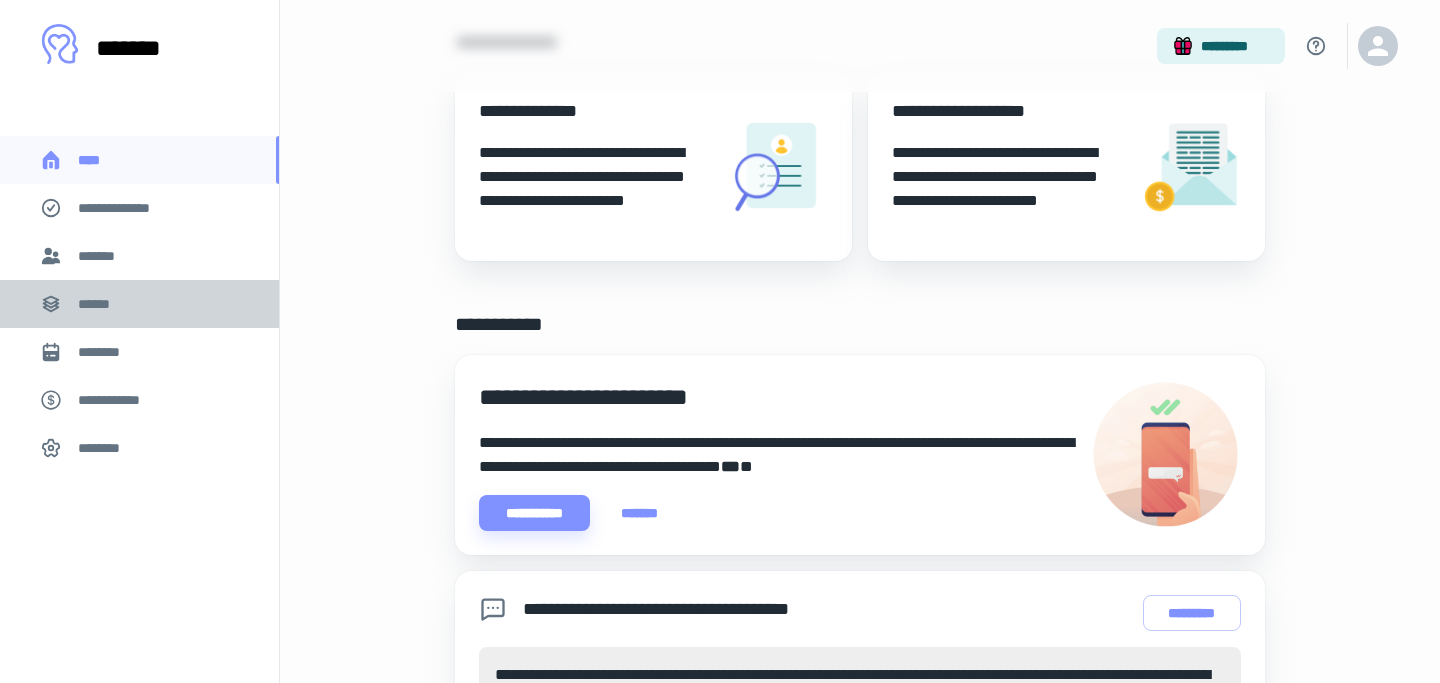 click on "******" at bounding box center (100, 304) 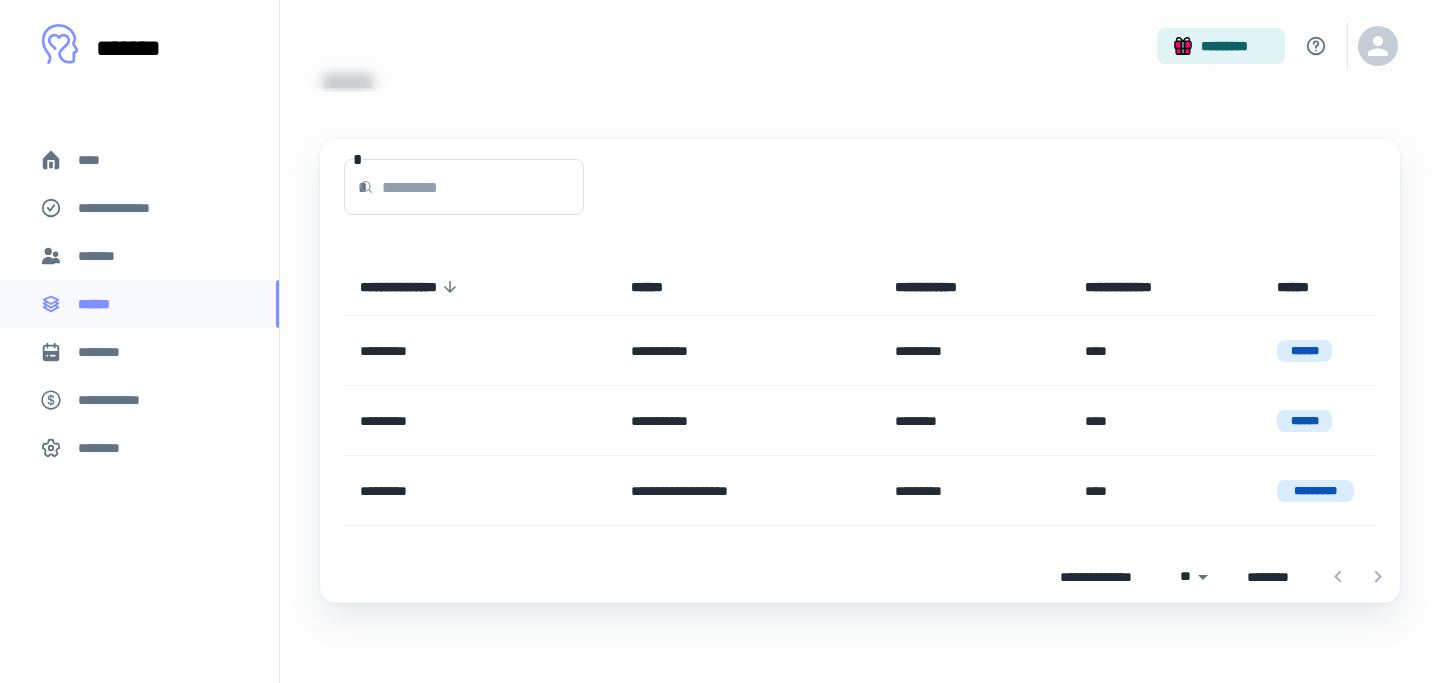 scroll, scrollTop: 0, scrollLeft: 0, axis: both 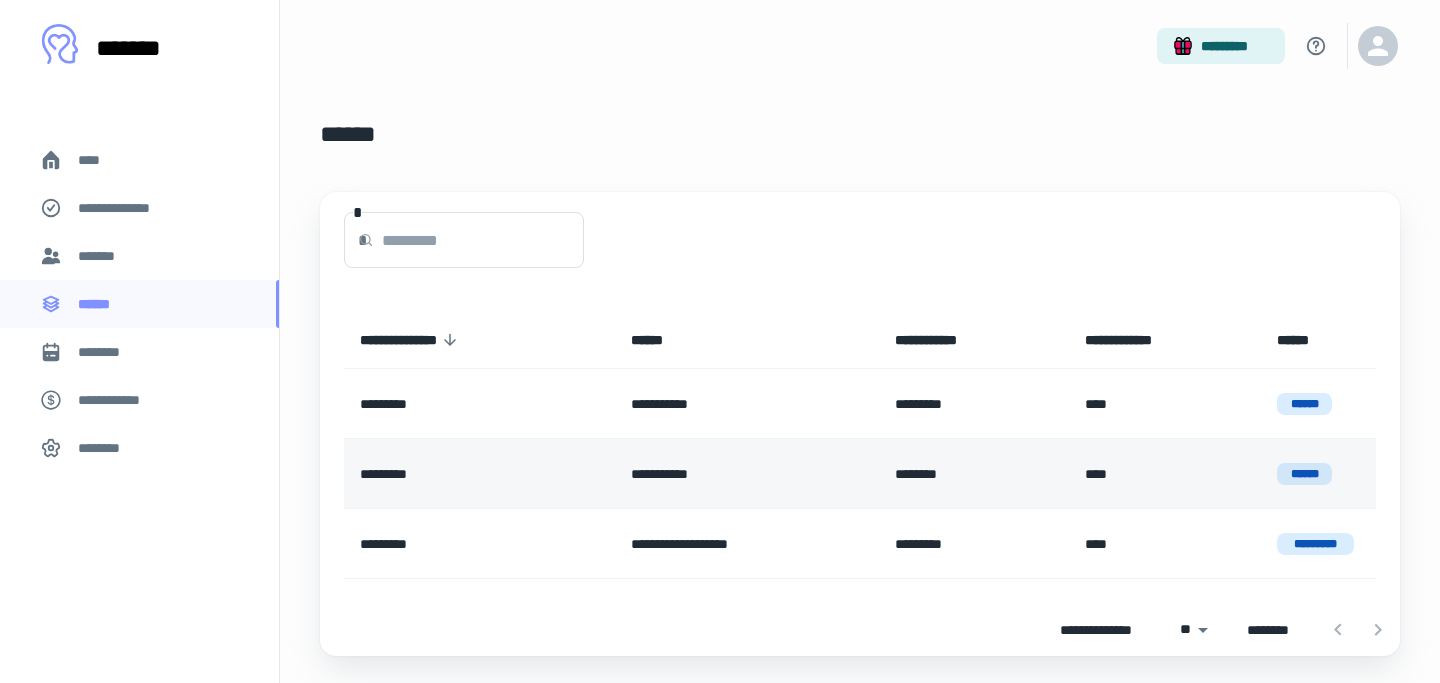 click on "******" at bounding box center (1304, 474) 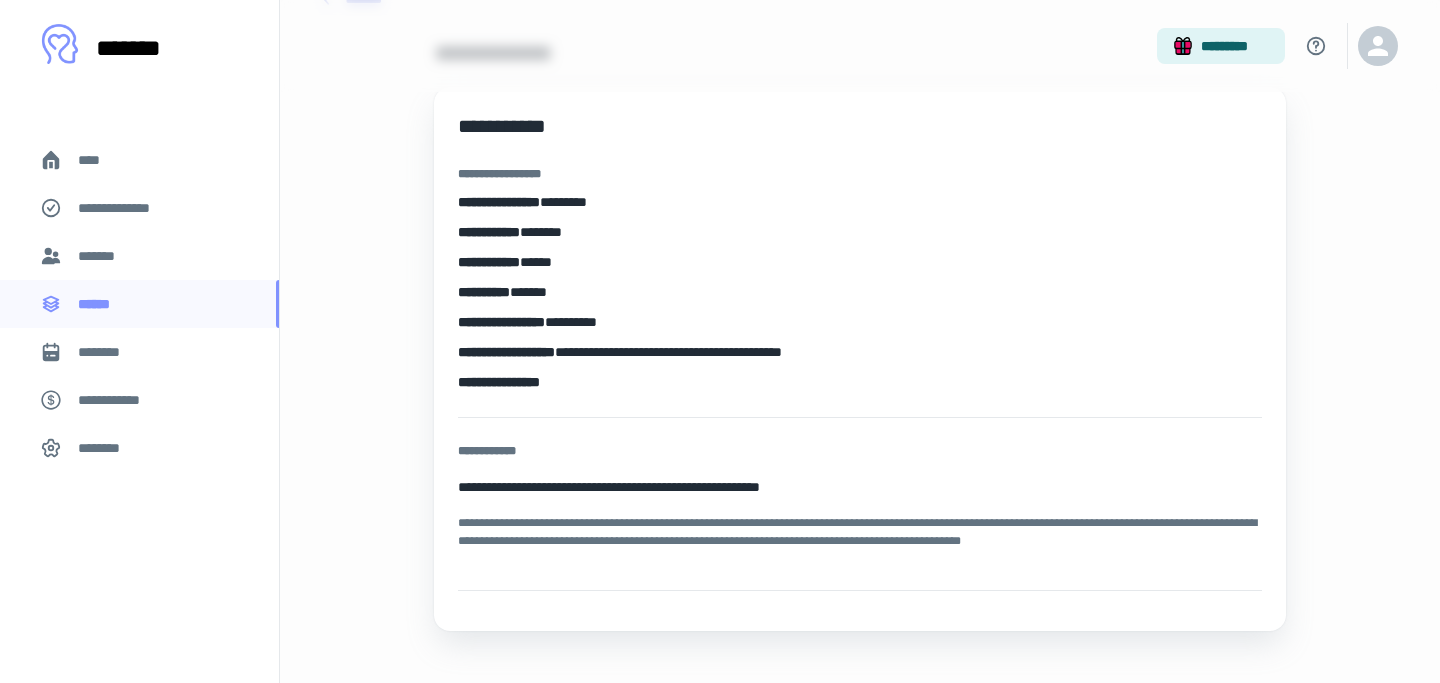 scroll, scrollTop: 157, scrollLeft: 0, axis: vertical 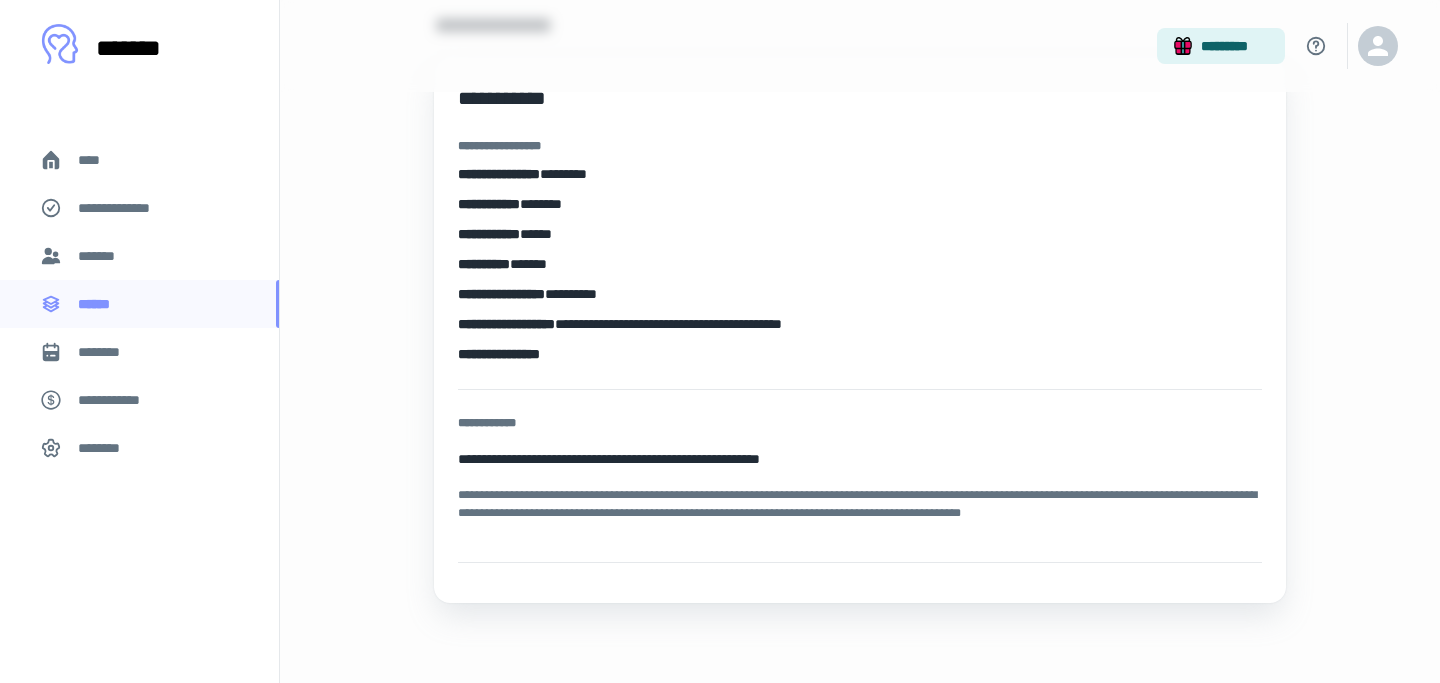 click on "****" at bounding box center [97, 160] 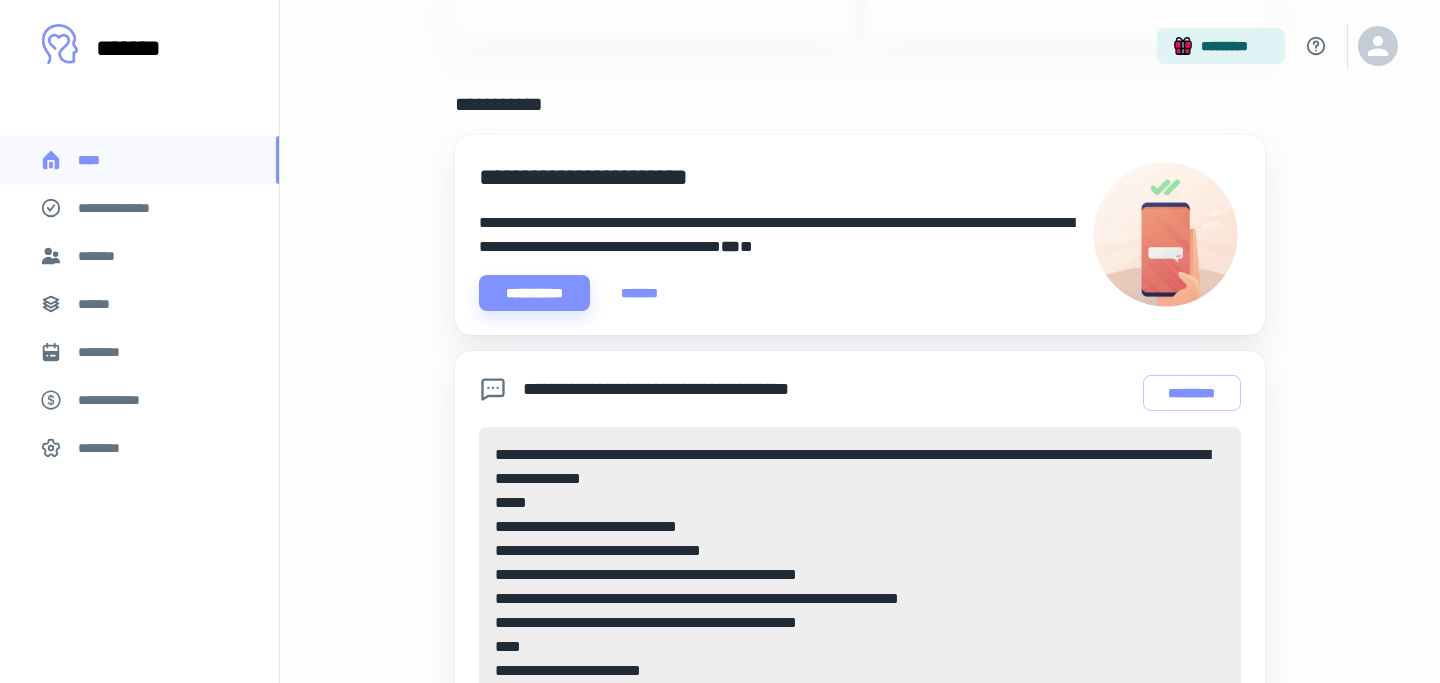 scroll, scrollTop: 1071, scrollLeft: 0, axis: vertical 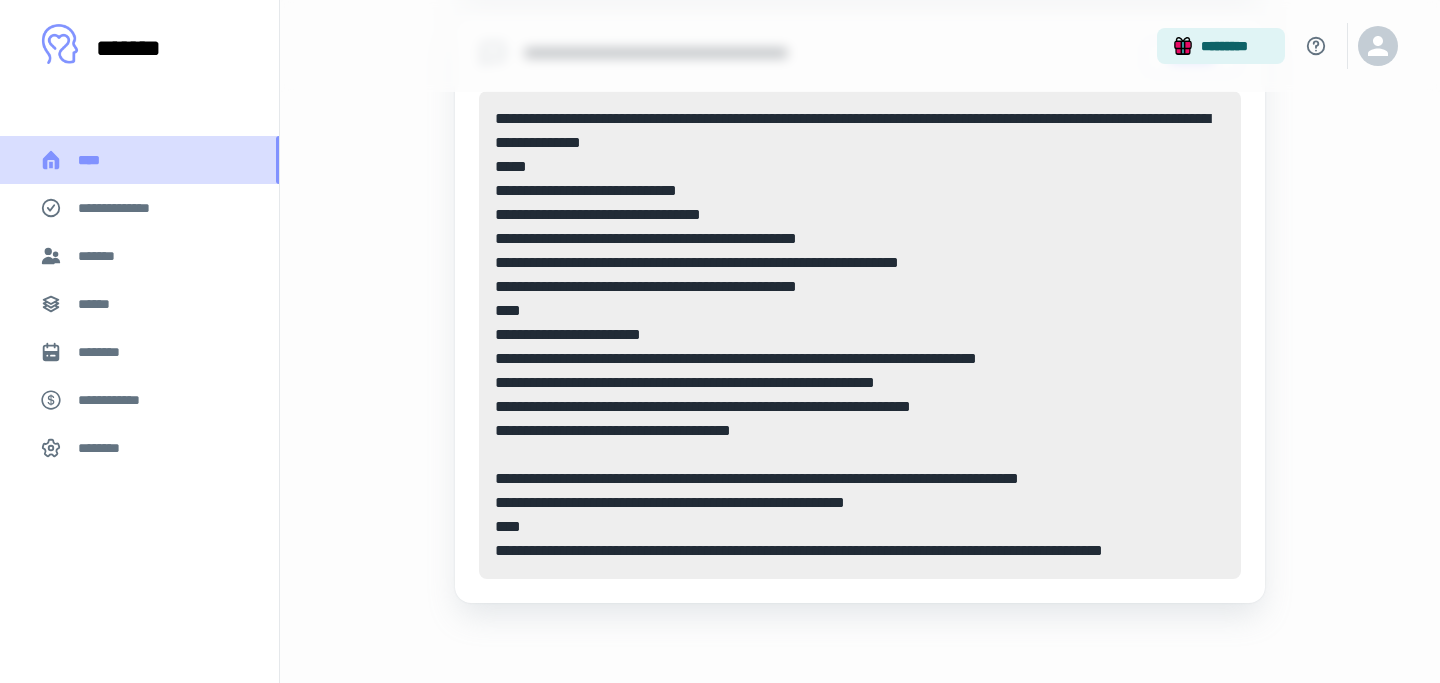 click on "****" at bounding box center [97, 160] 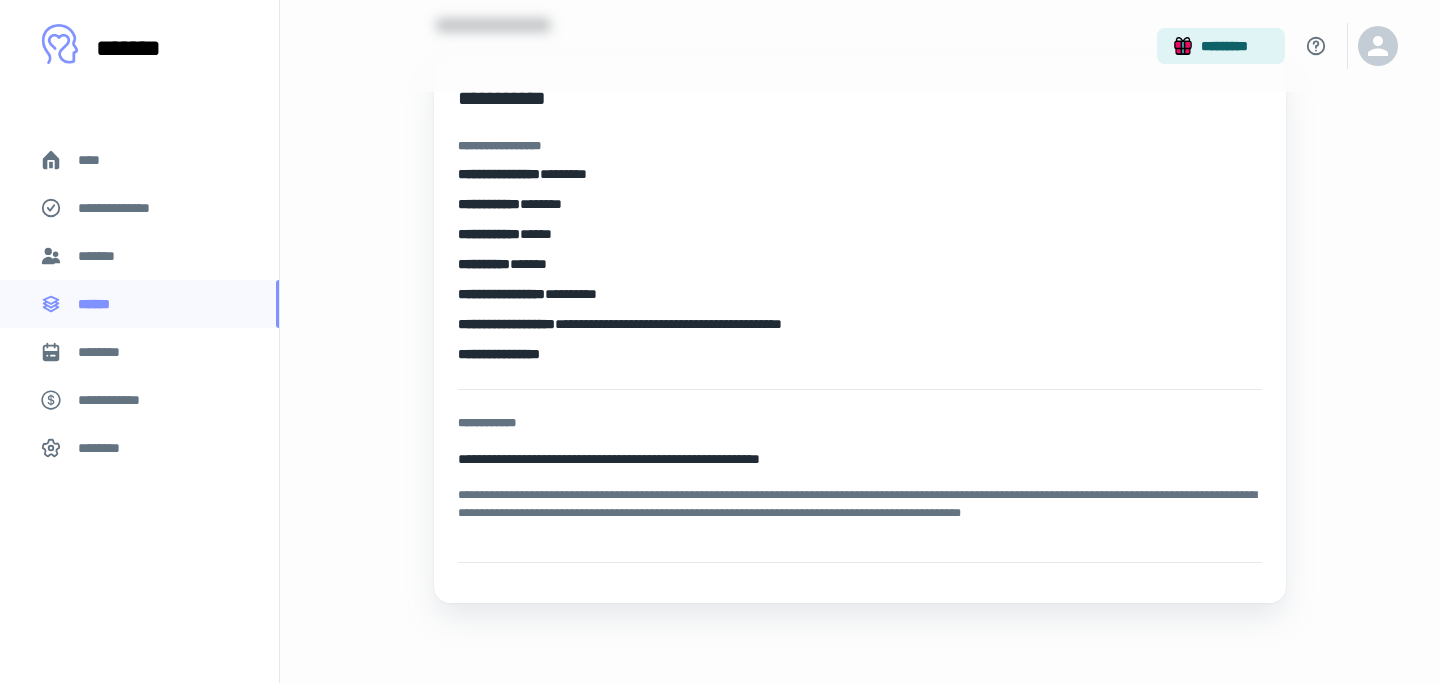 scroll, scrollTop: 157, scrollLeft: 0, axis: vertical 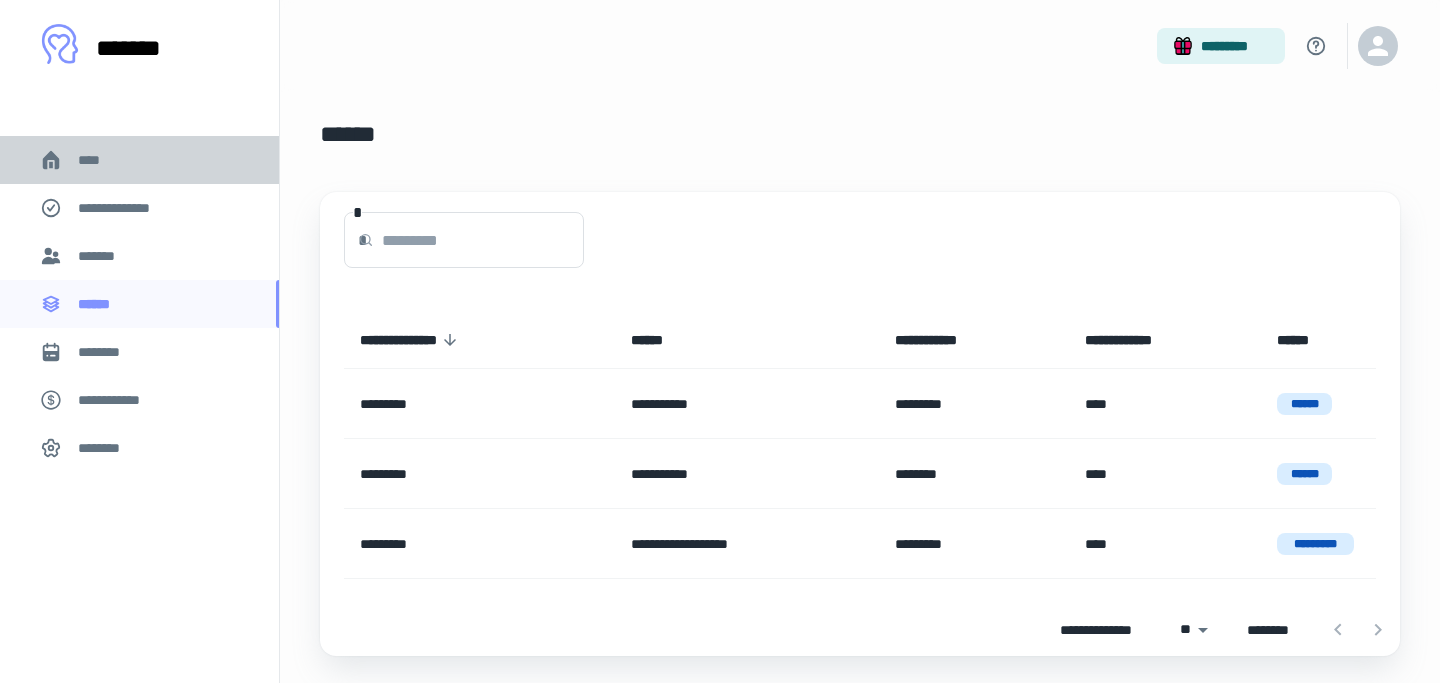 click on "****" at bounding box center (97, 160) 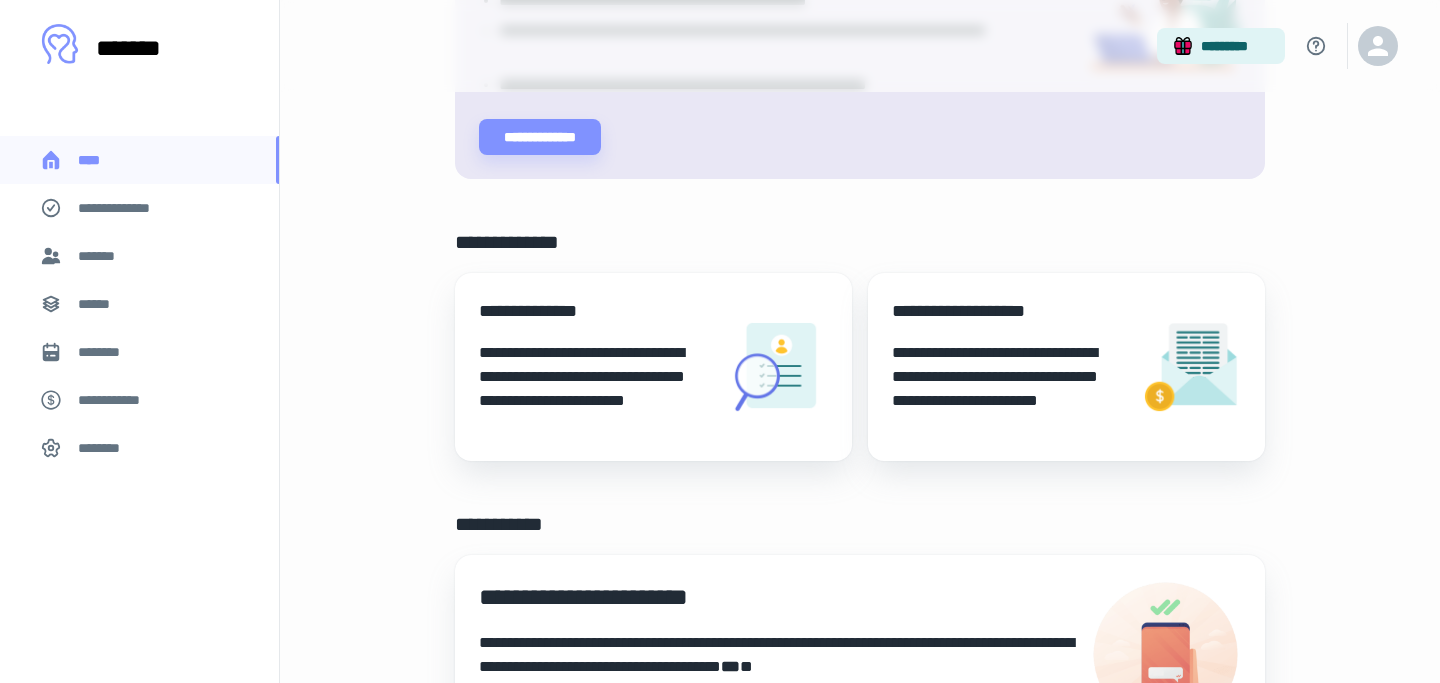 scroll, scrollTop: 290, scrollLeft: 0, axis: vertical 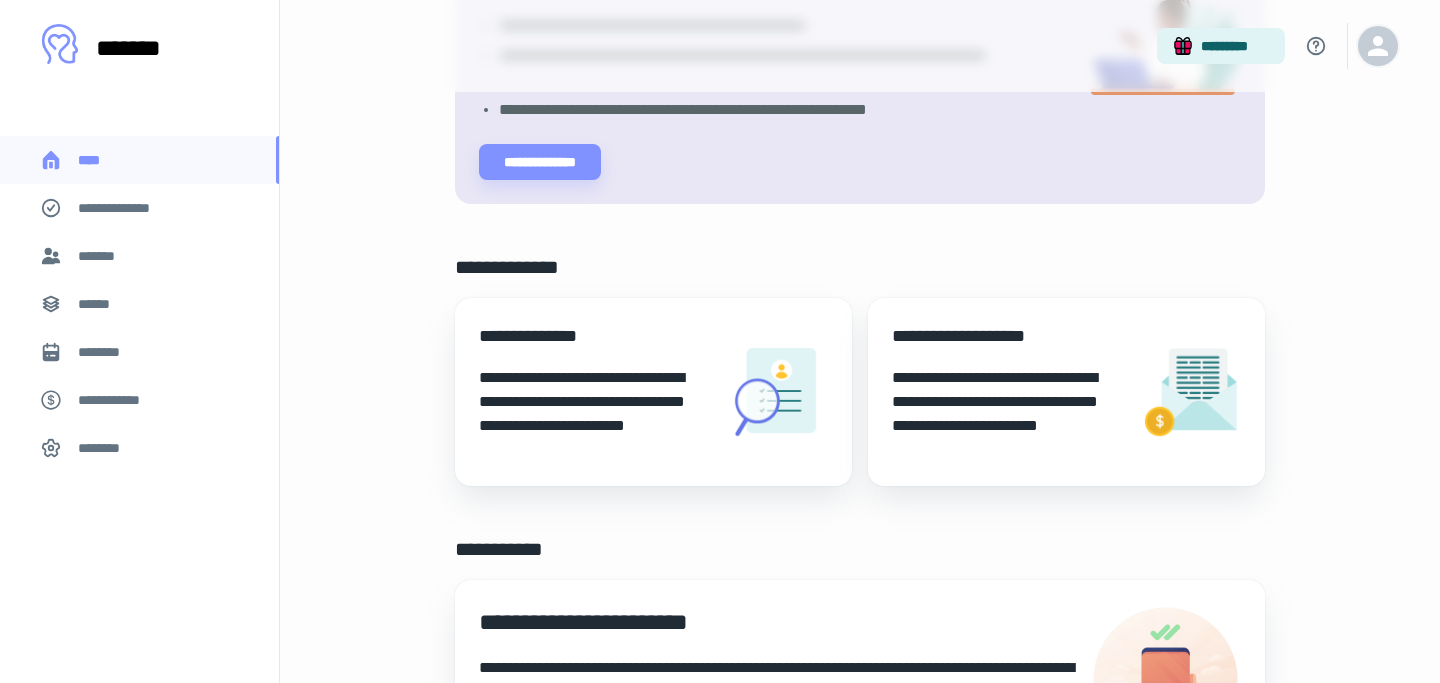 click 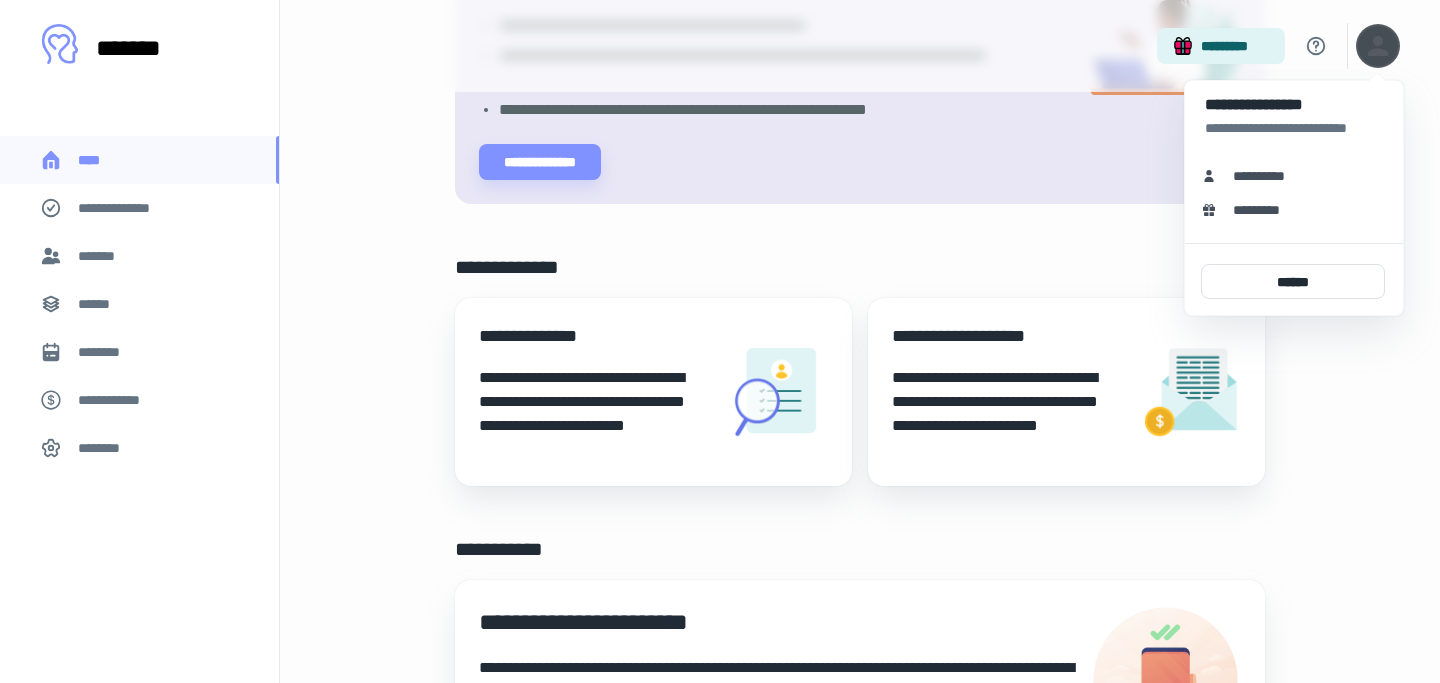 click at bounding box center [720, 341] 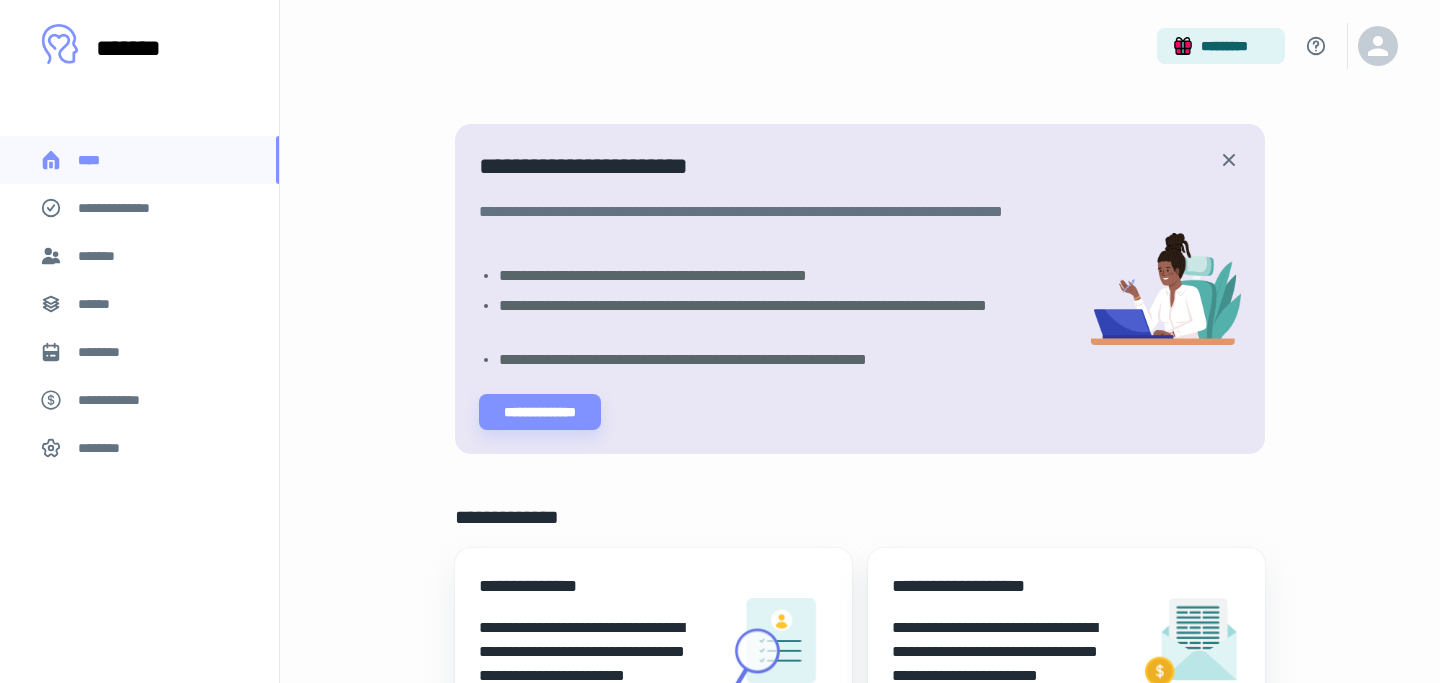 scroll, scrollTop: 0, scrollLeft: 0, axis: both 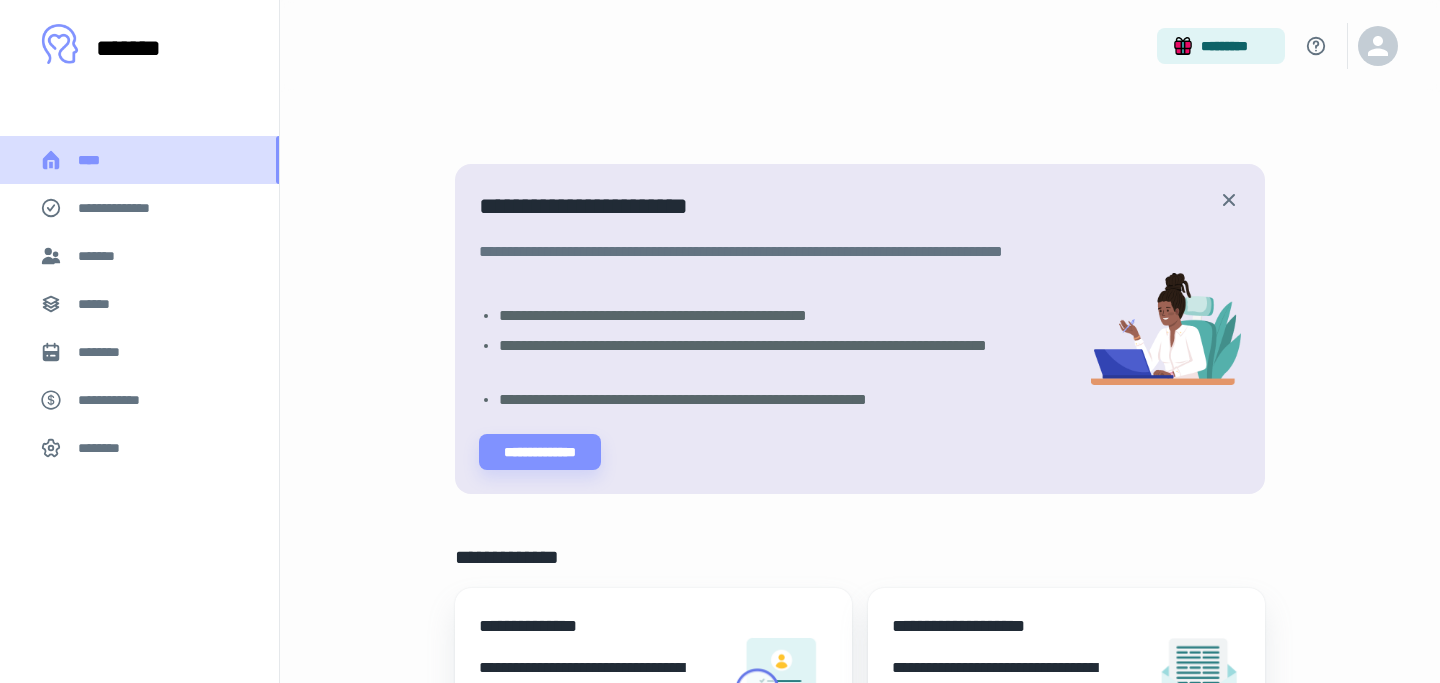 click on "****" at bounding box center (97, 160) 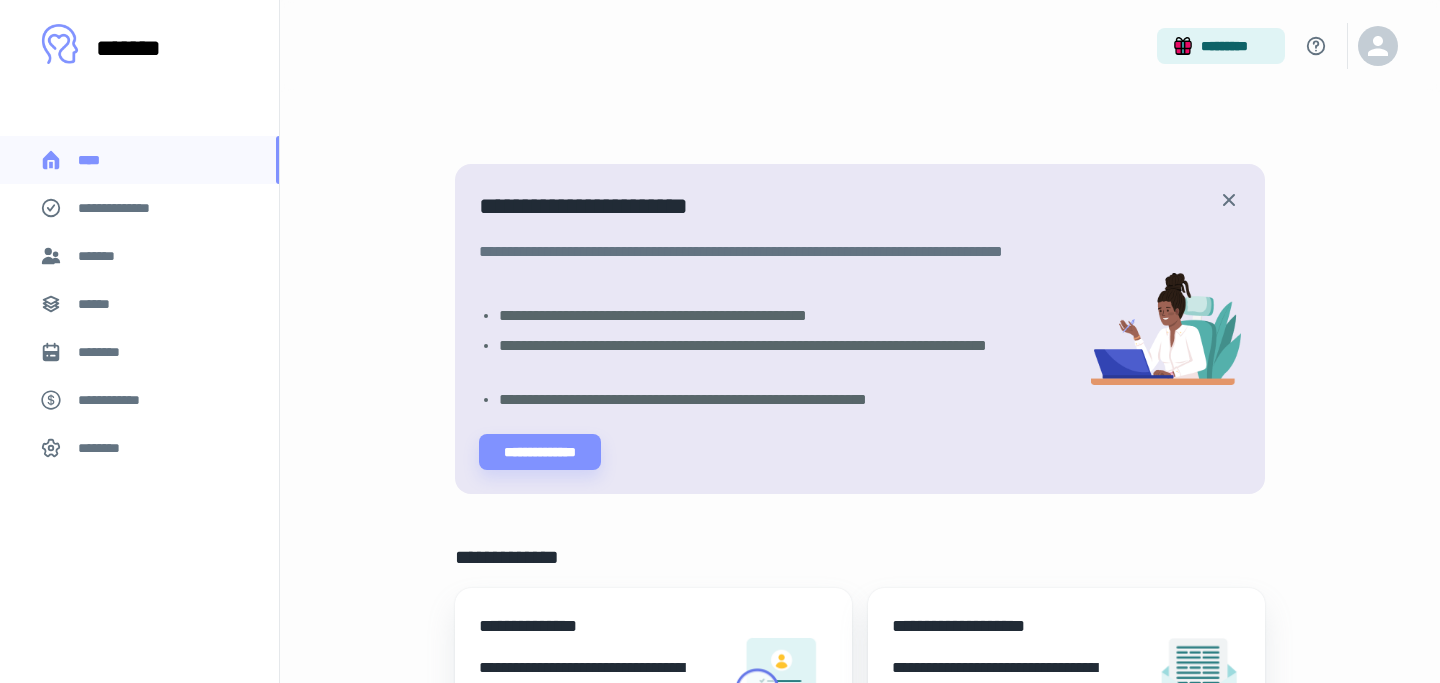 click on "*******" at bounding box center [149, 48] 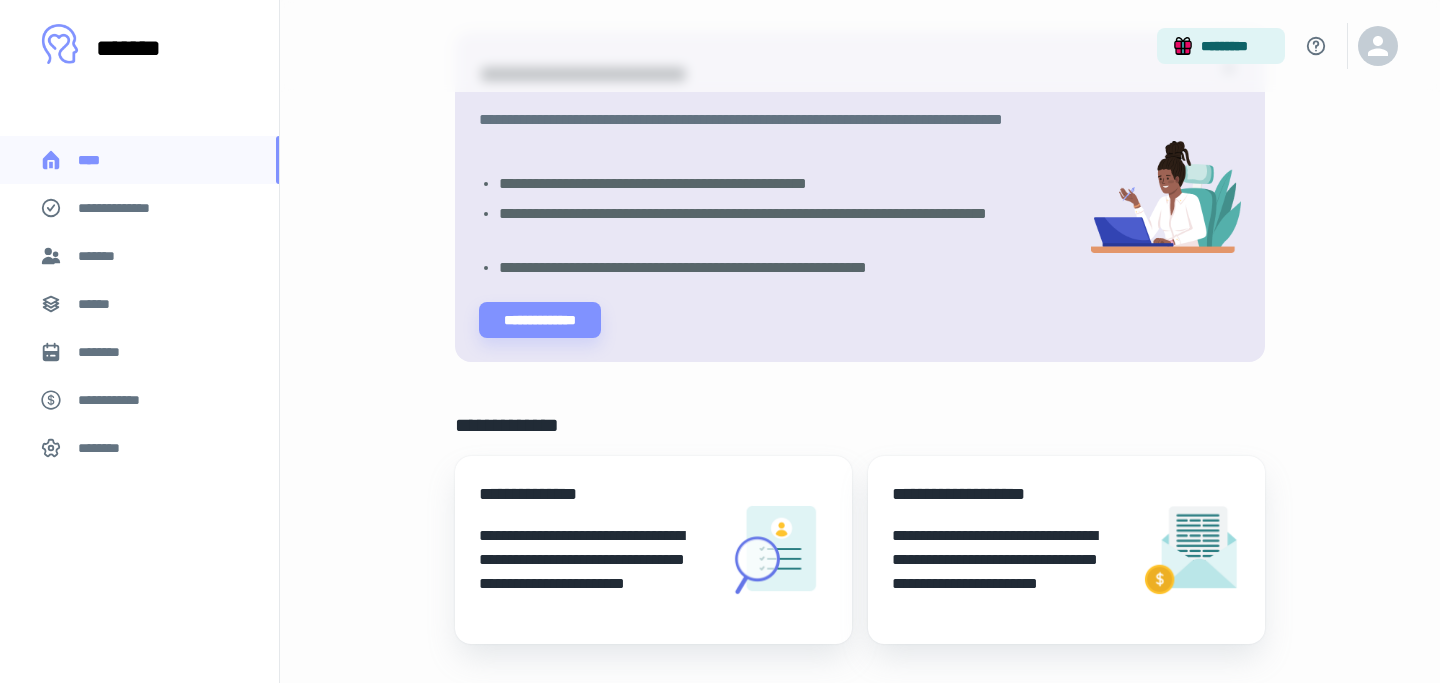 scroll, scrollTop: 0, scrollLeft: 0, axis: both 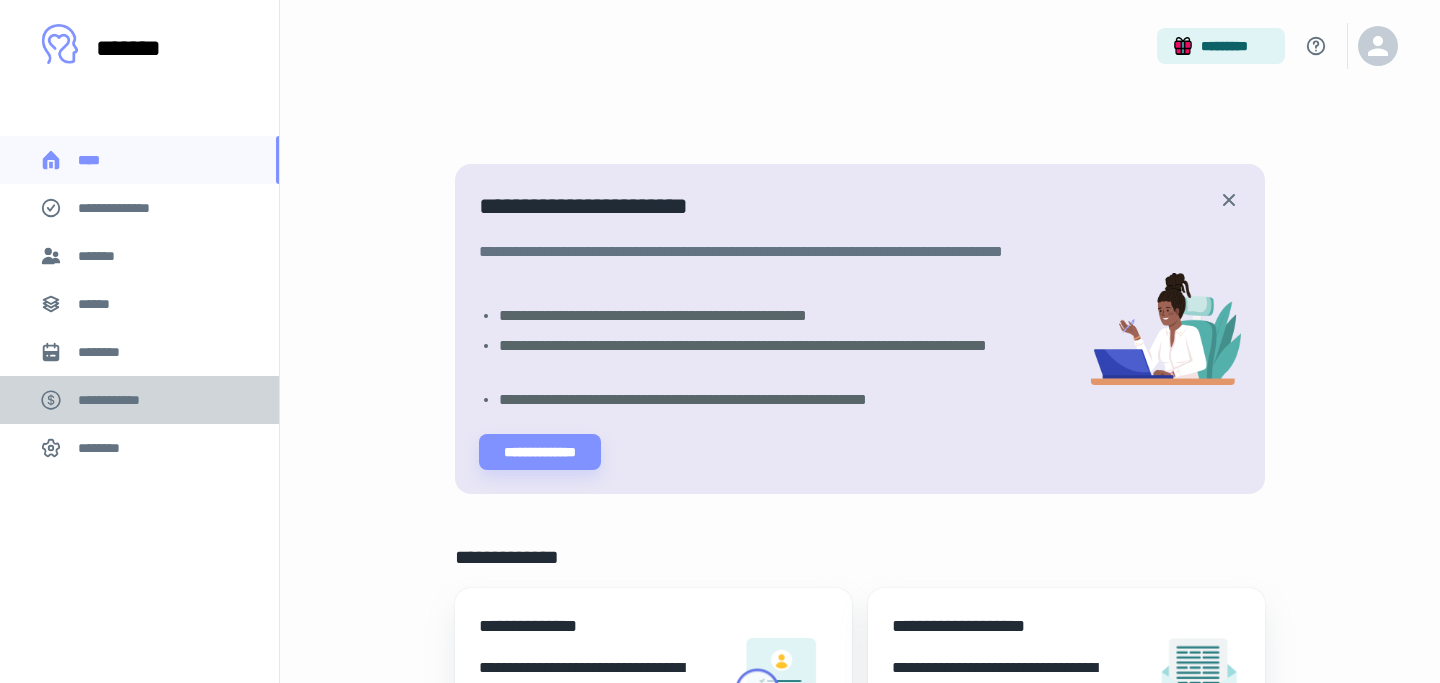 click on "**********" at bounding box center [119, 400] 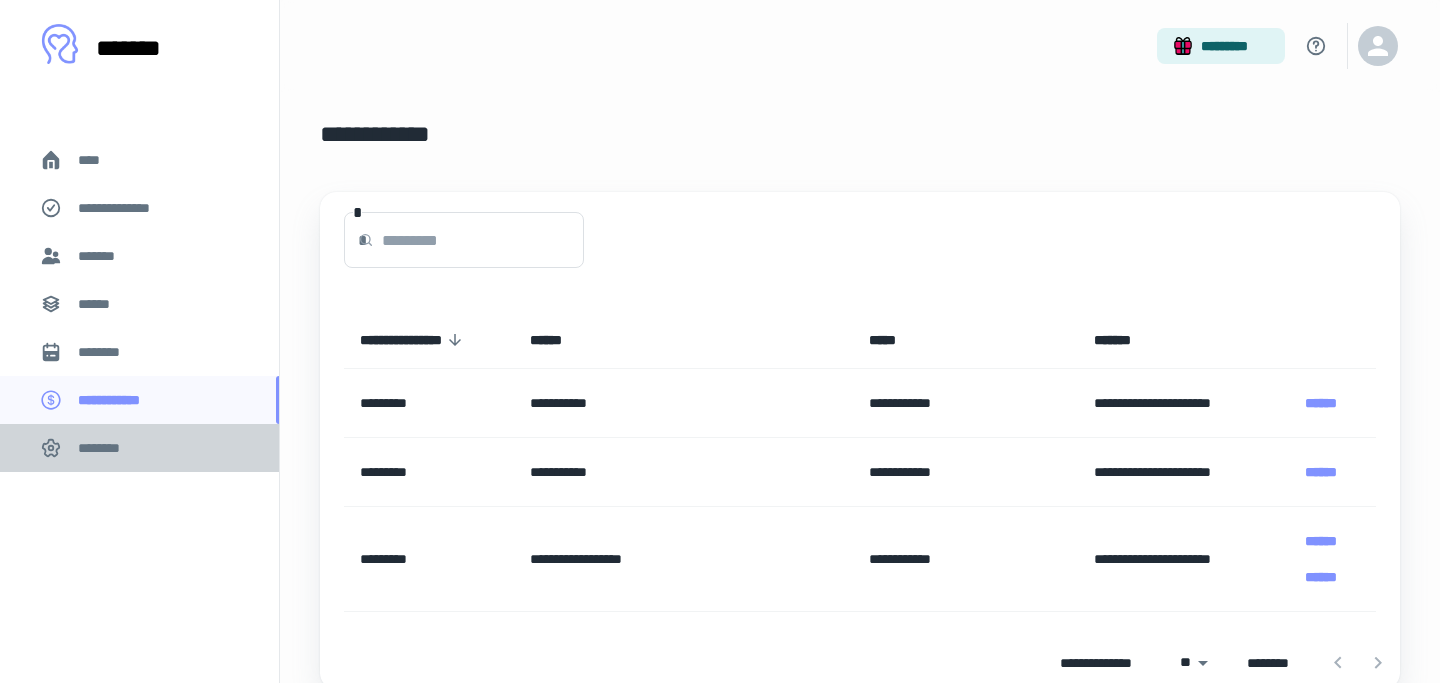 click on "********" at bounding box center [105, 448] 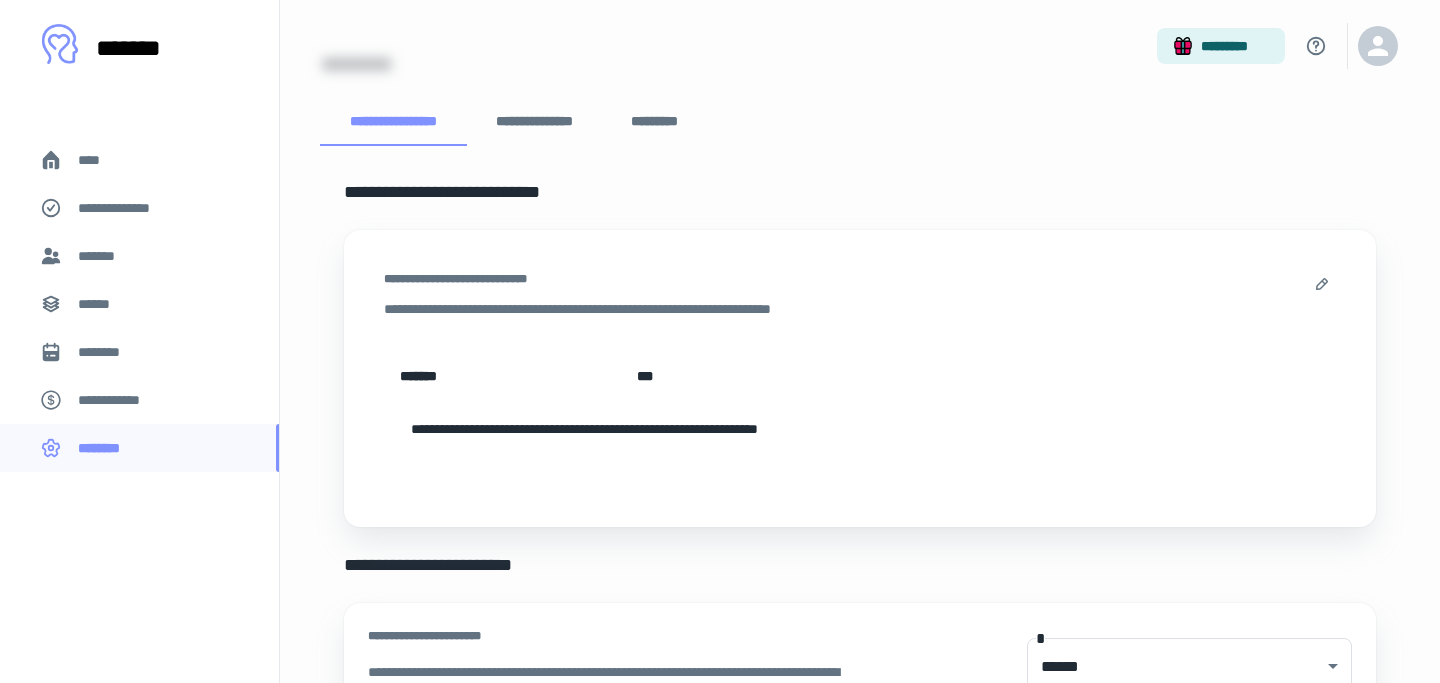 scroll, scrollTop: 31, scrollLeft: 0, axis: vertical 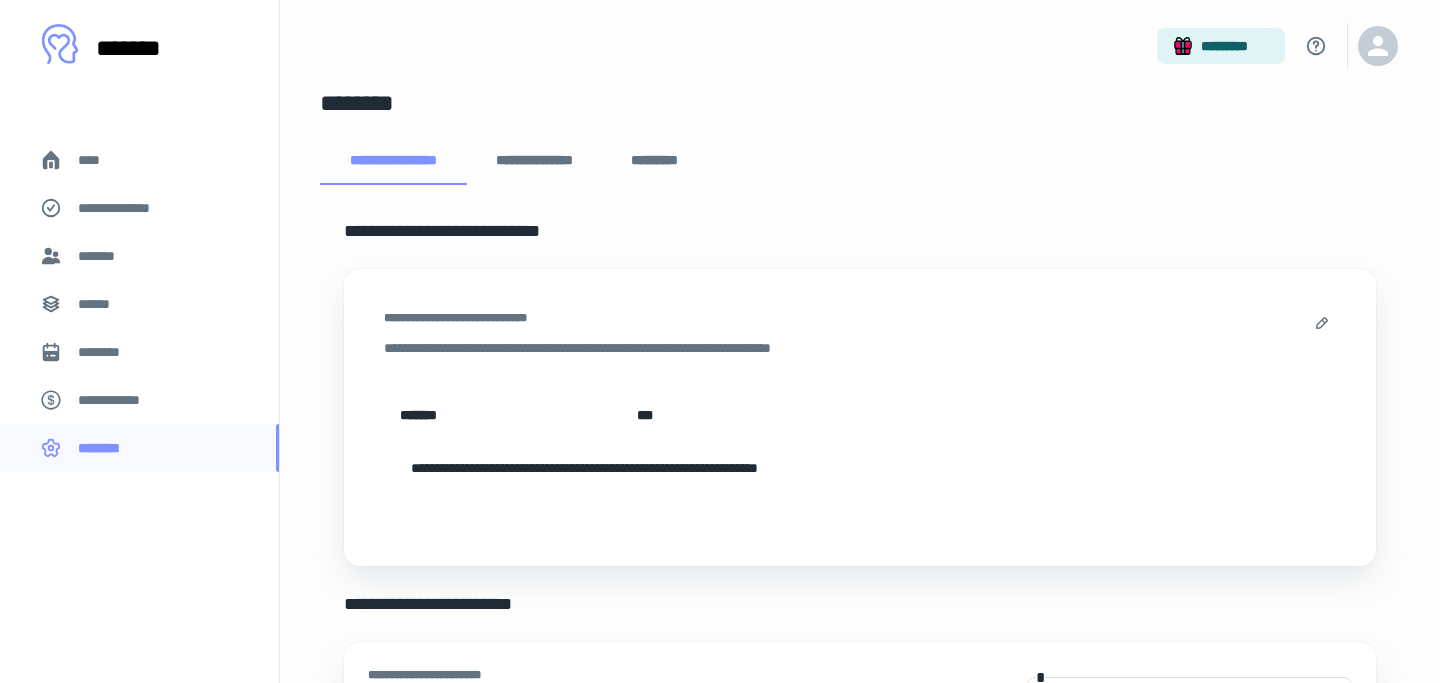 click on "*********" at bounding box center (655, 161) 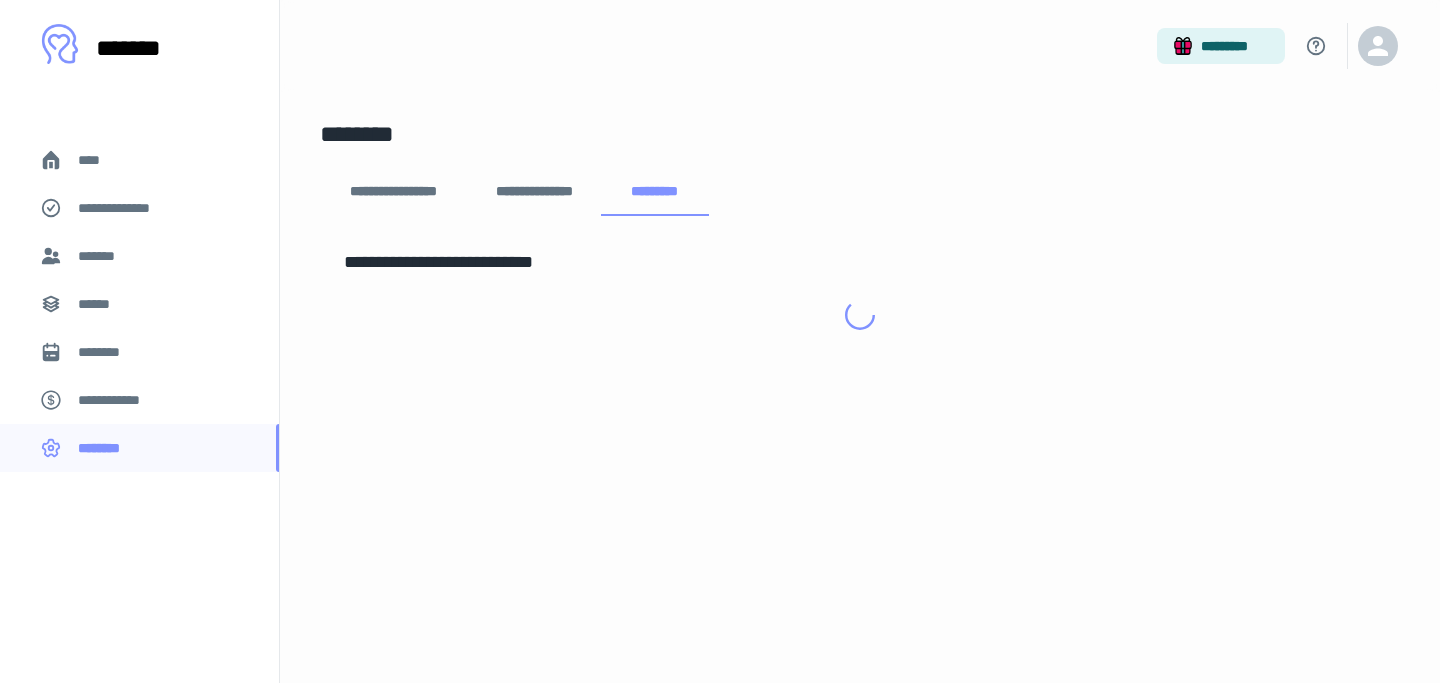 scroll, scrollTop: 0, scrollLeft: 0, axis: both 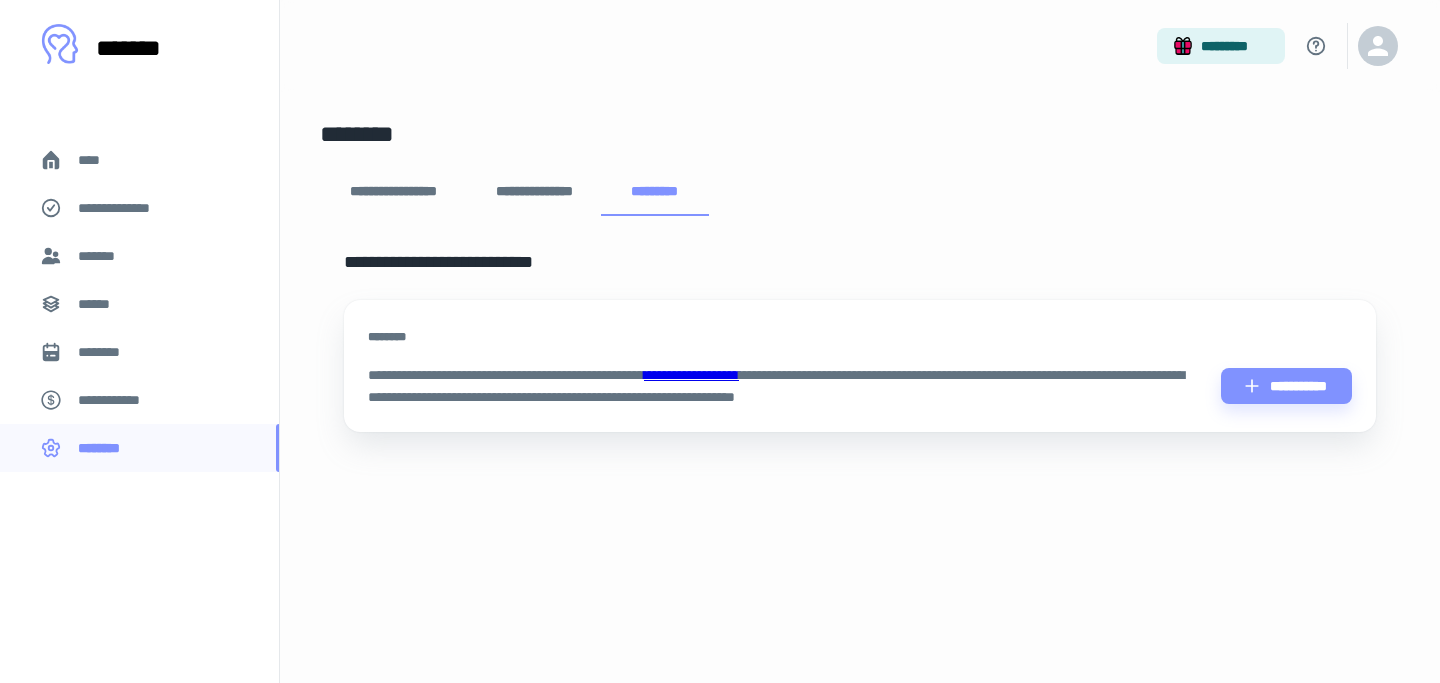 click on "**********" at bounding box center [534, 192] 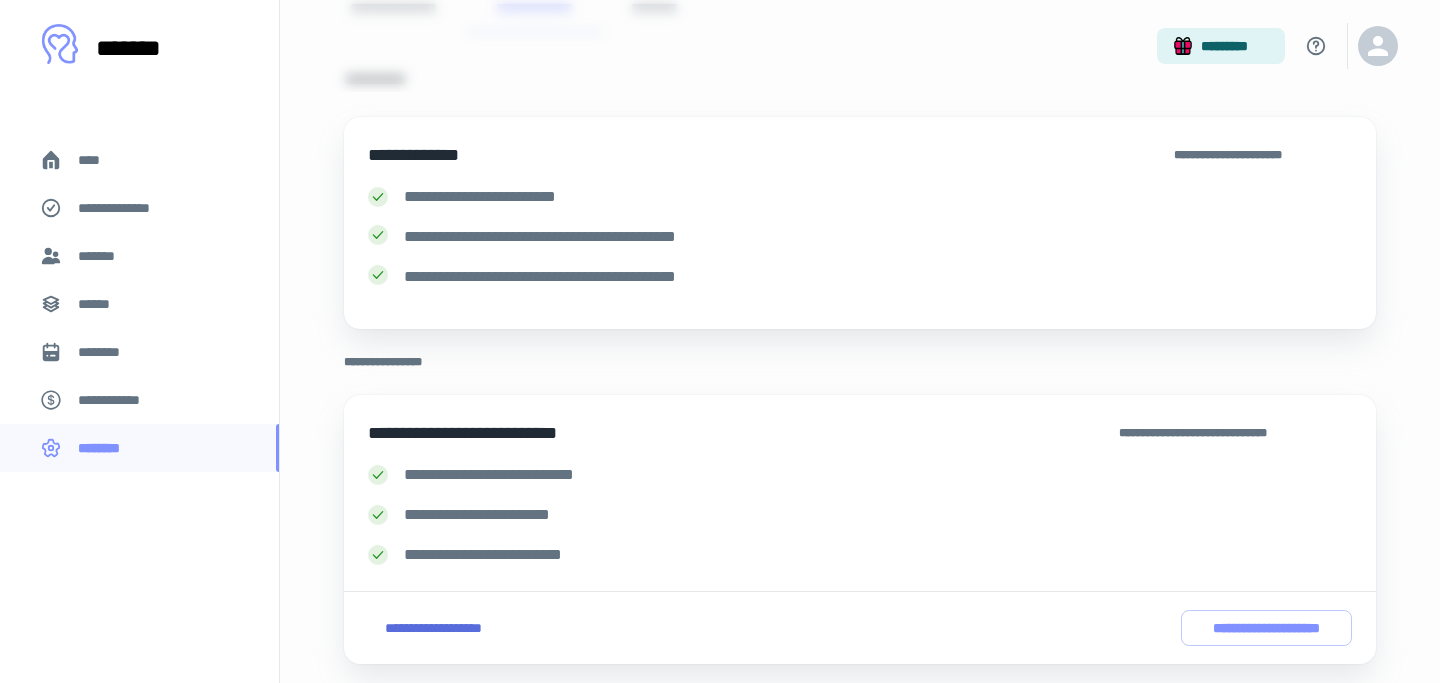 scroll, scrollTop: 244, scrollLeft: 0, axis: vertical 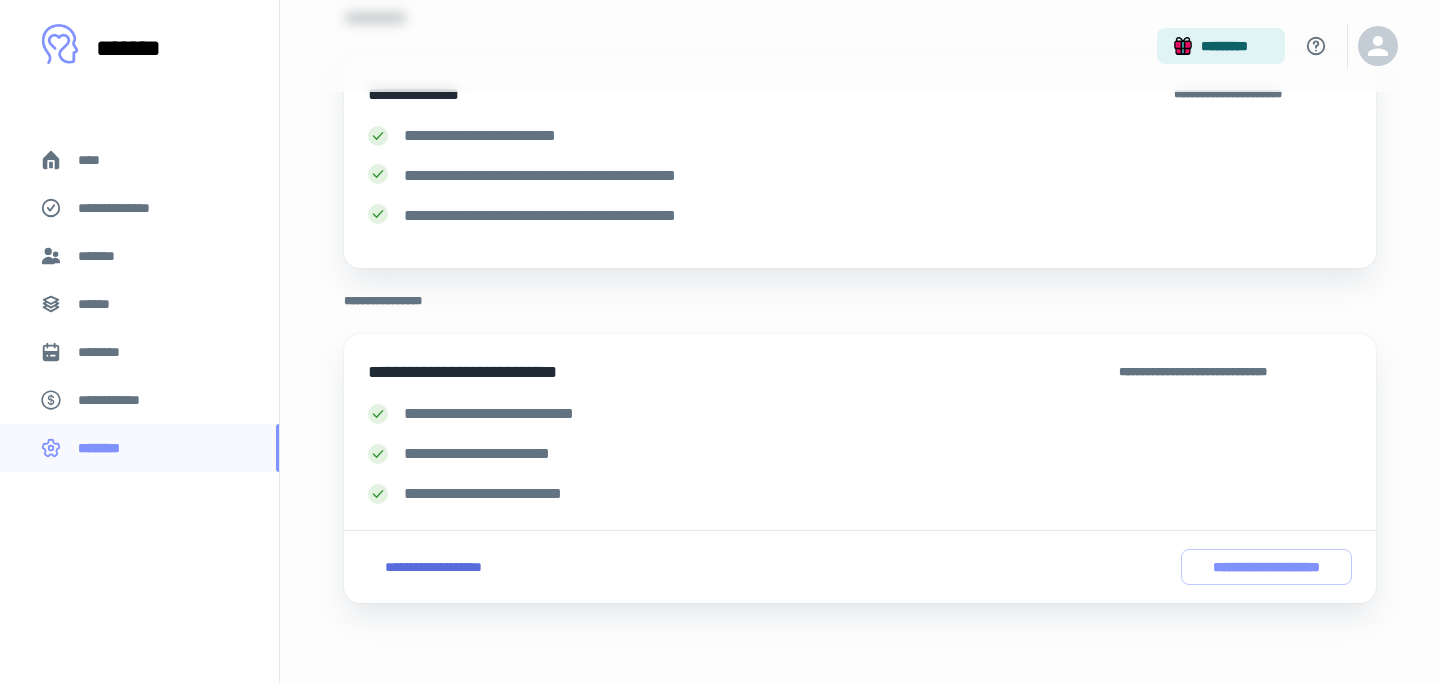 click 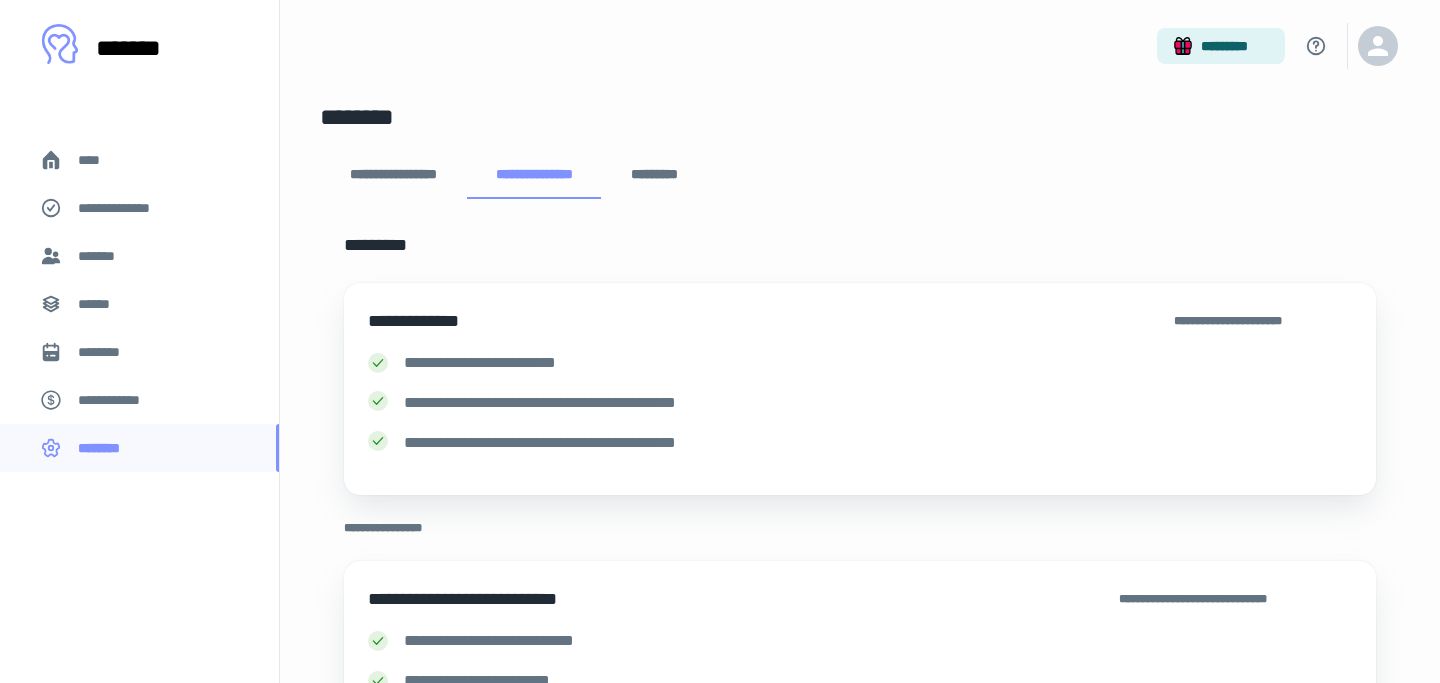 scroll, scrollTop: 19, scrollLeft: 0, axis: vertical 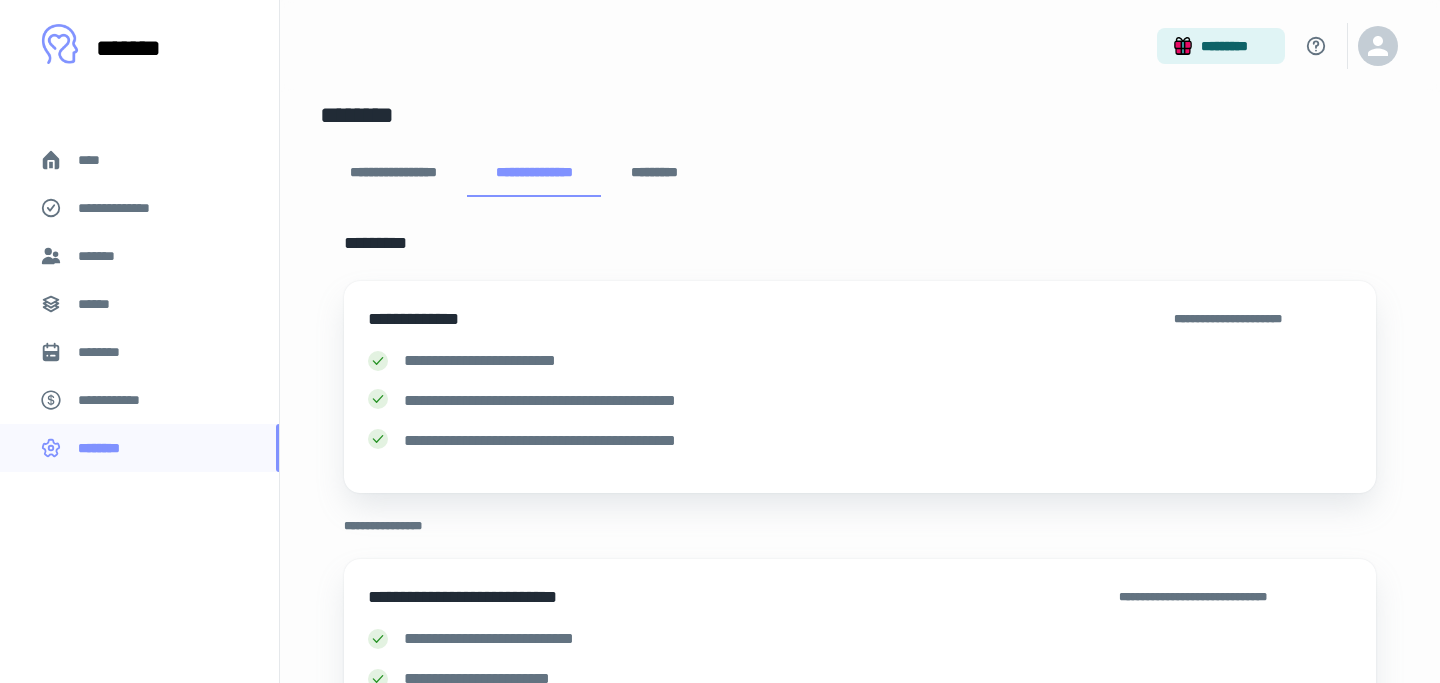 click at bounding box center [60, 44] 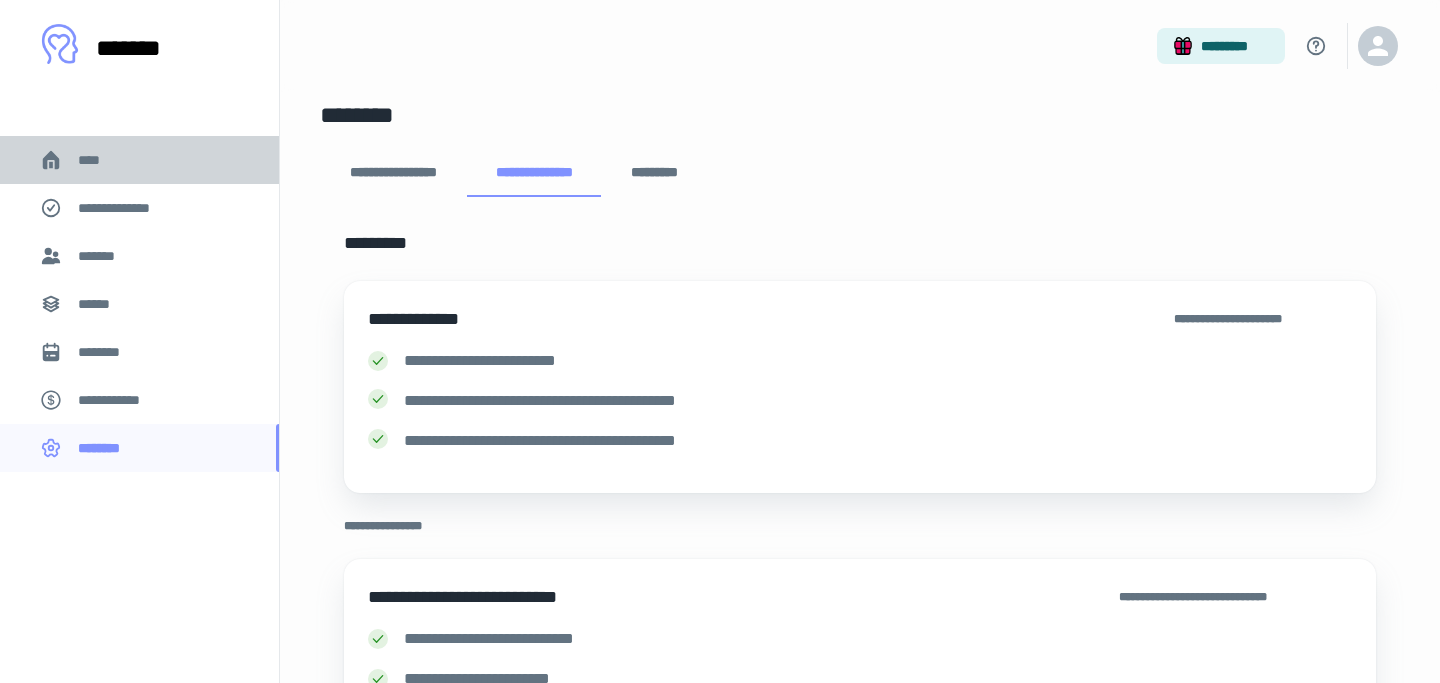 click on "****" at bounding box center [97, 160] 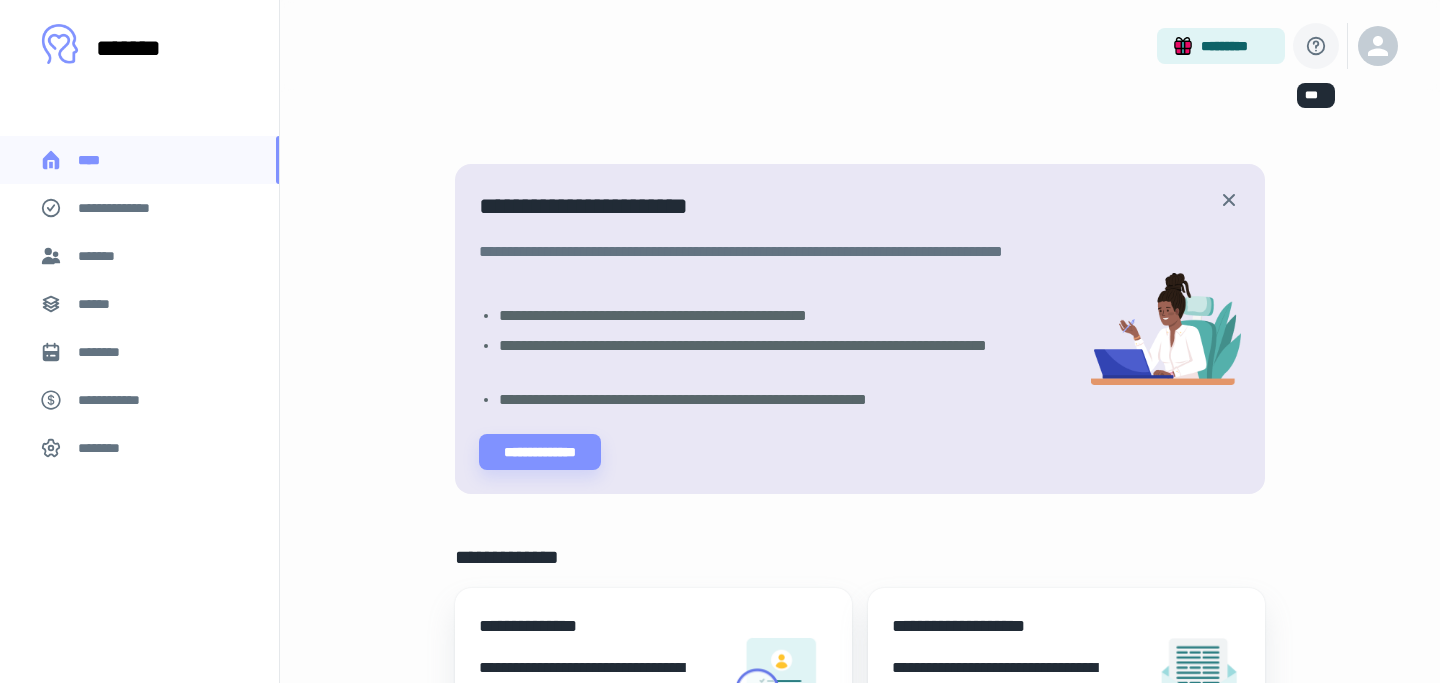 click 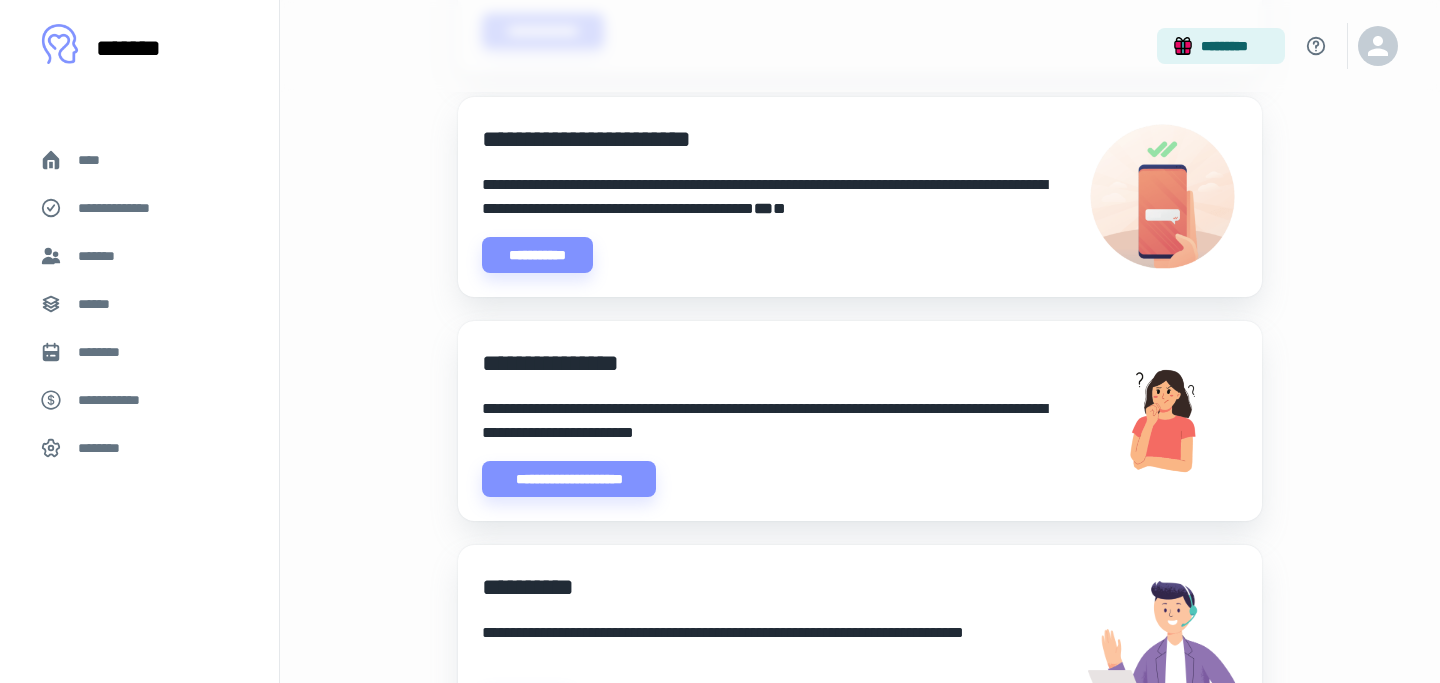 scroll, scrollTop: 583, scrollLeft: 0, axis: vertical 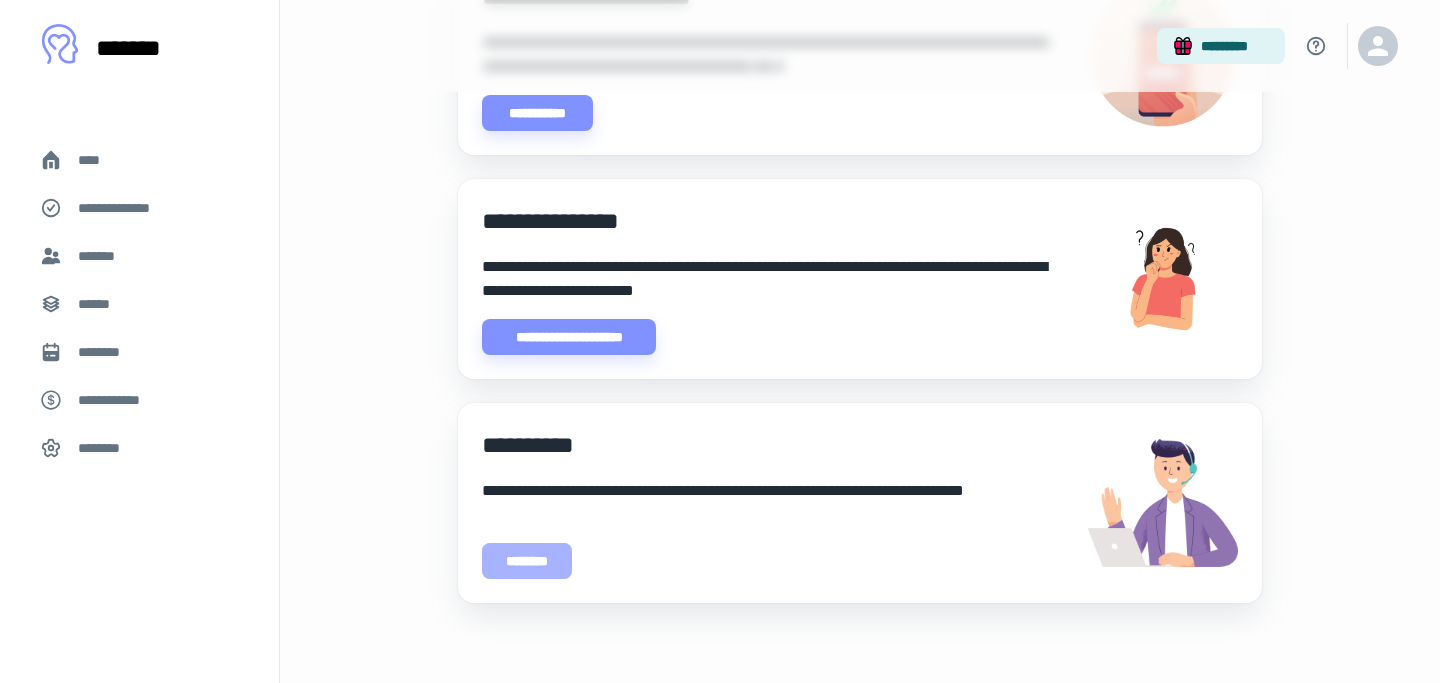 click on "********" at bounding box center (527, 561) 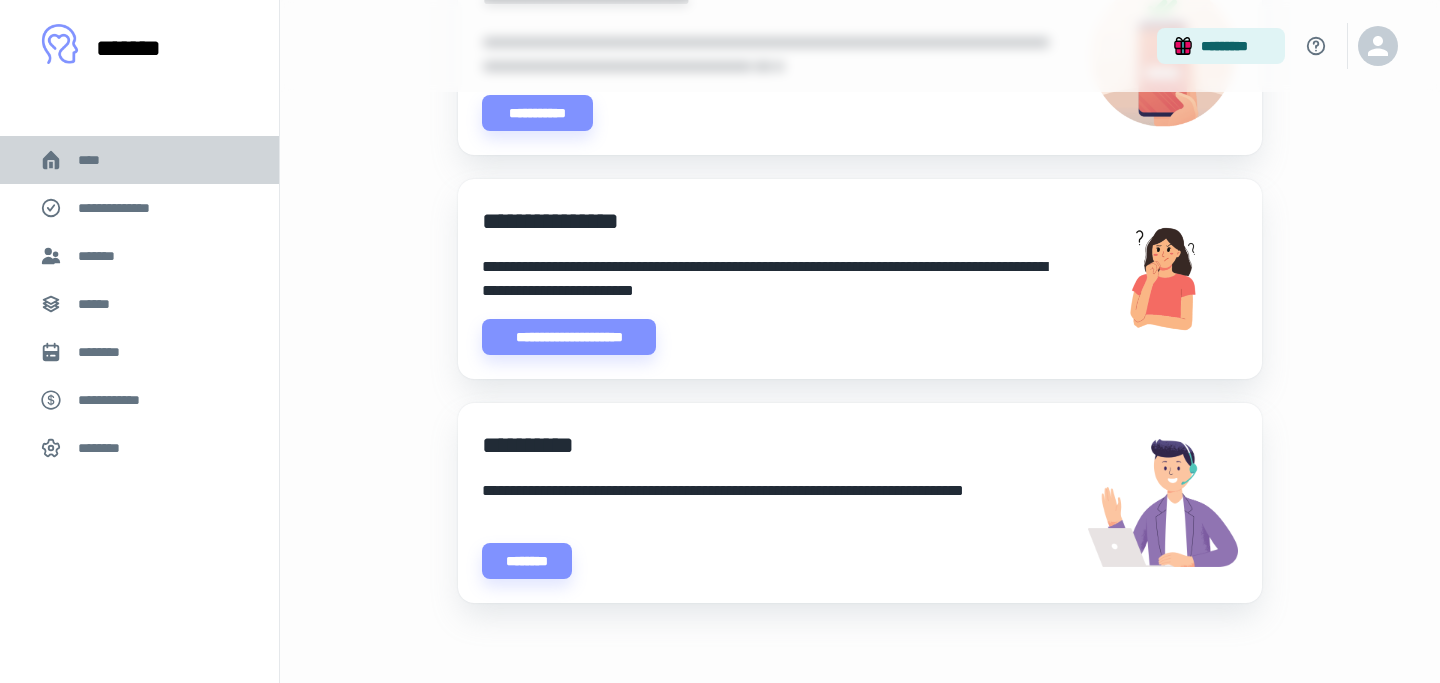 click on "****" at bounding box center [97, 160] 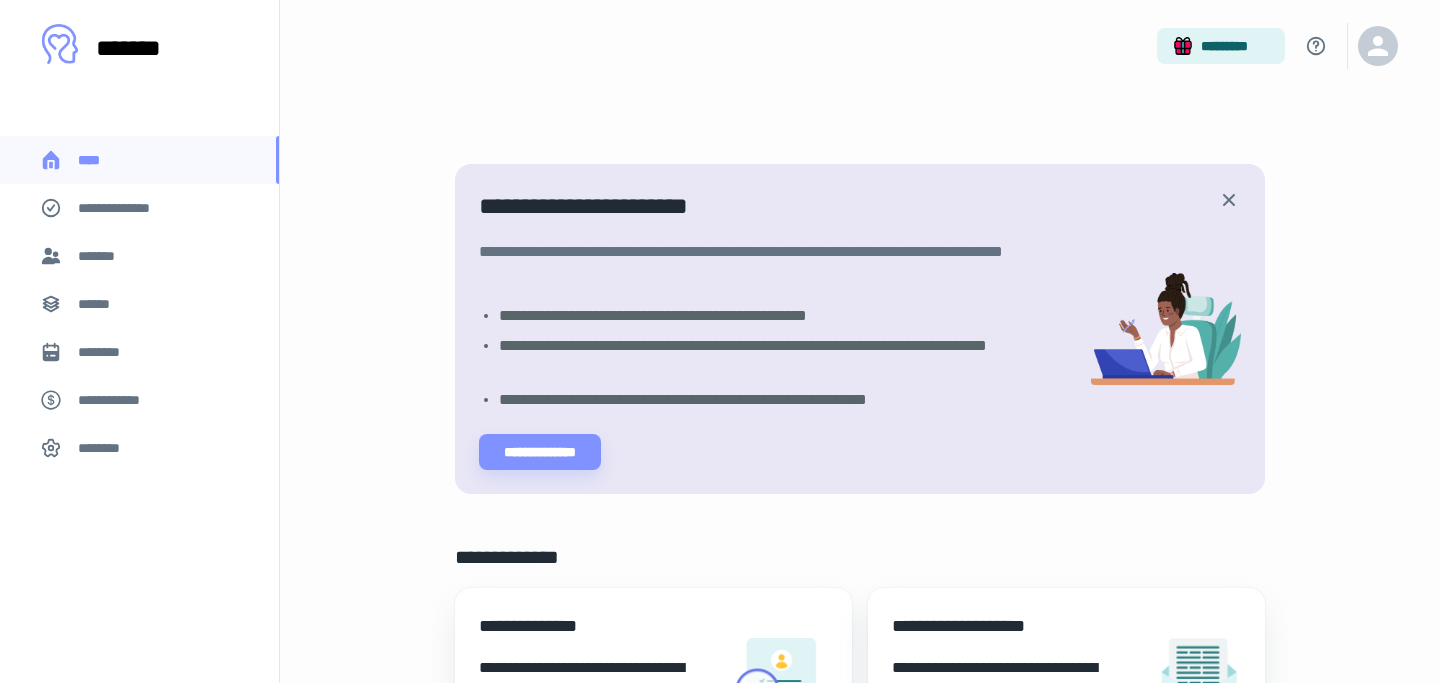 click on "*******" at bounding box center [100, 256] 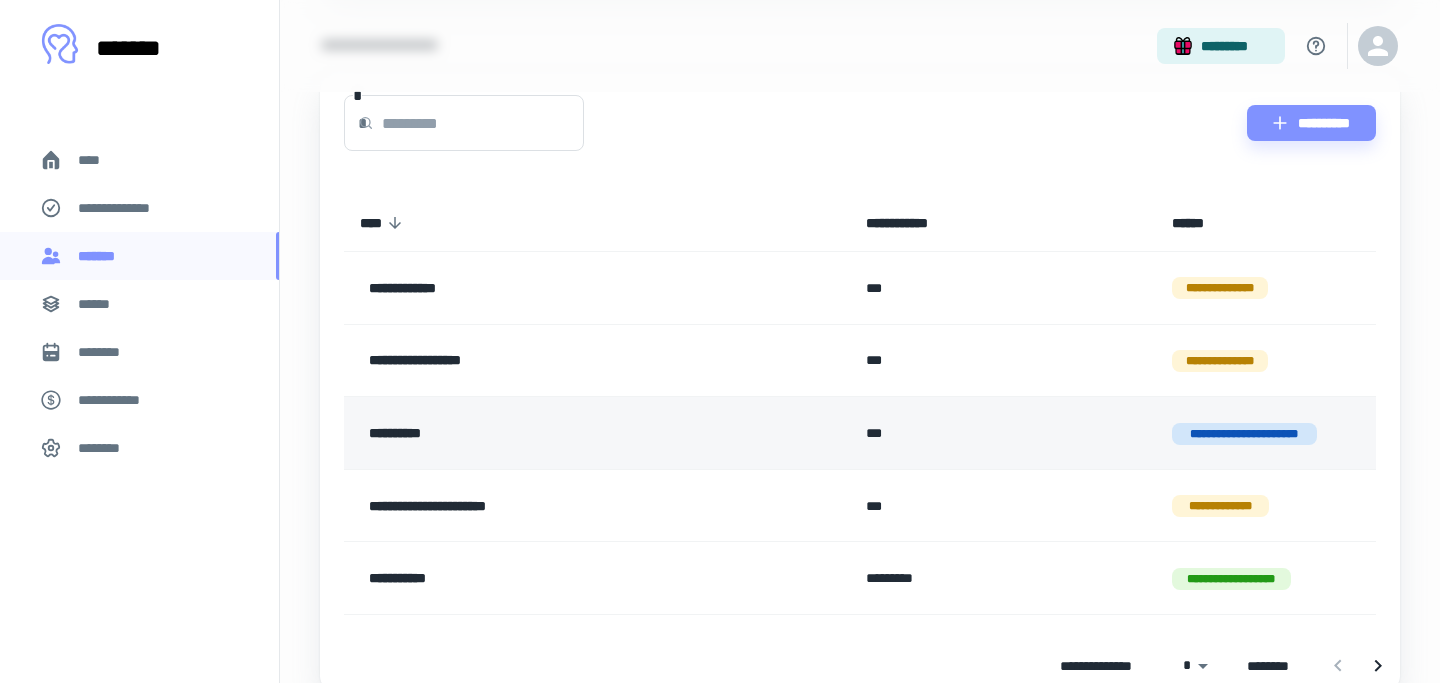 scroll, scrollTop: 480, scrollLeft: 0, axis: vertical 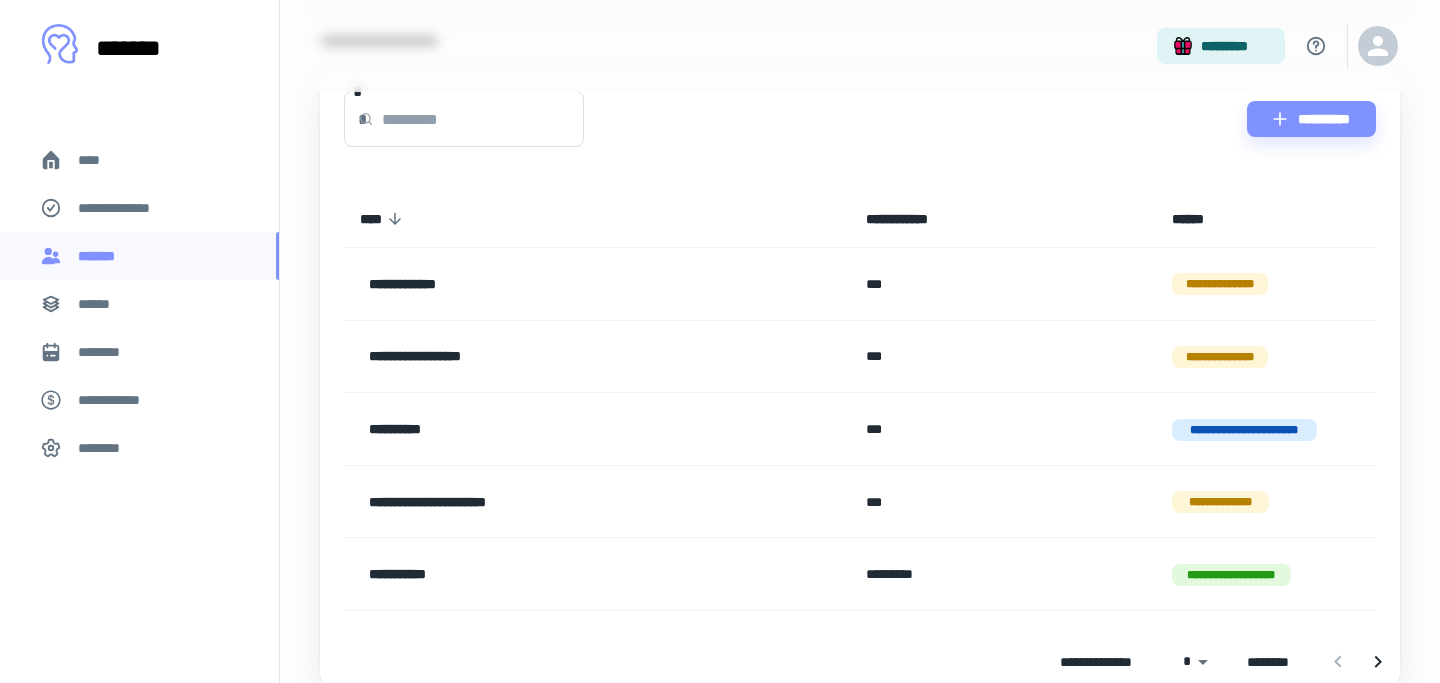 click on "****" at bounding box center (97, 160) 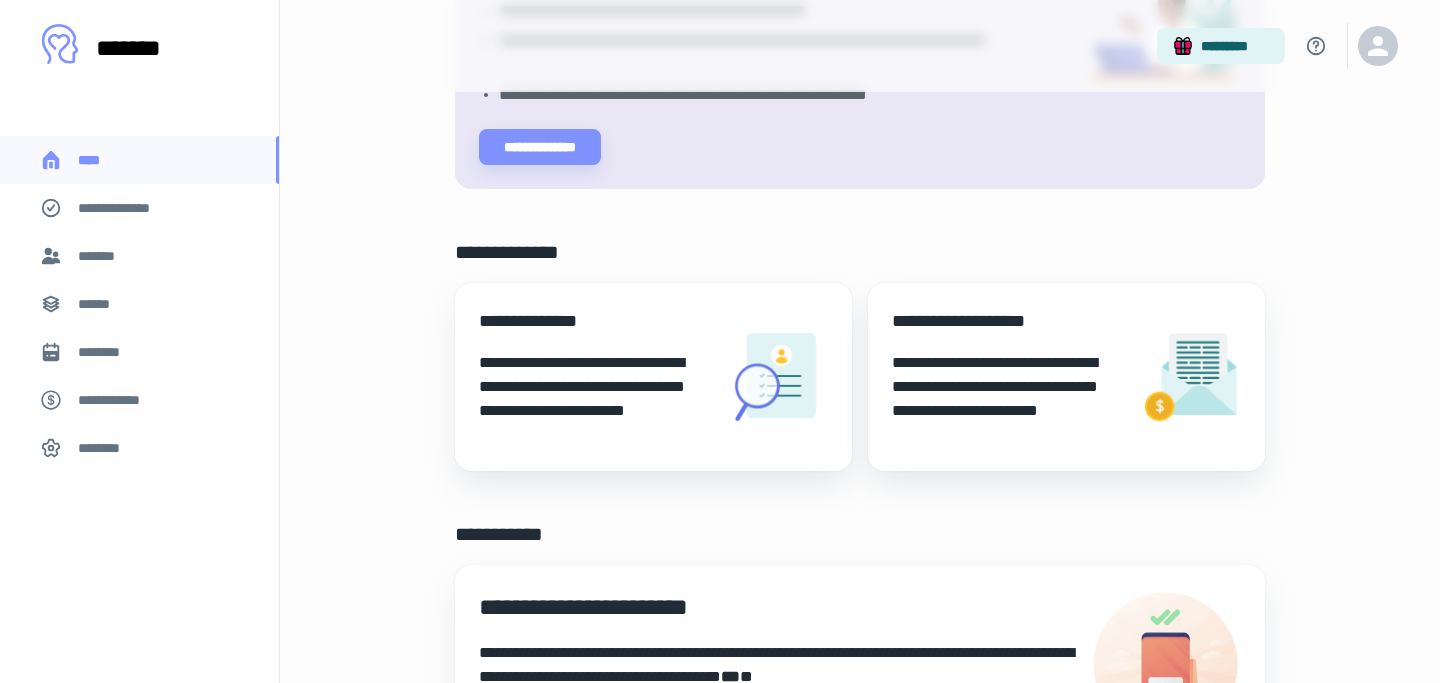 scroll, scrollTop: 210, scrollLeft: 0, axis: vertical 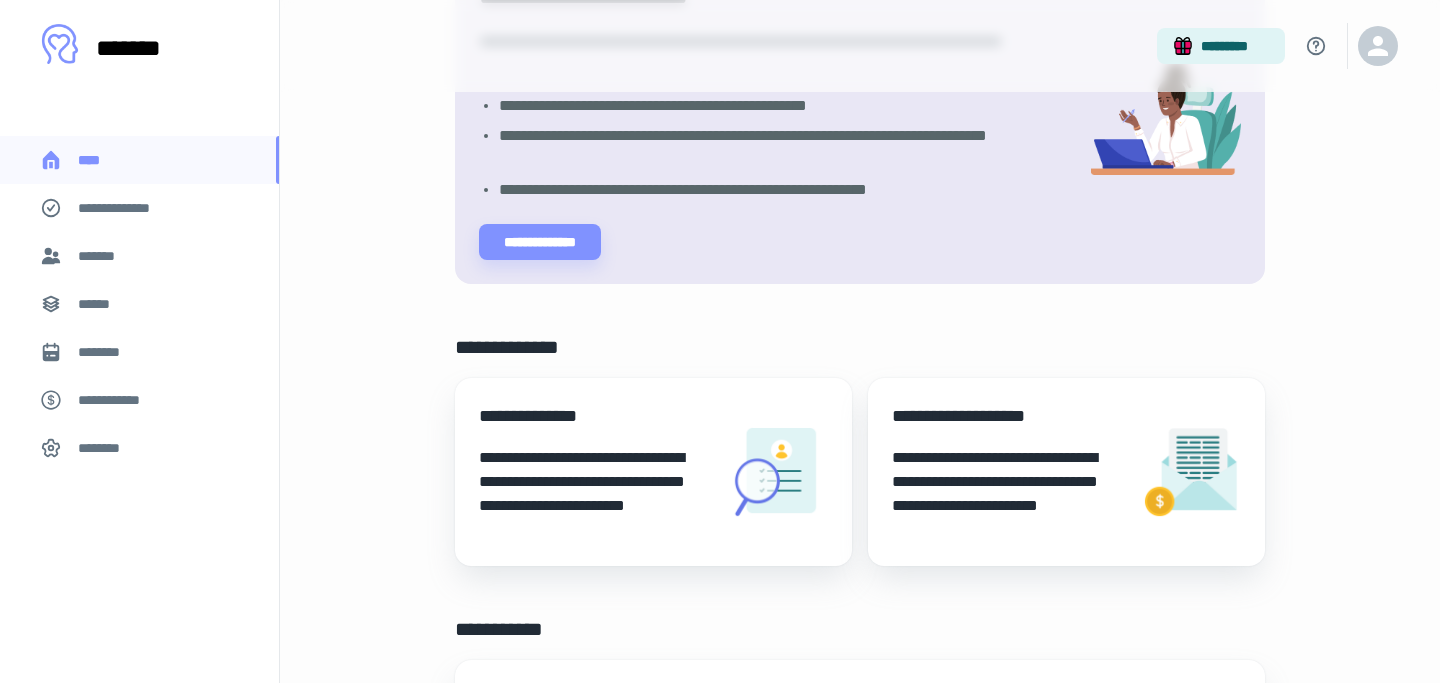 click on "*********" at bounding box center [860, 46] 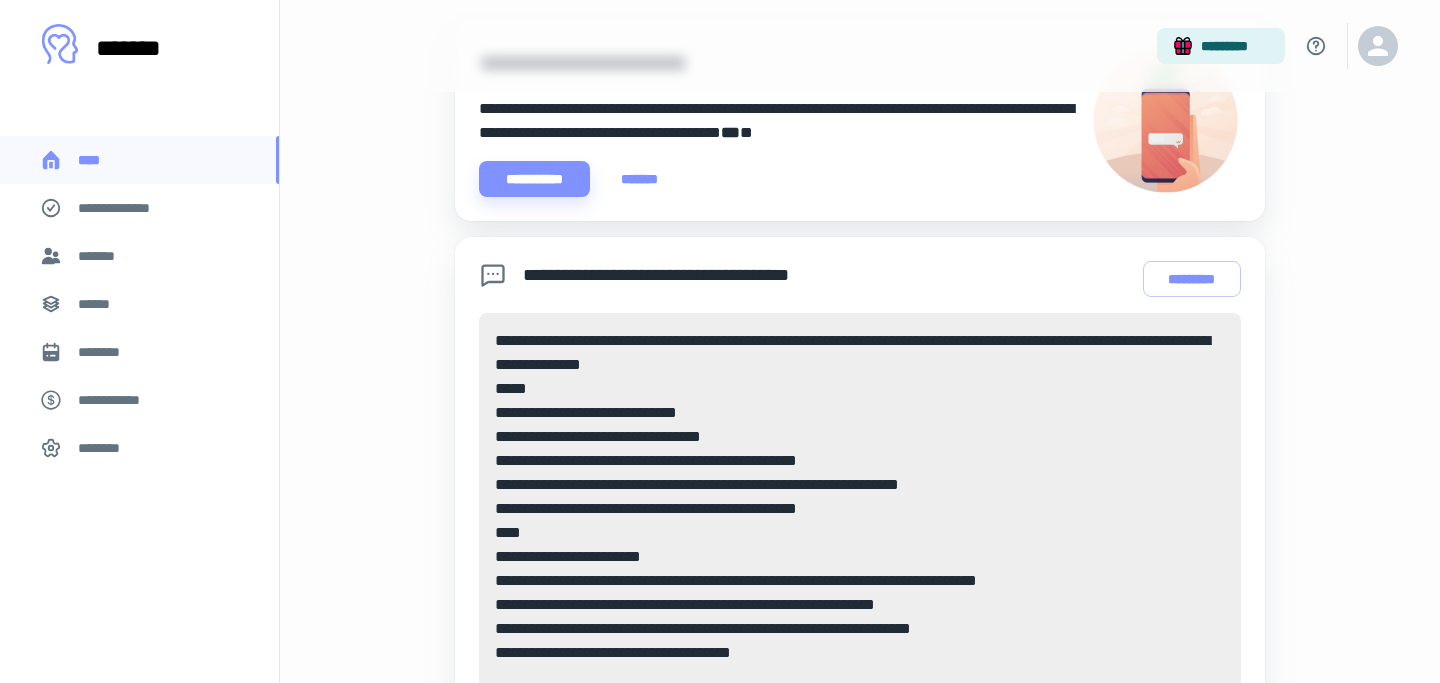 scroll, scrollTop: 0, scrollLeft: 0, axis: both 